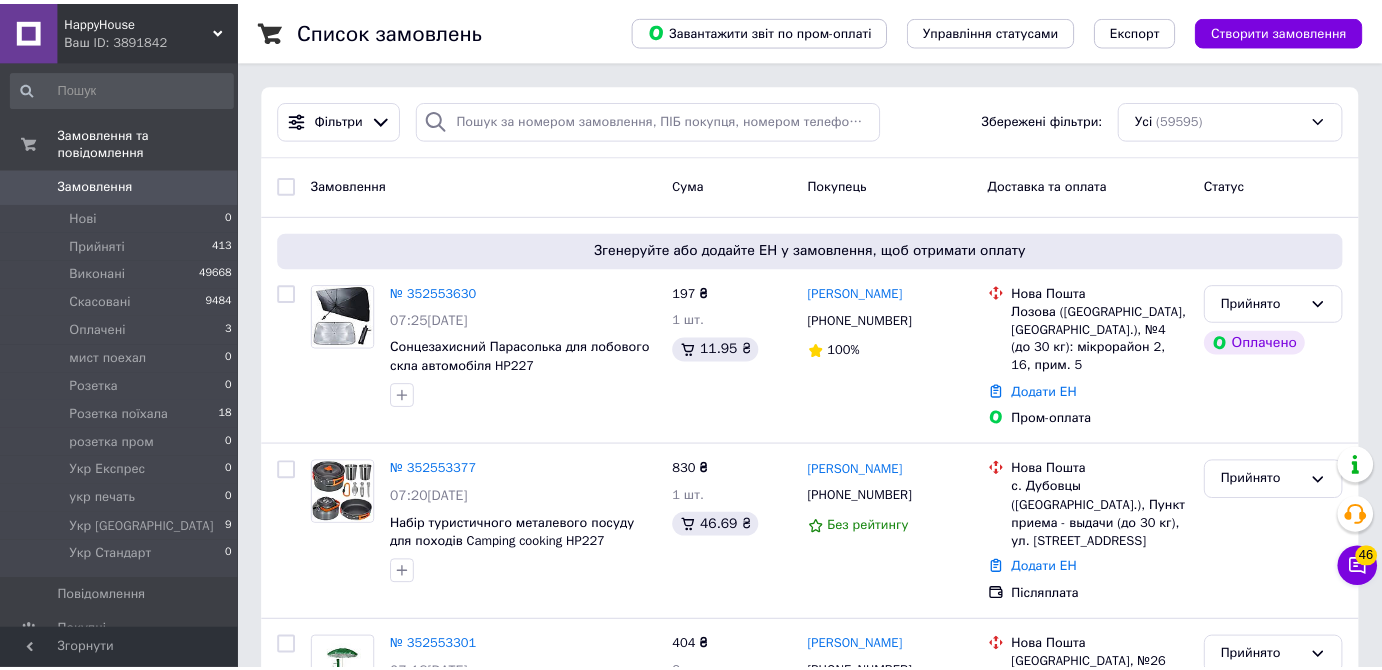 scroll, scrollTop: 0, scrollLeft: 0, axis: both 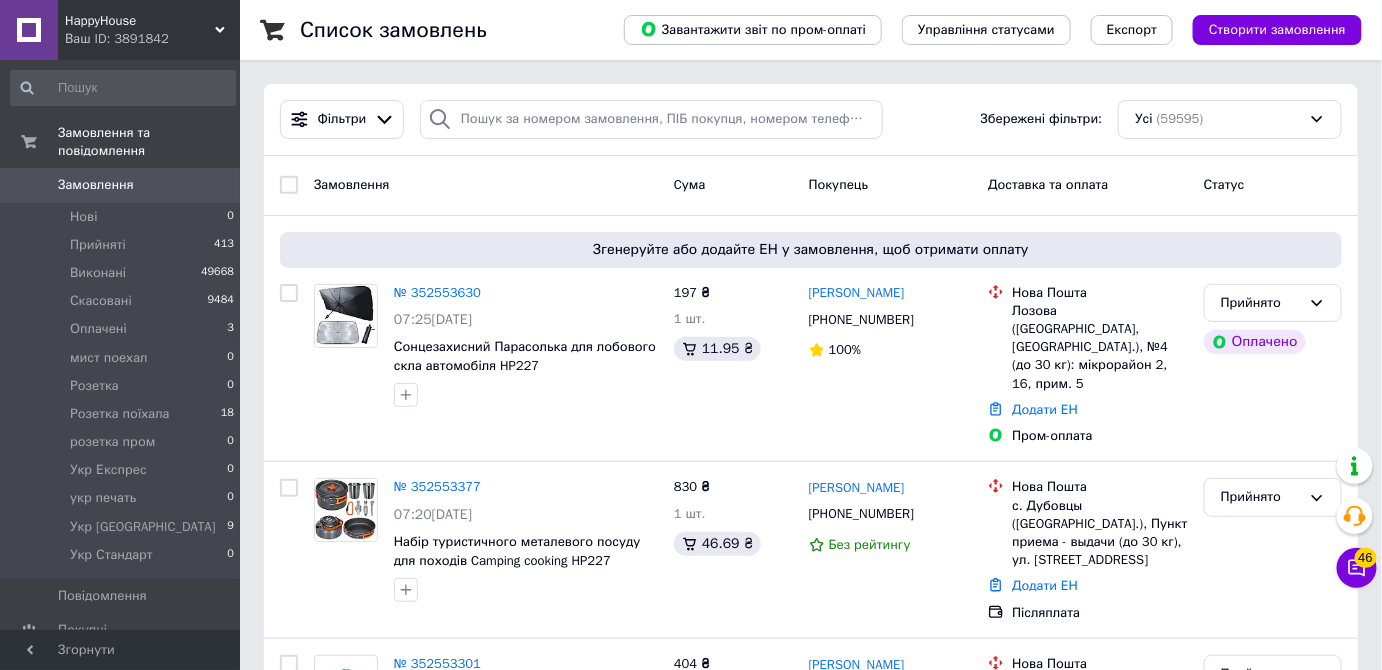 click on "HappyHouse" at bounding box center [140, 21] 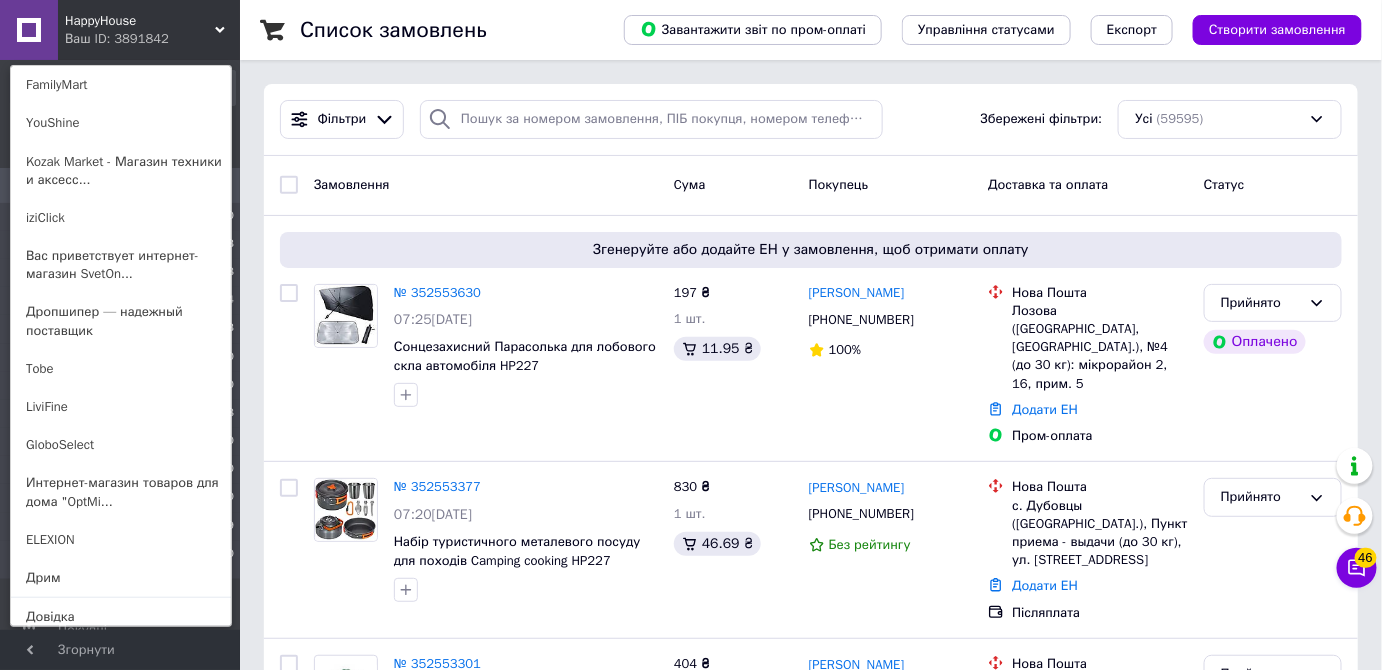 scroll, scrollTop: 234, scrollLeft: 0, axis: vertical 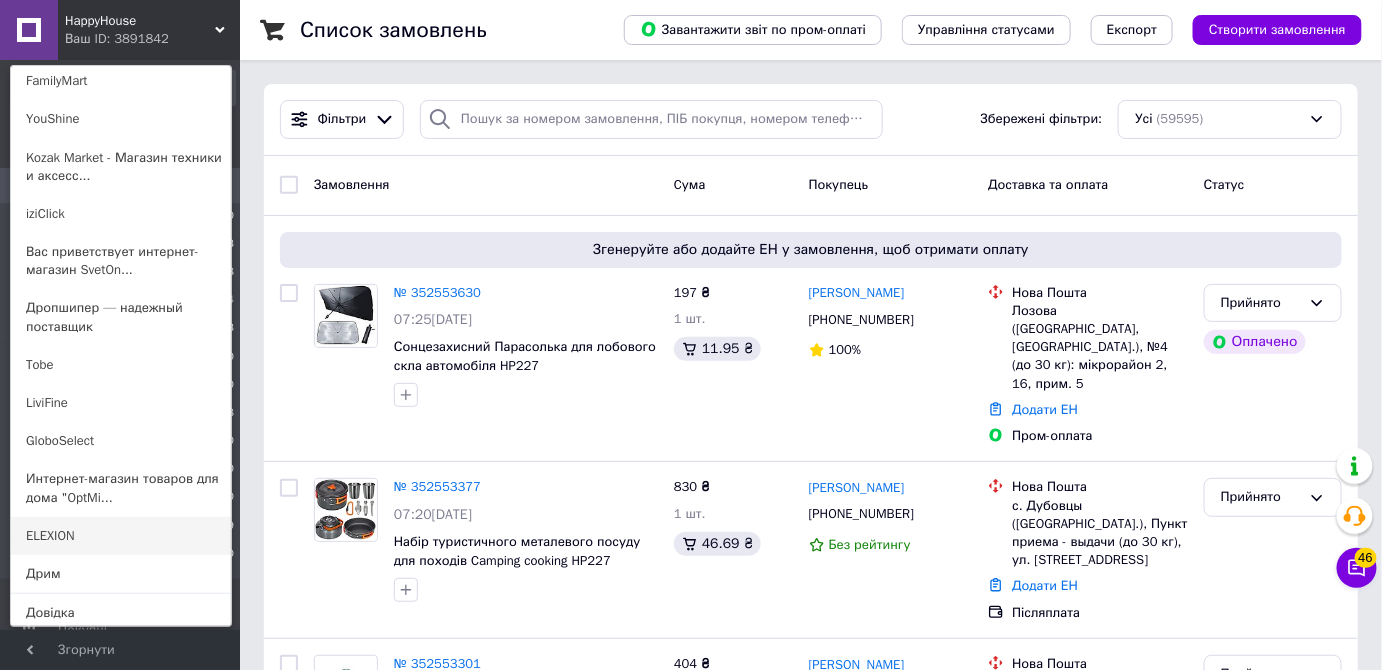 click on "ELEXION" at bounding box center (121, 536) 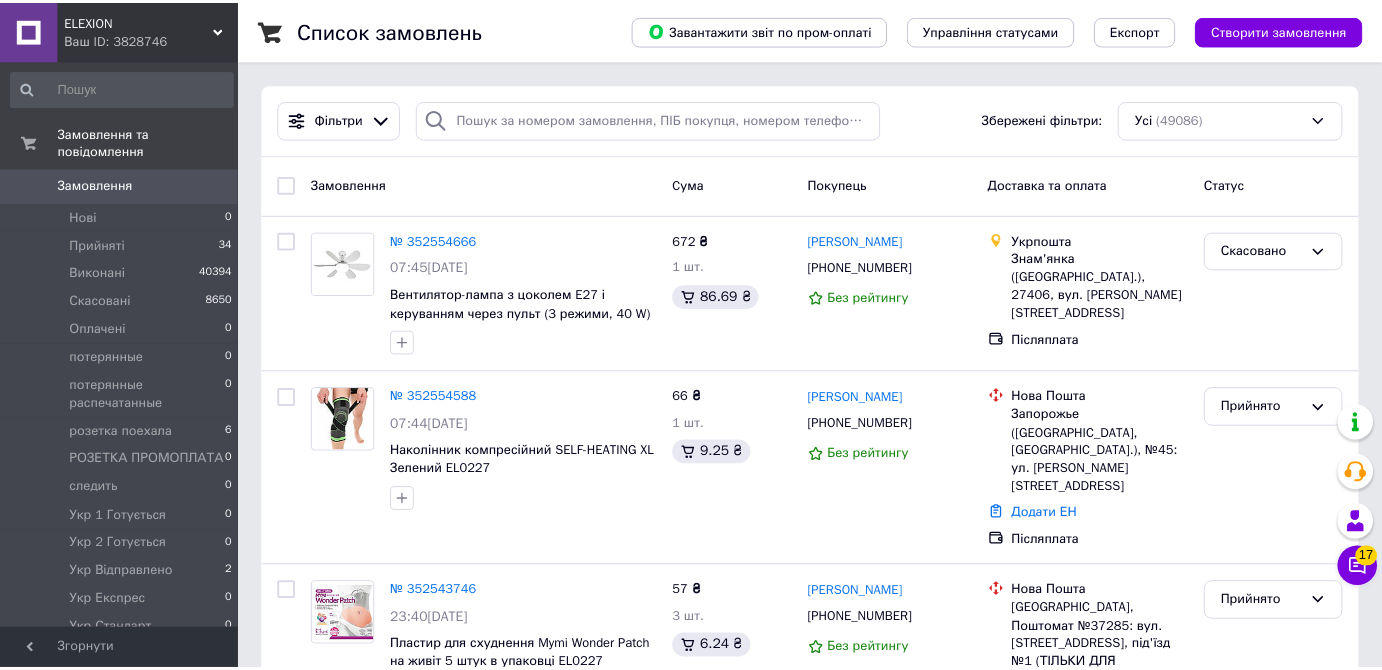 scroll, scrollTop: 0, scrollLeft: 0, axis: both 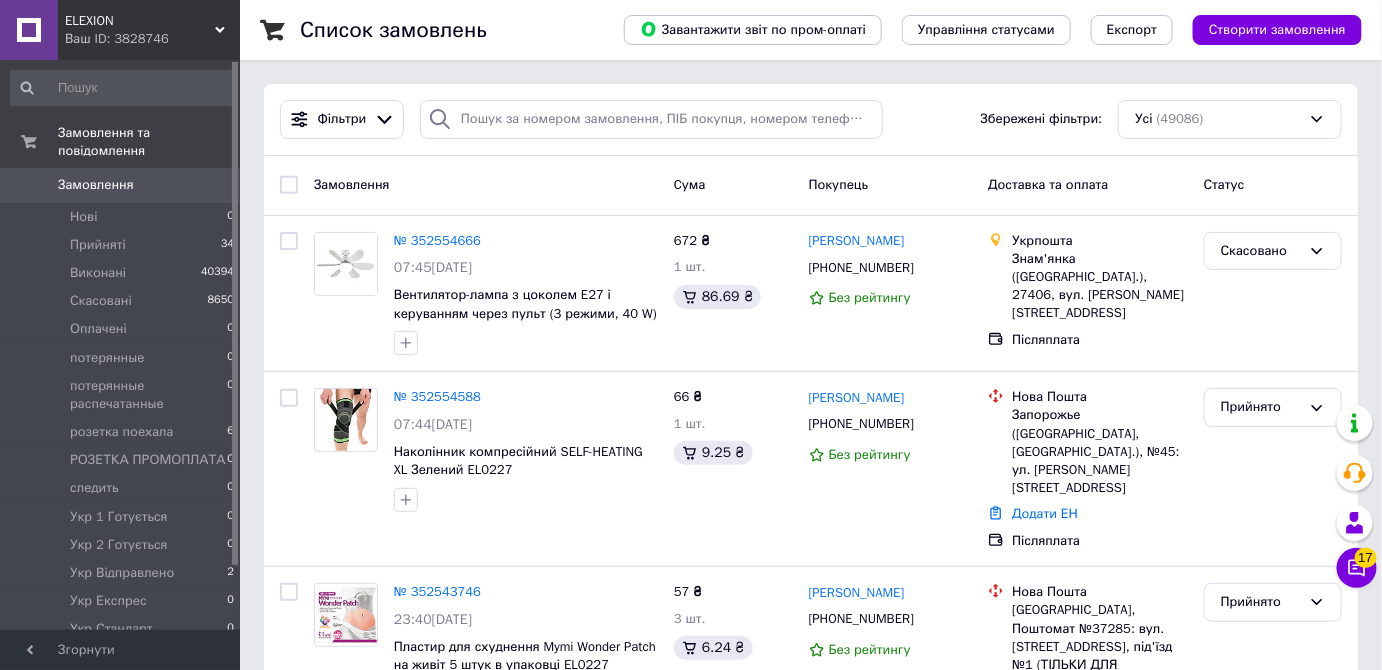 click on "ELEXION" at bounding box center [140, 21] 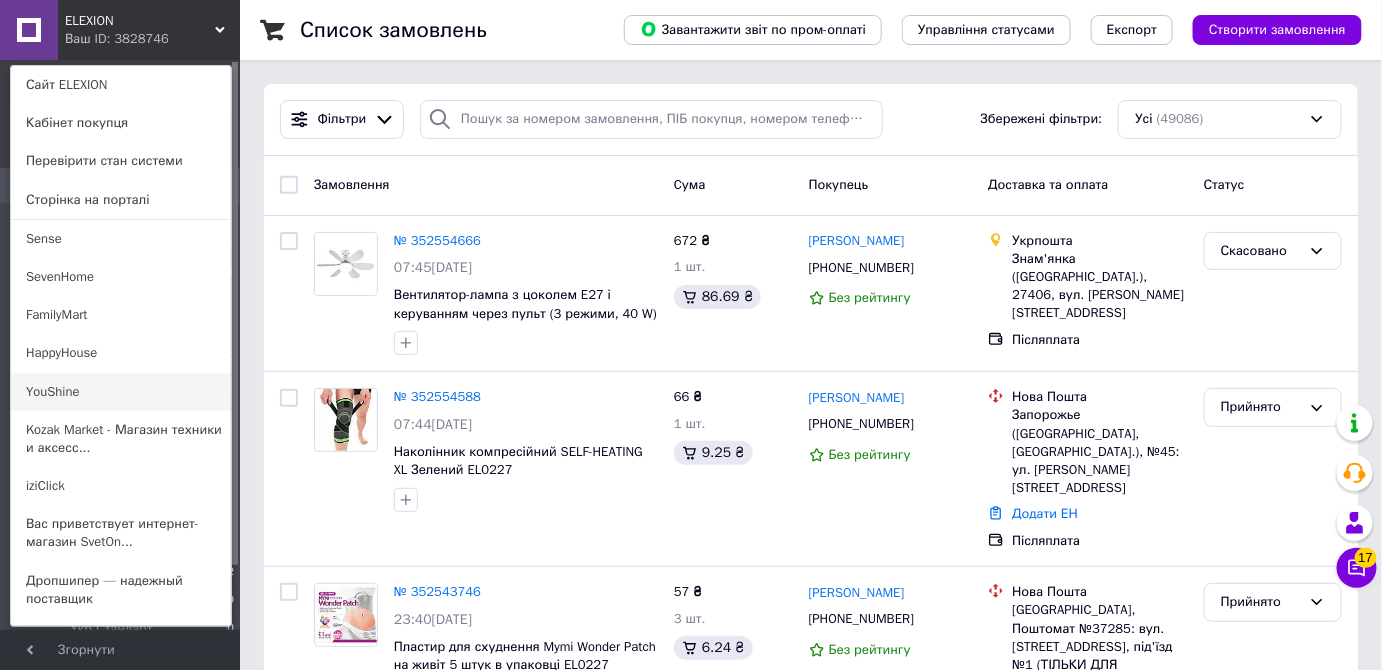 click on "YouShine" at bounding box center (121, 392) 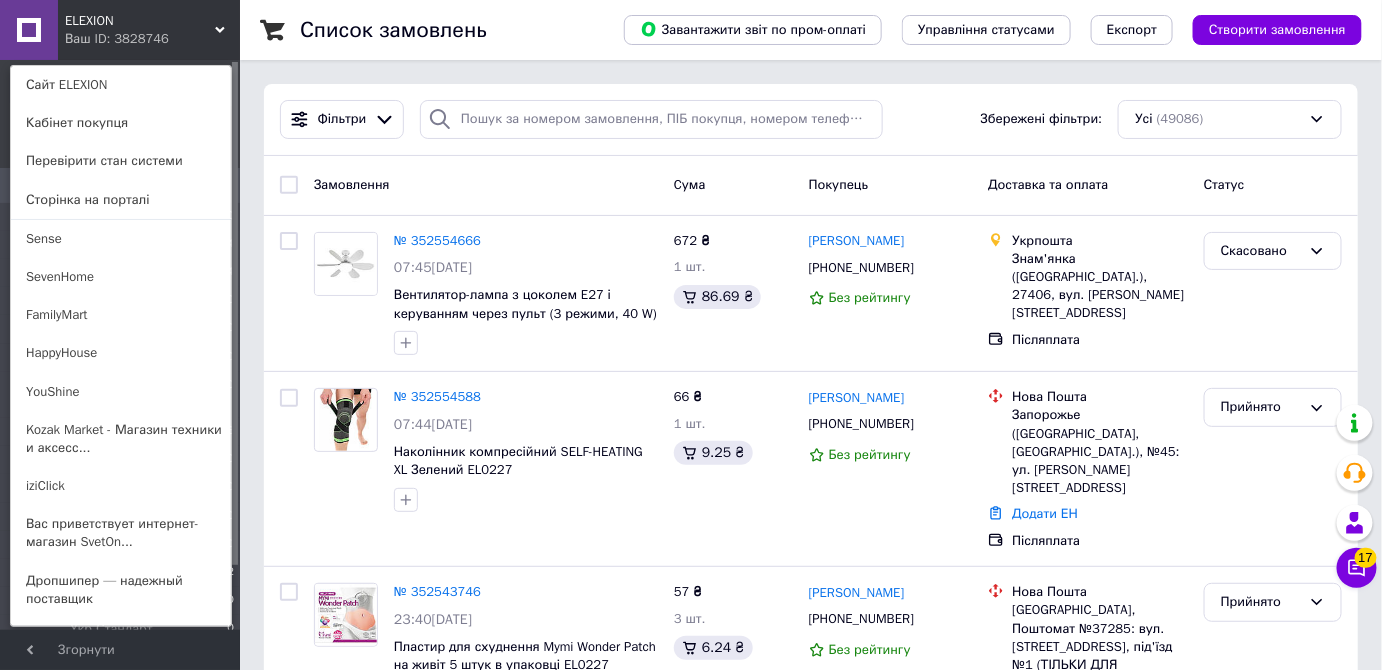 click on "розетка поехала" at bounding box center (121, 432) 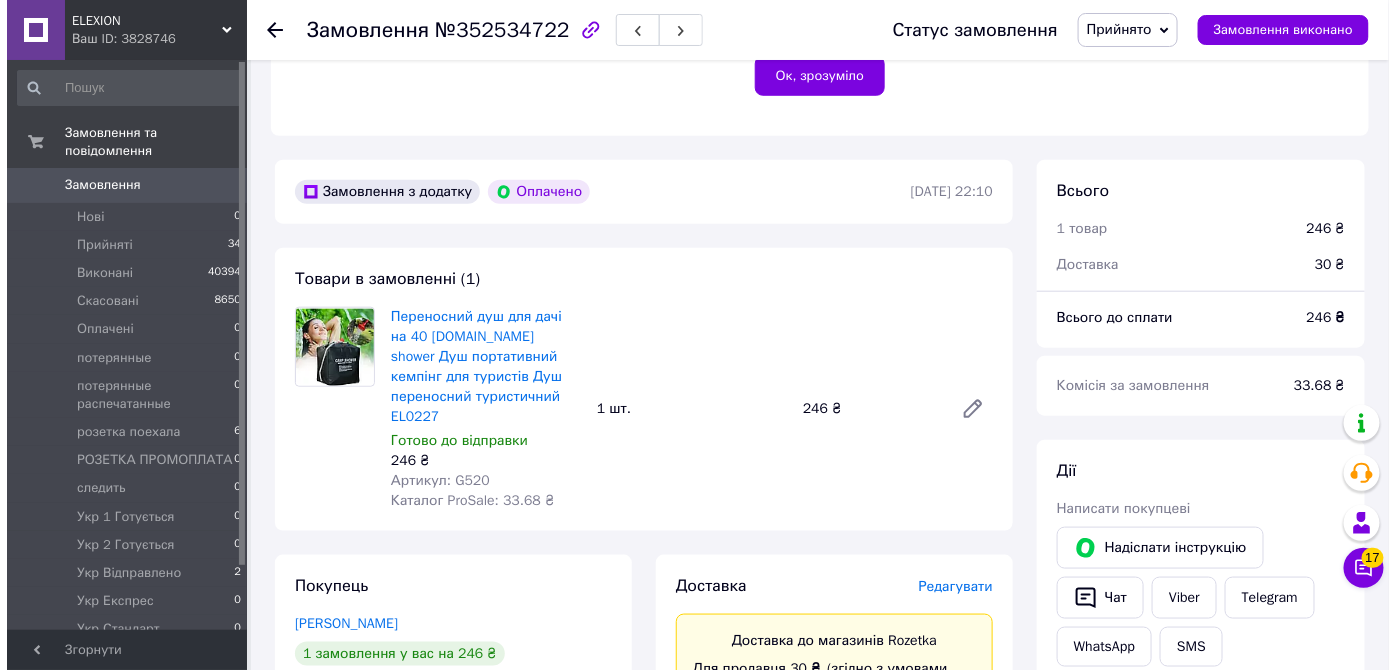 scroll, scrollTop: 545, scrollLeft: 0, axis: vertical 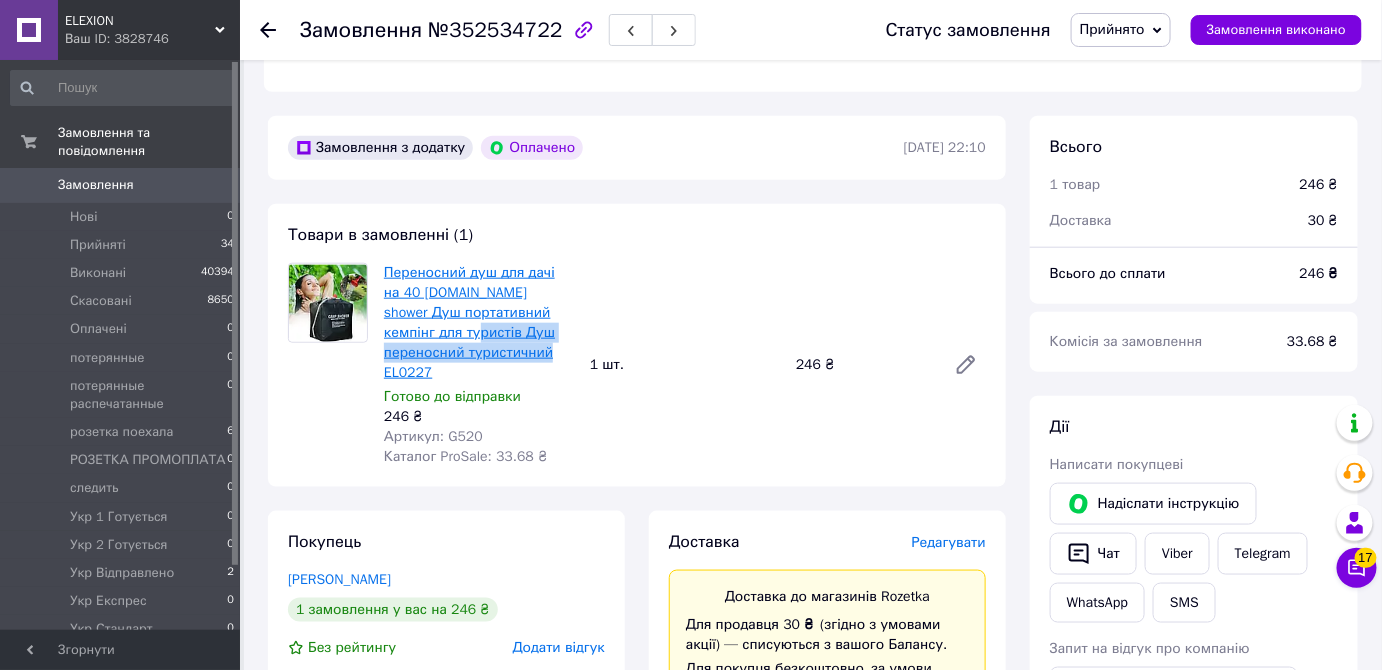 drag, startPoint x: 520, startPoint y: 331, endPoint x: 442, endPoint y: 314, distance: 79.83107 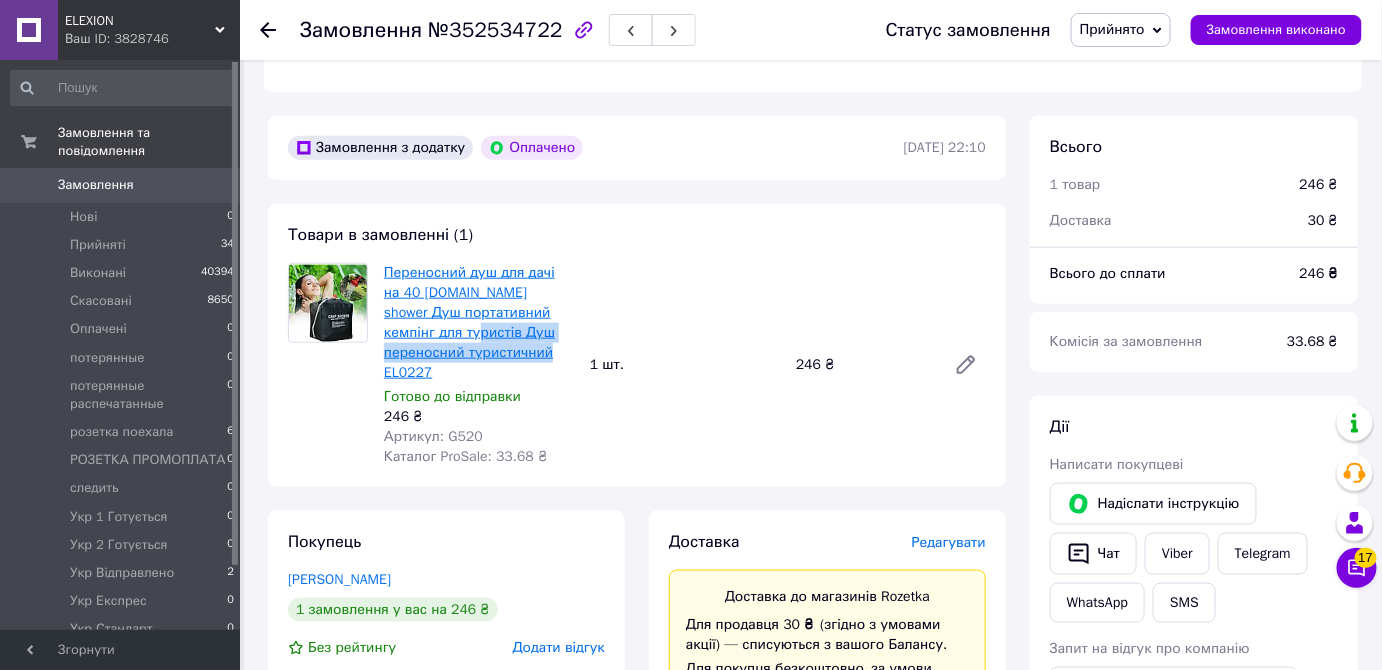 click on "Переносний душ для дачі на 40 л.camp shower Душ портативний кемпінг для туристів Душ переносний туристичний EL0227" at bounding box center (479, 323) 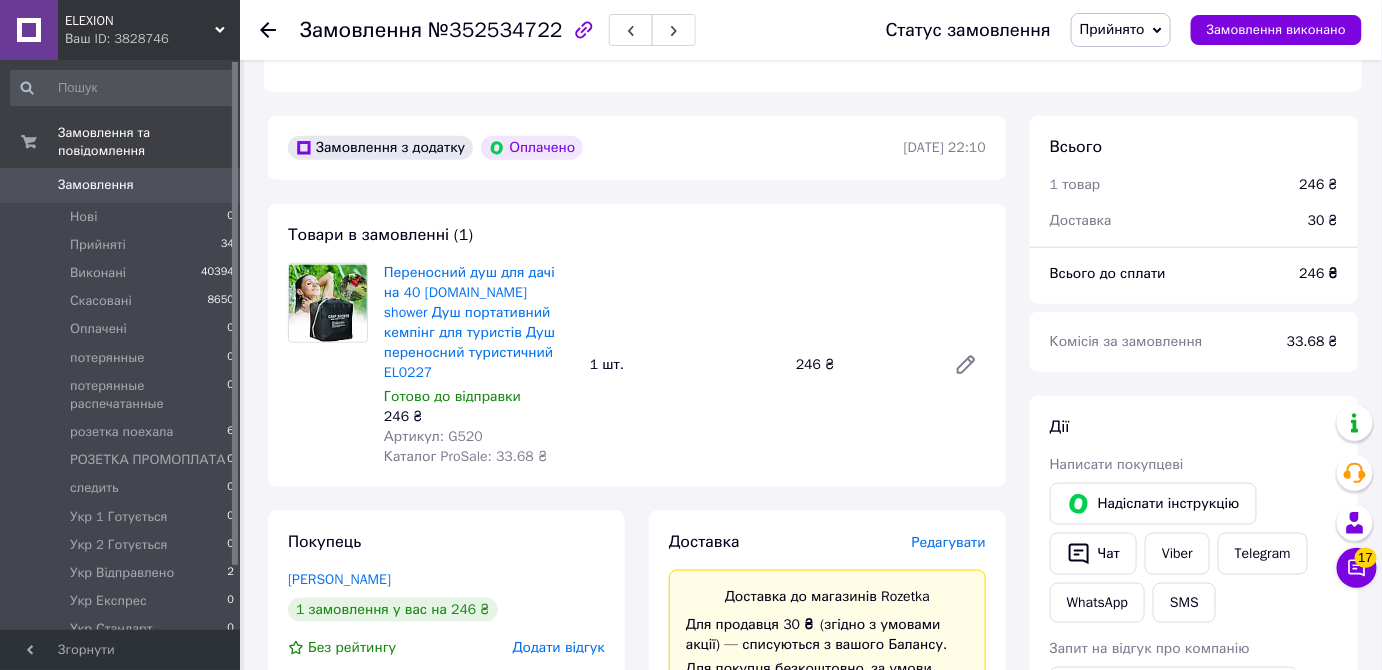 click on "Редагувати" at bounding box center (949, 542) 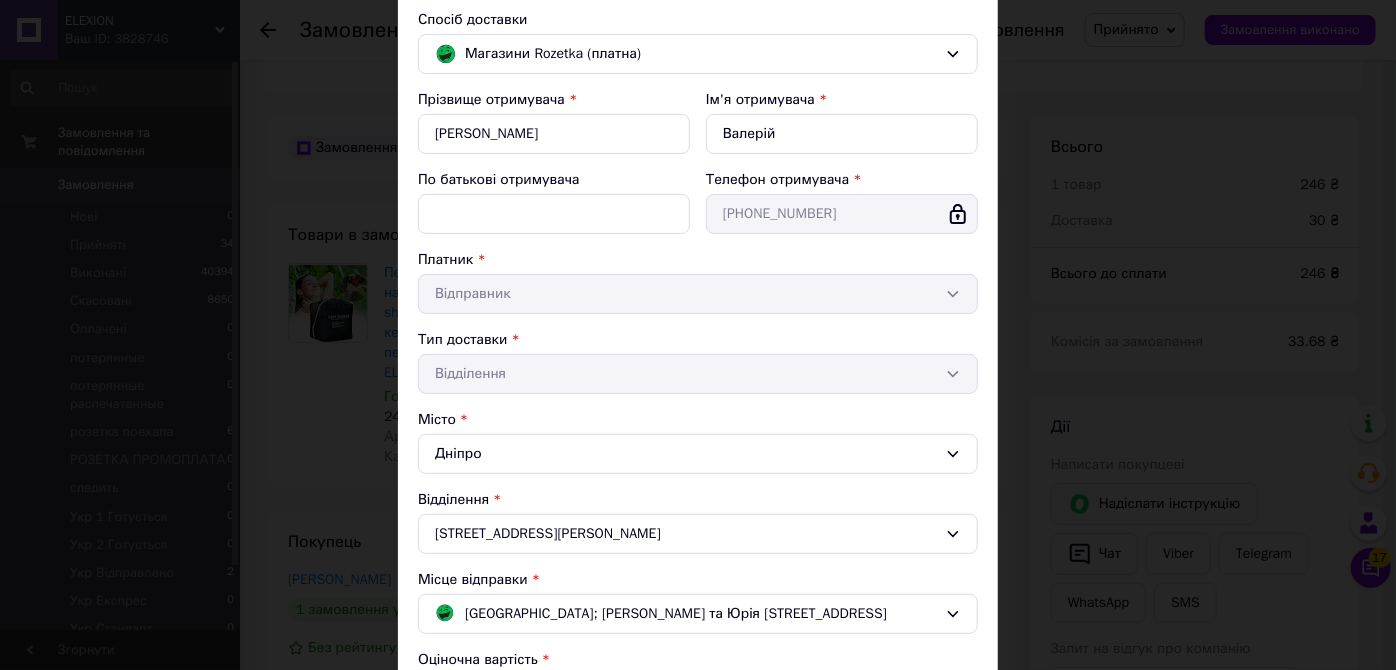 scroll, scrollTop: 447, scrollLeft: 0, axis: vertical 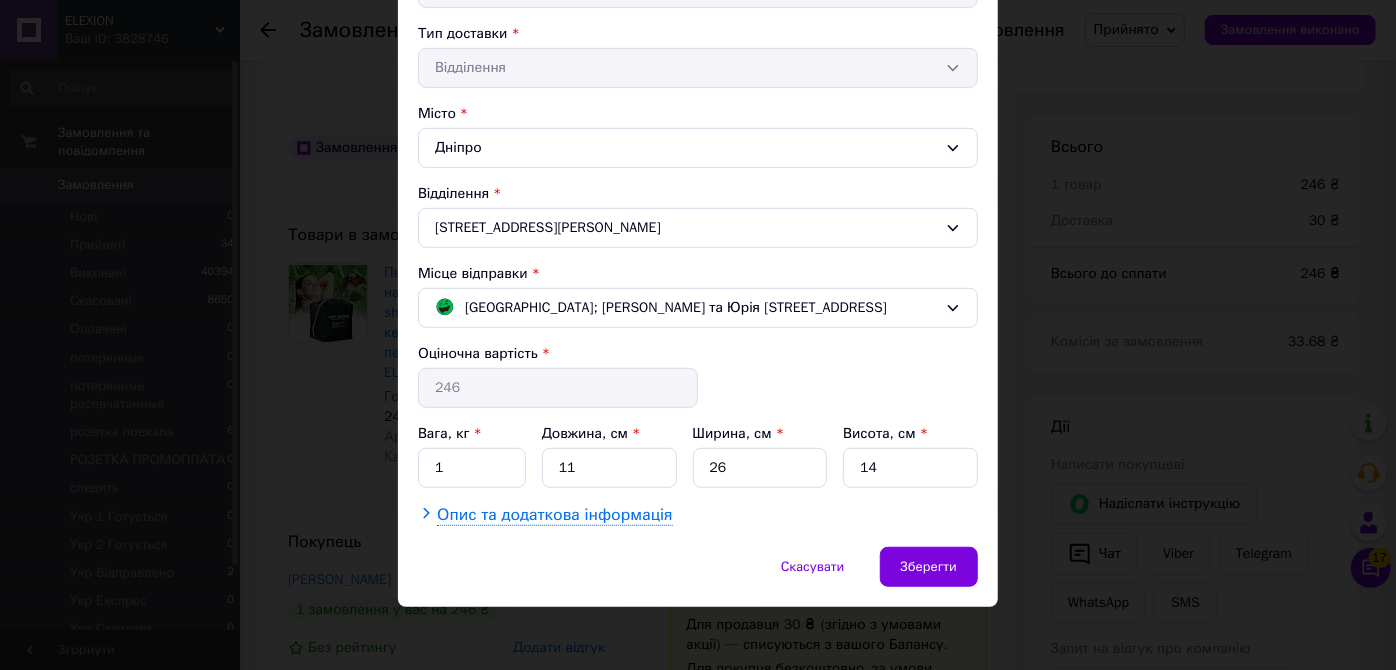 click on "Опис та додаткова інформація" at bounding box center [554, 515] 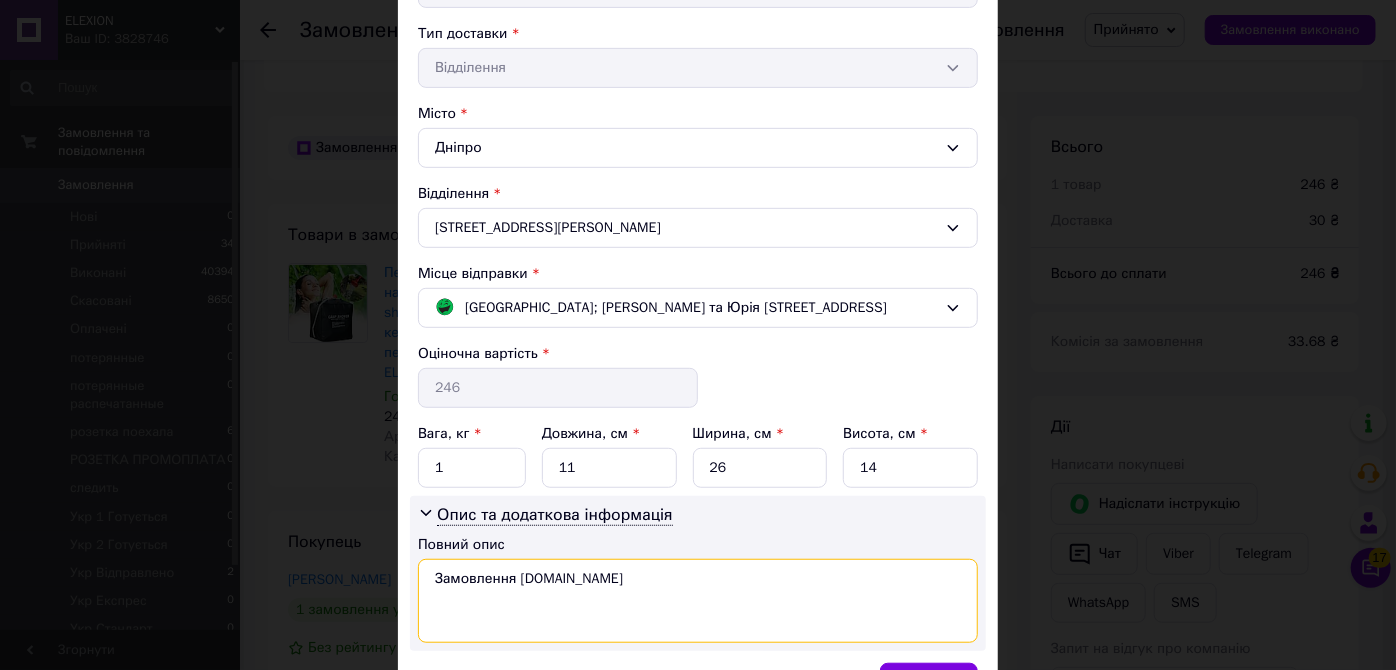 click on "Замовлення [DOMAIN_NAME]" at bounding box center (698, 601) 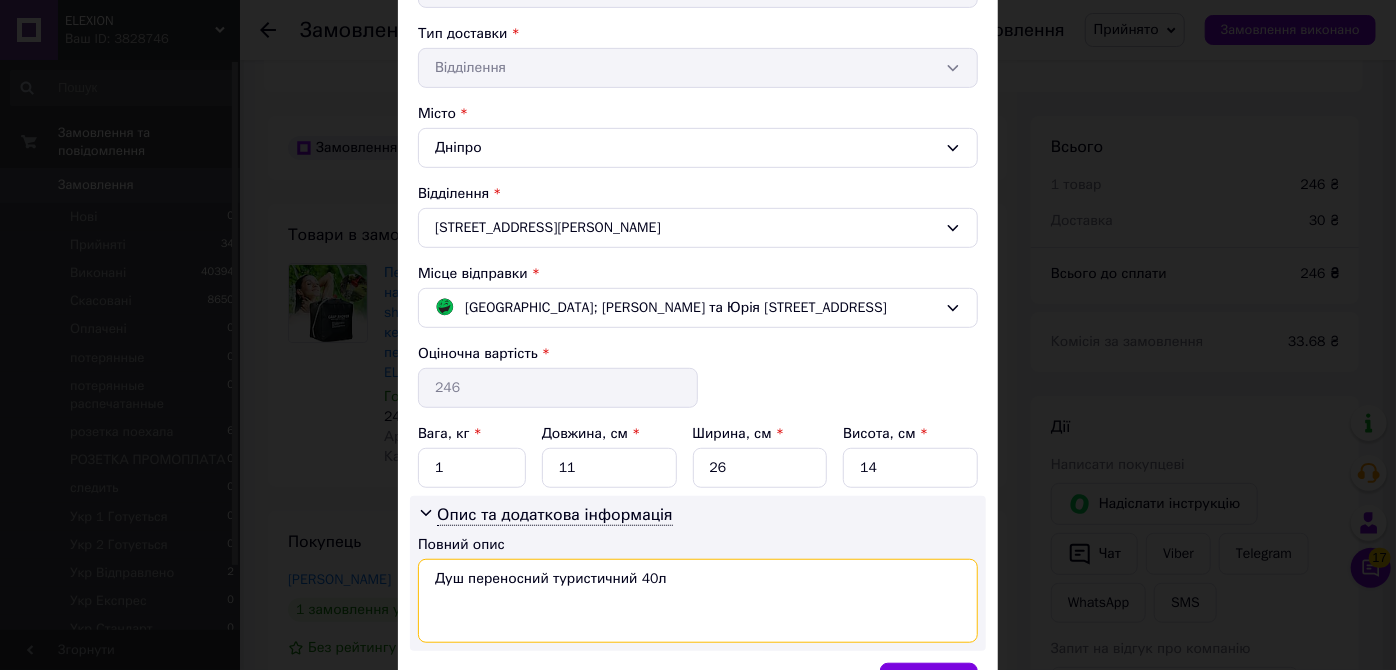 drag, startPoint x: 541, startPoint y: 573, endPoint x: 468, endPoint y: 571, distance: 73.02739 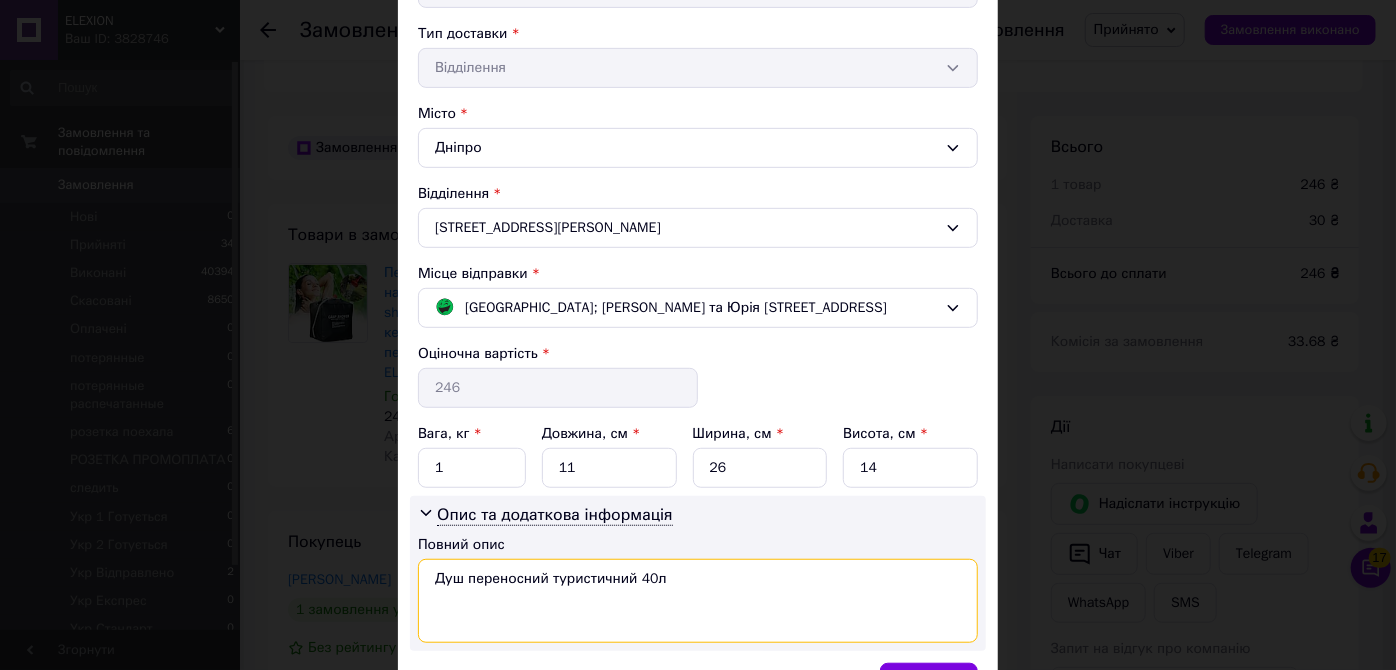 click on "Душ переносний туристичний 40л" at bounding box center (698, 601) 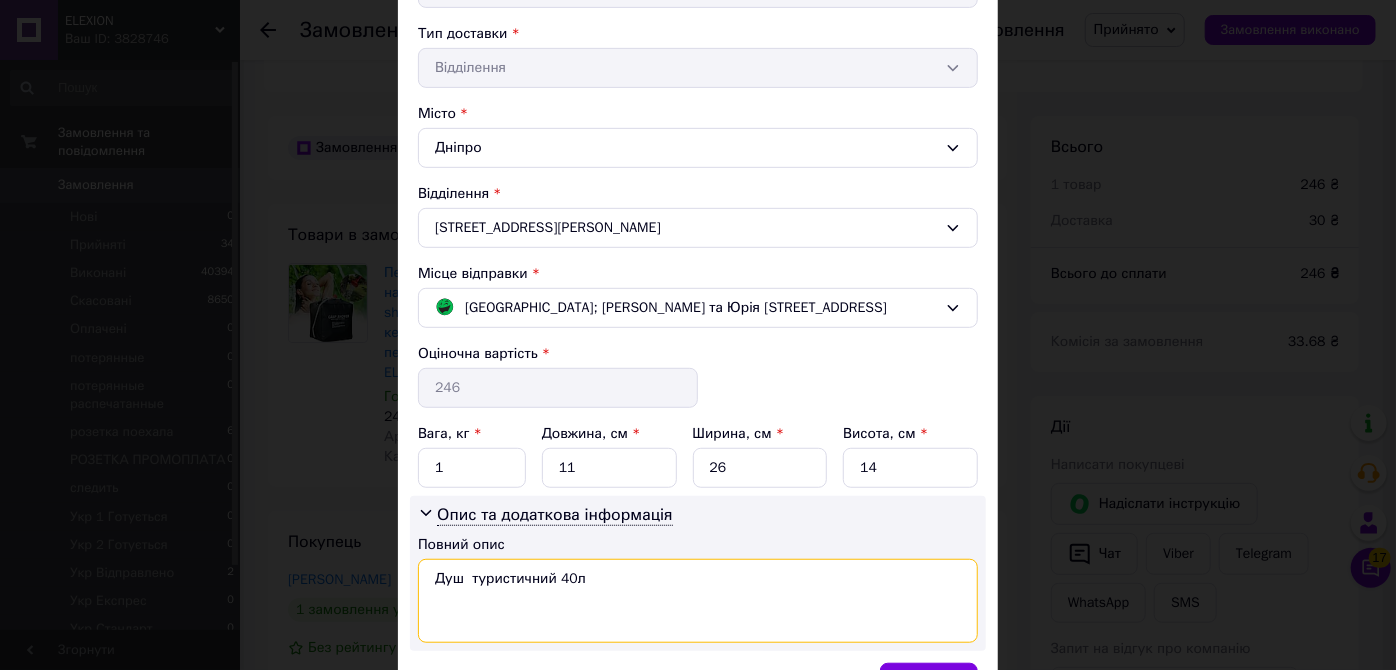 click on "Душ  туристичний 40л" at bounding box center [698, 601] 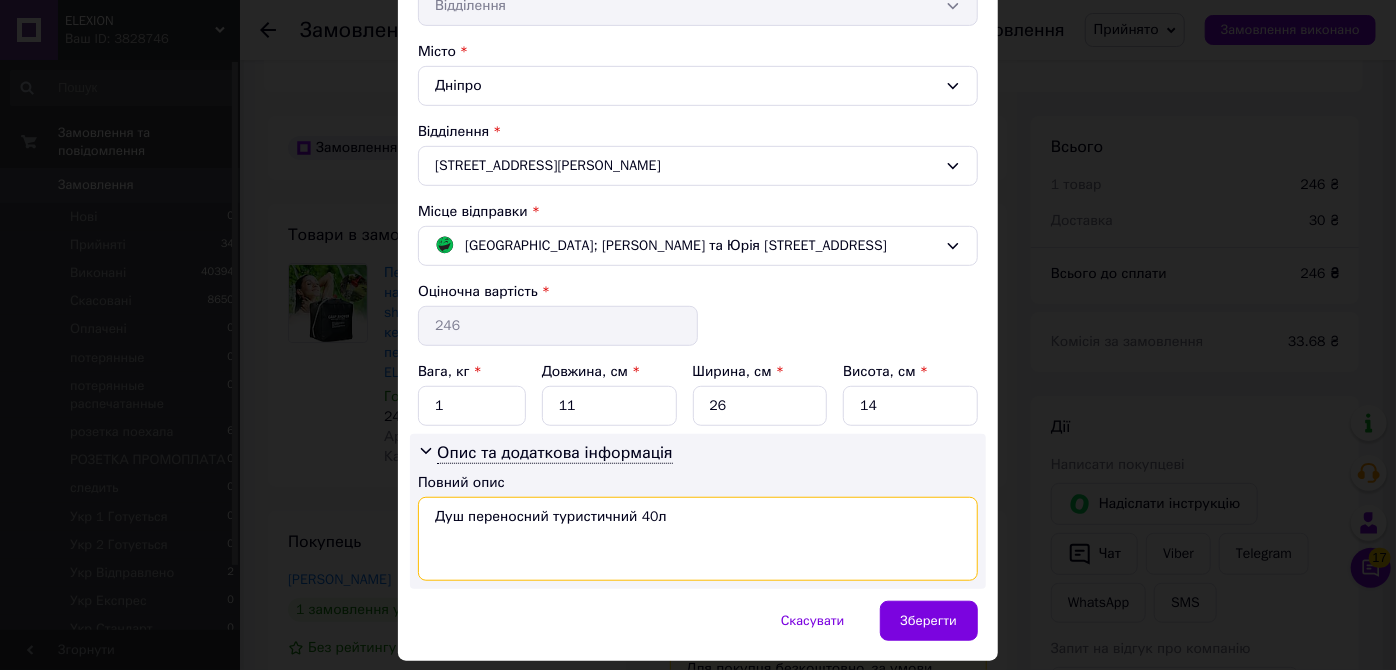 scroll, scrollTop: 562, scrollLeft: 0, axis: vertical 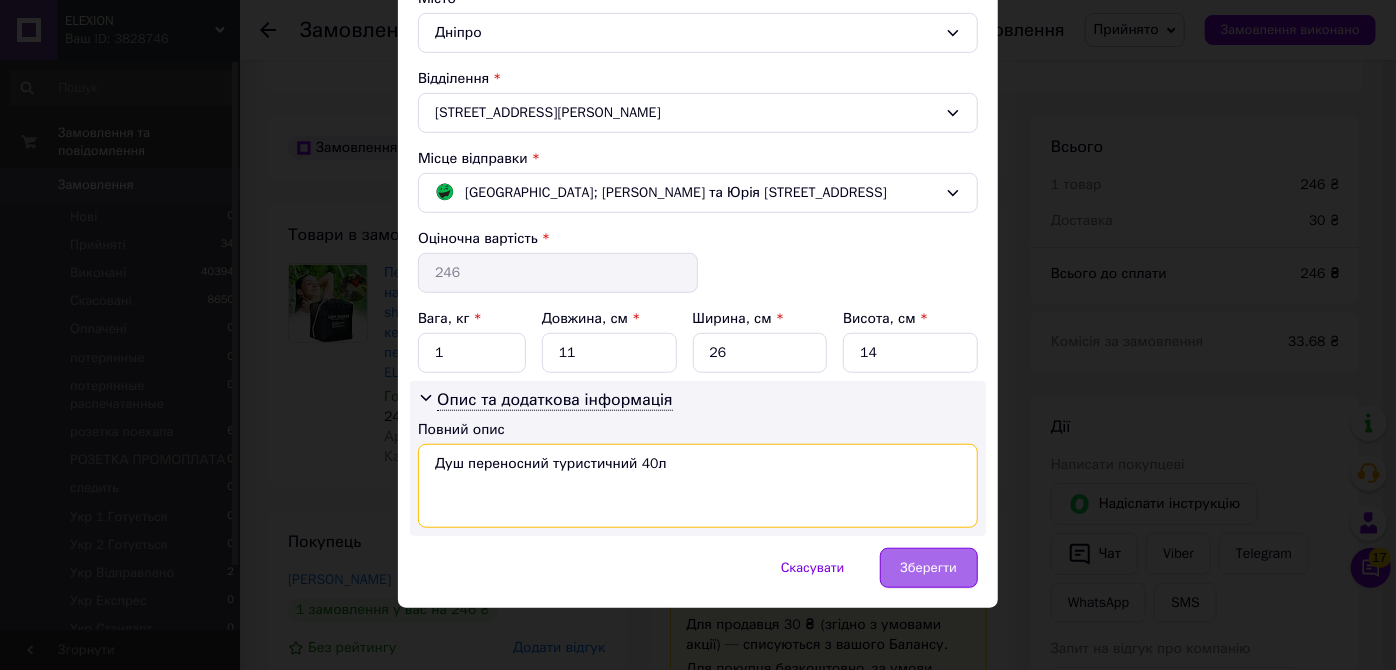 type on "Душ переносний туристичний 40л" 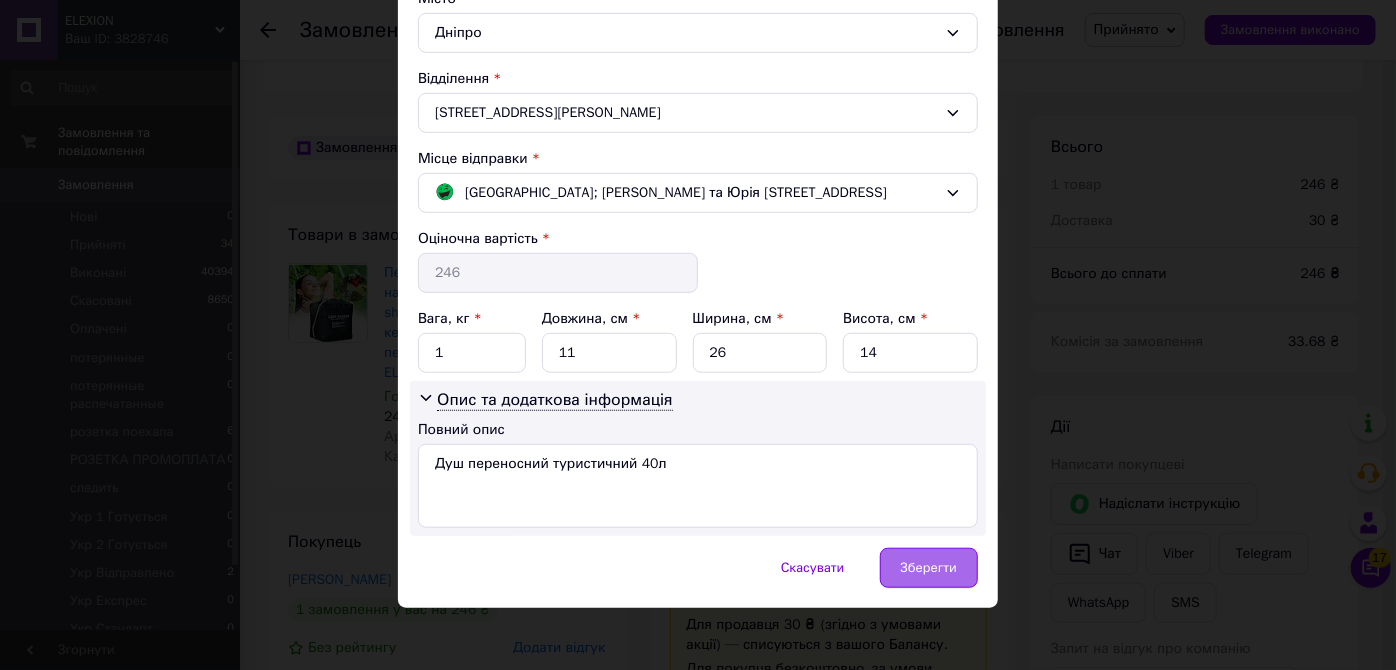 click on "Зберегти" at bounding box center [929, 568] 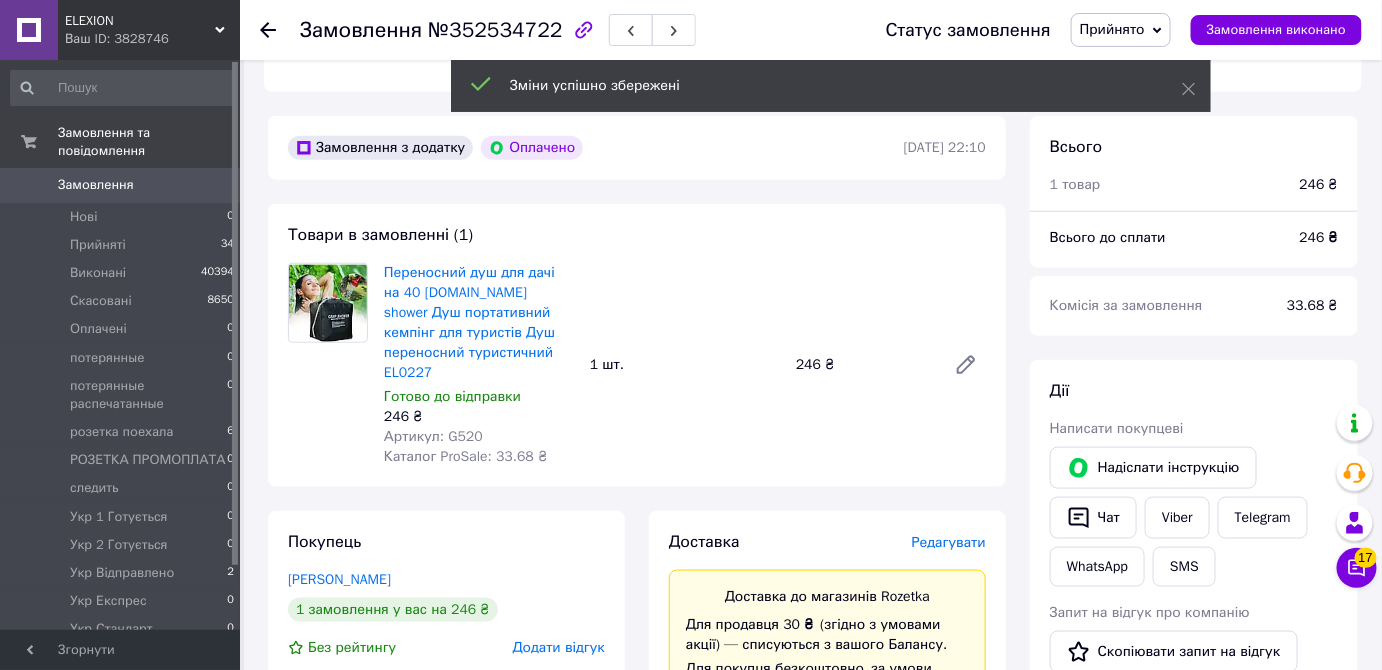click on "Артикул: G520" at bounding box center (433, 436) 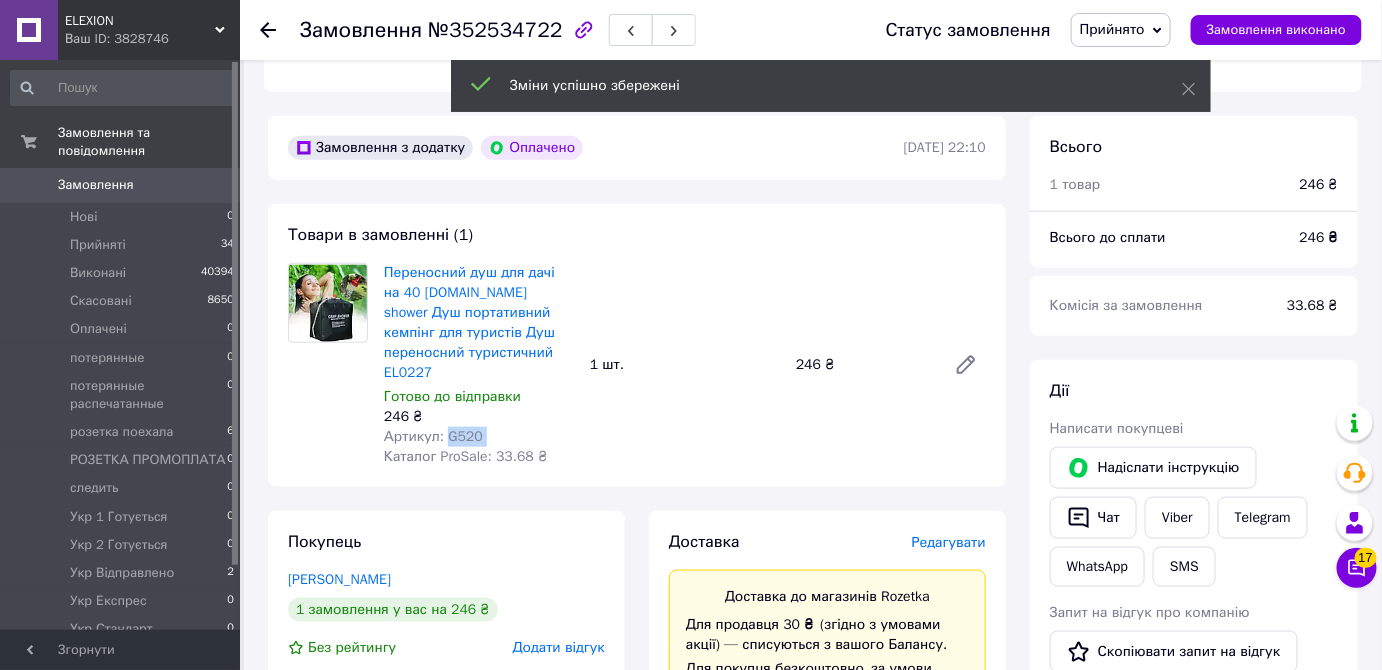 click on "Артикул: G520" at bounding box center [479, 437] 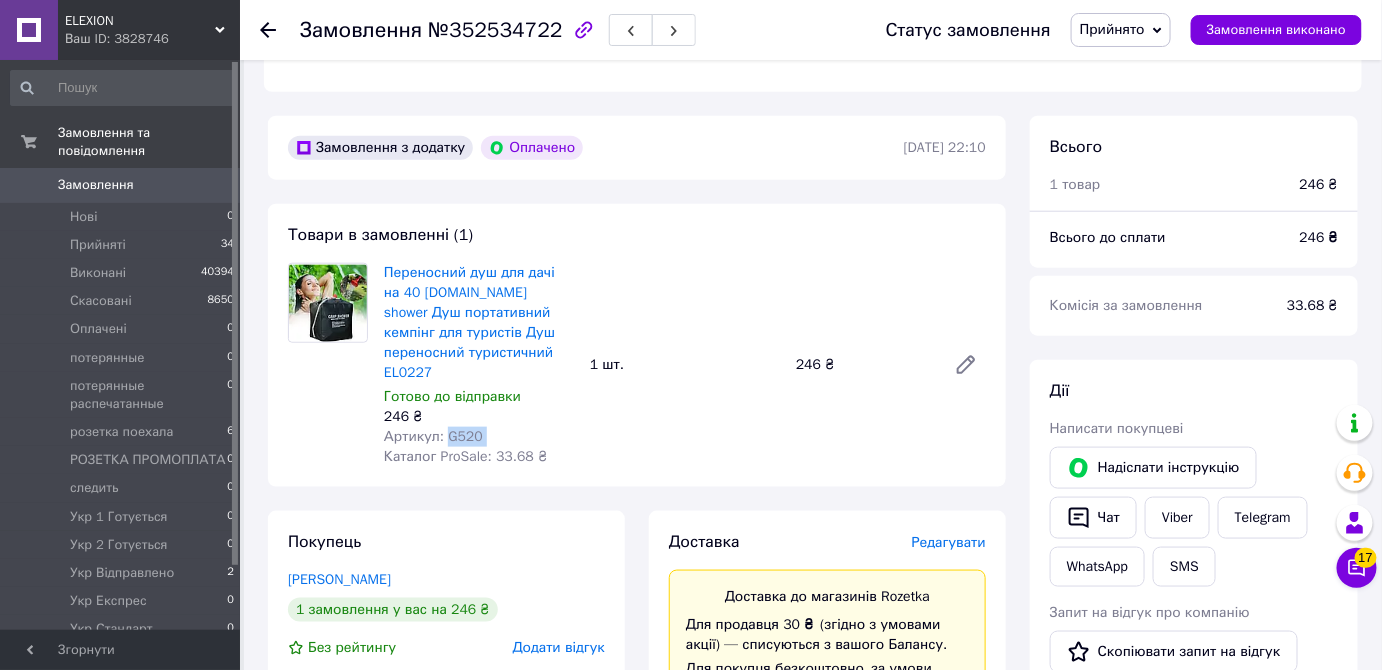 copy on "G520" 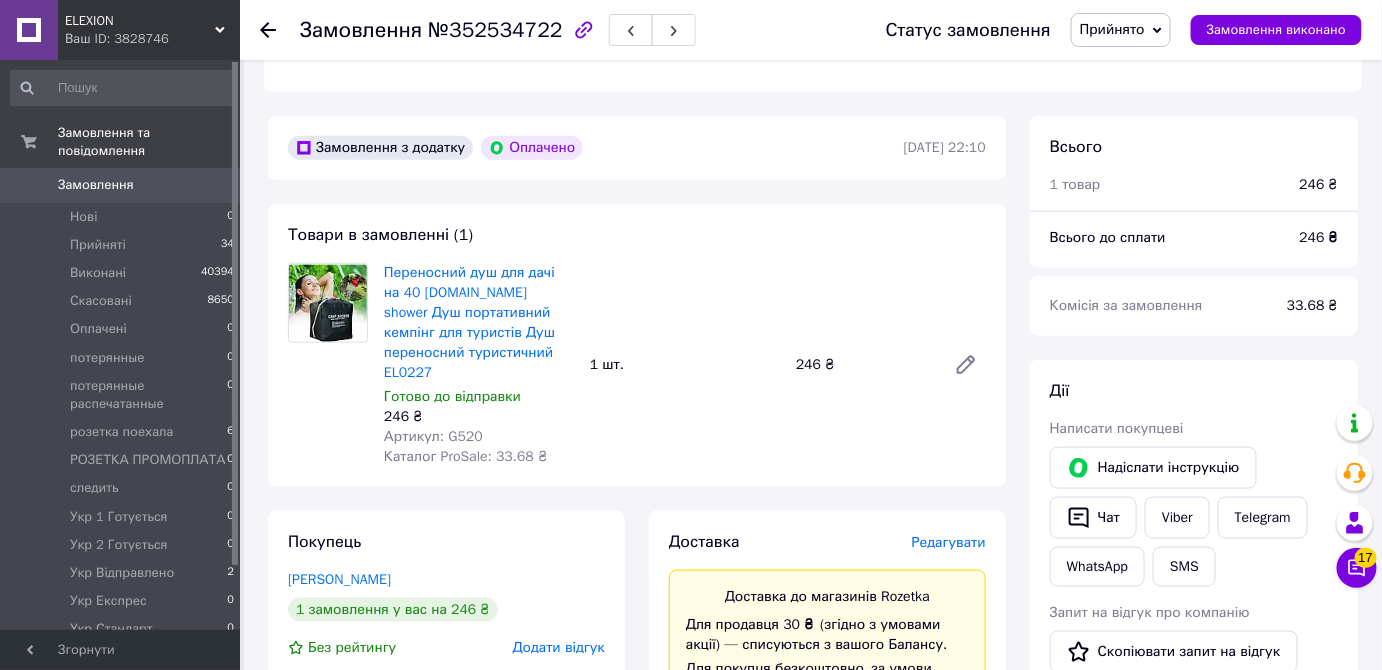 click on "Редагувати" at bounding box center (949, 542) 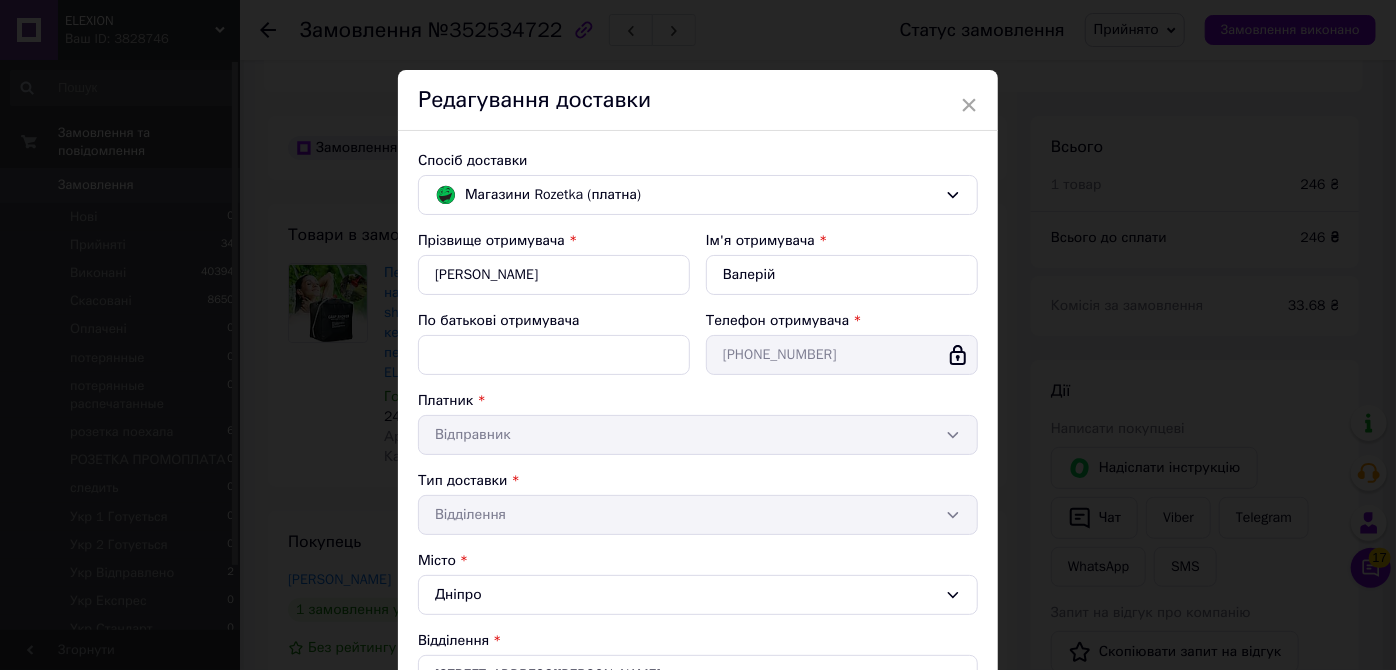 scroll, scrollTop: 454, scrollLeft: 0, axis: vertical 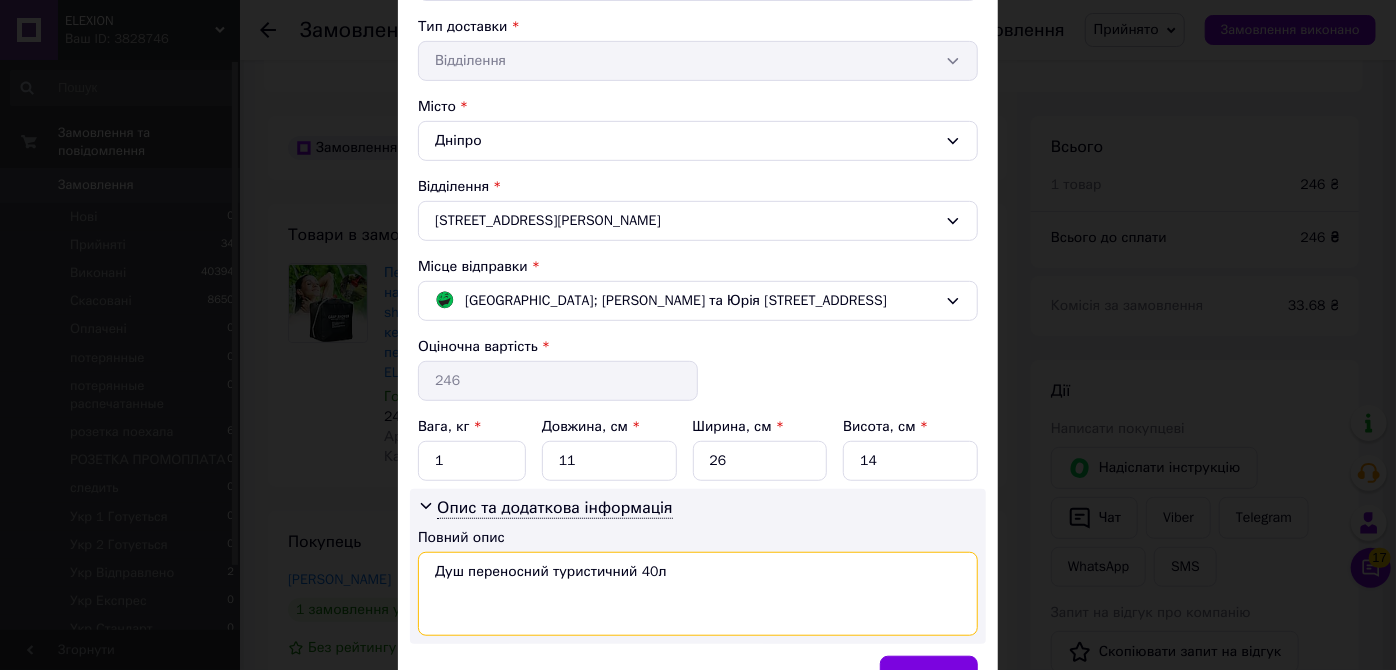click on "Душ переносний туристичний 40л" at bounding box center [698, 594] 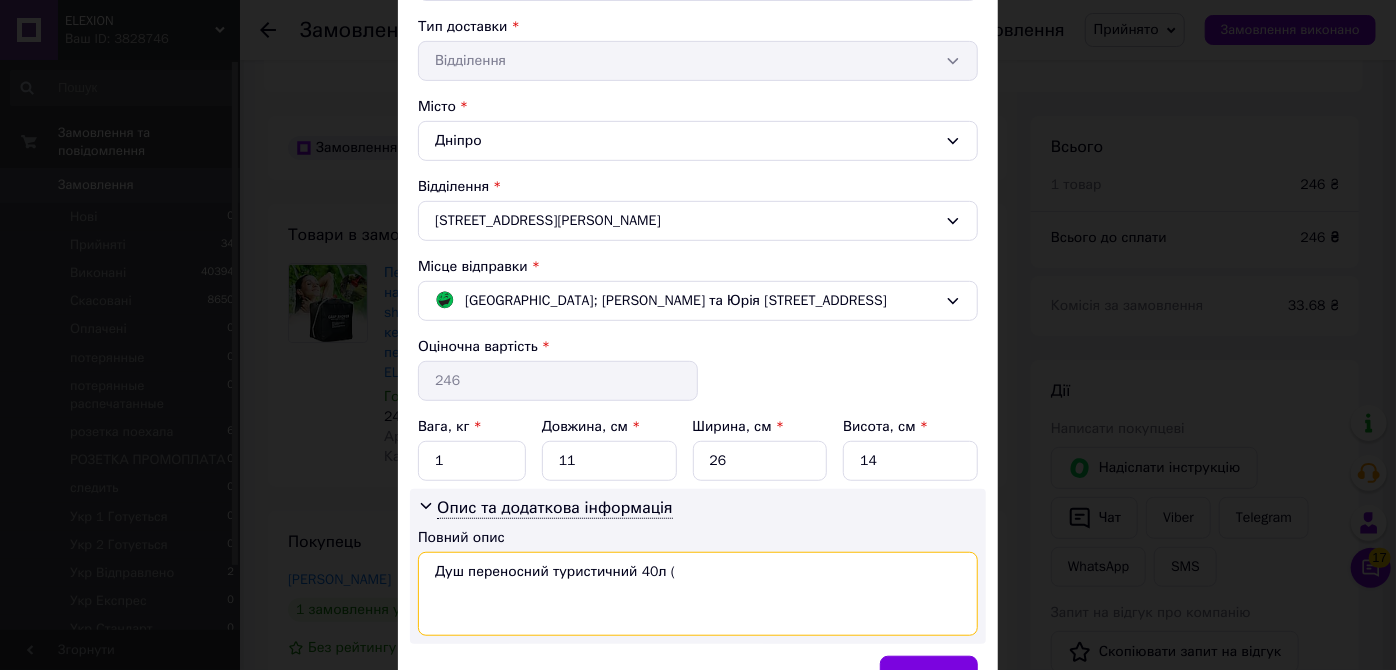 paste on "G520" 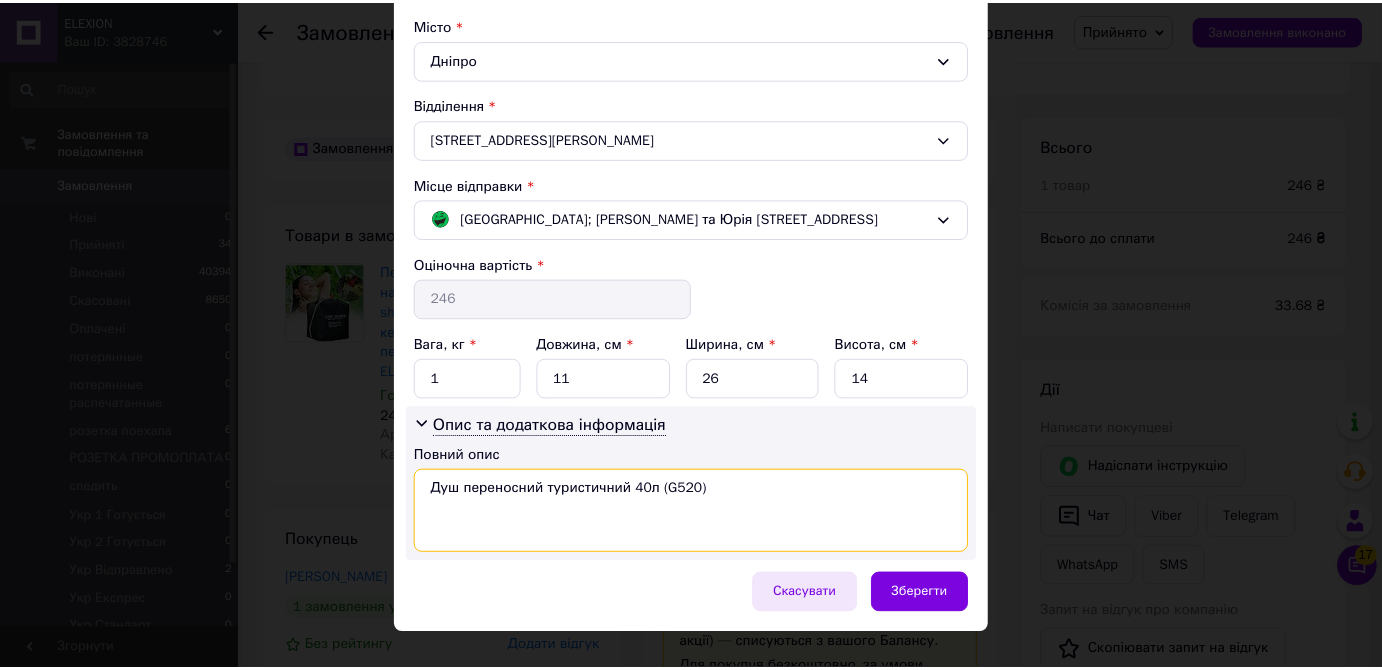 scroll, scrollTop: 562, scrollLeft: 0, axis: vertical 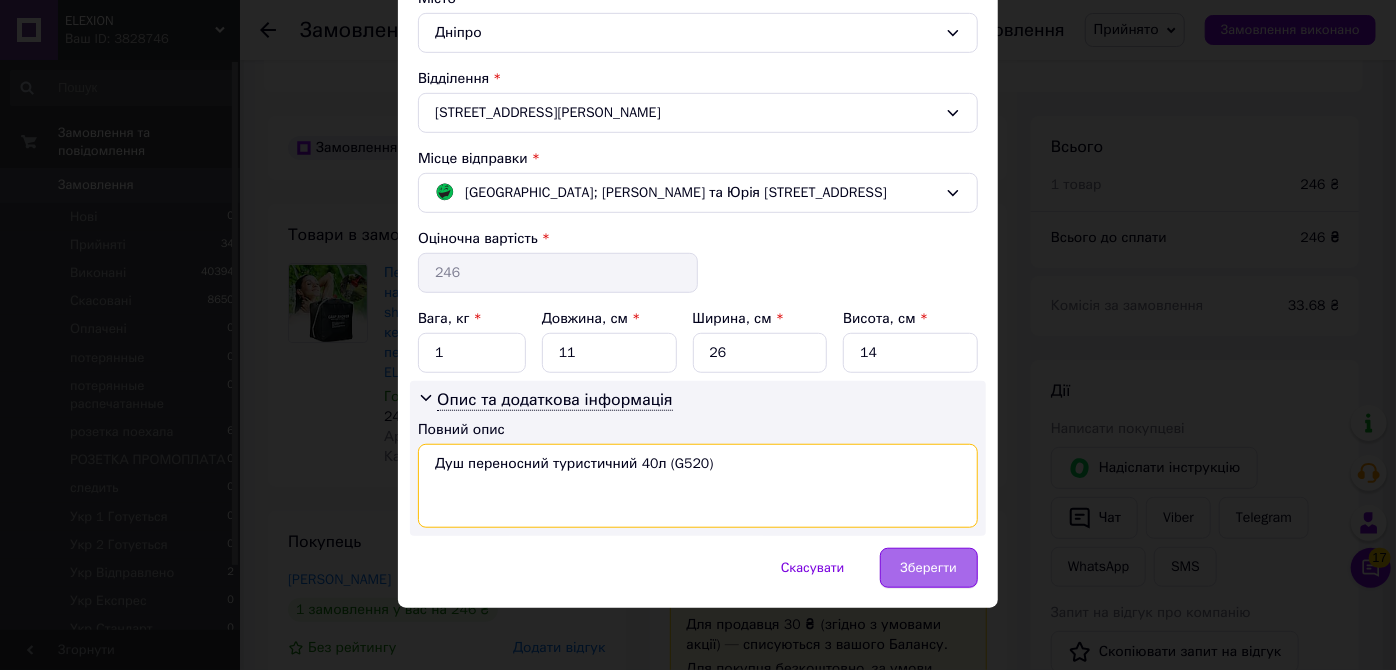 type on "Душ переносний туристичний 40л (G520)" 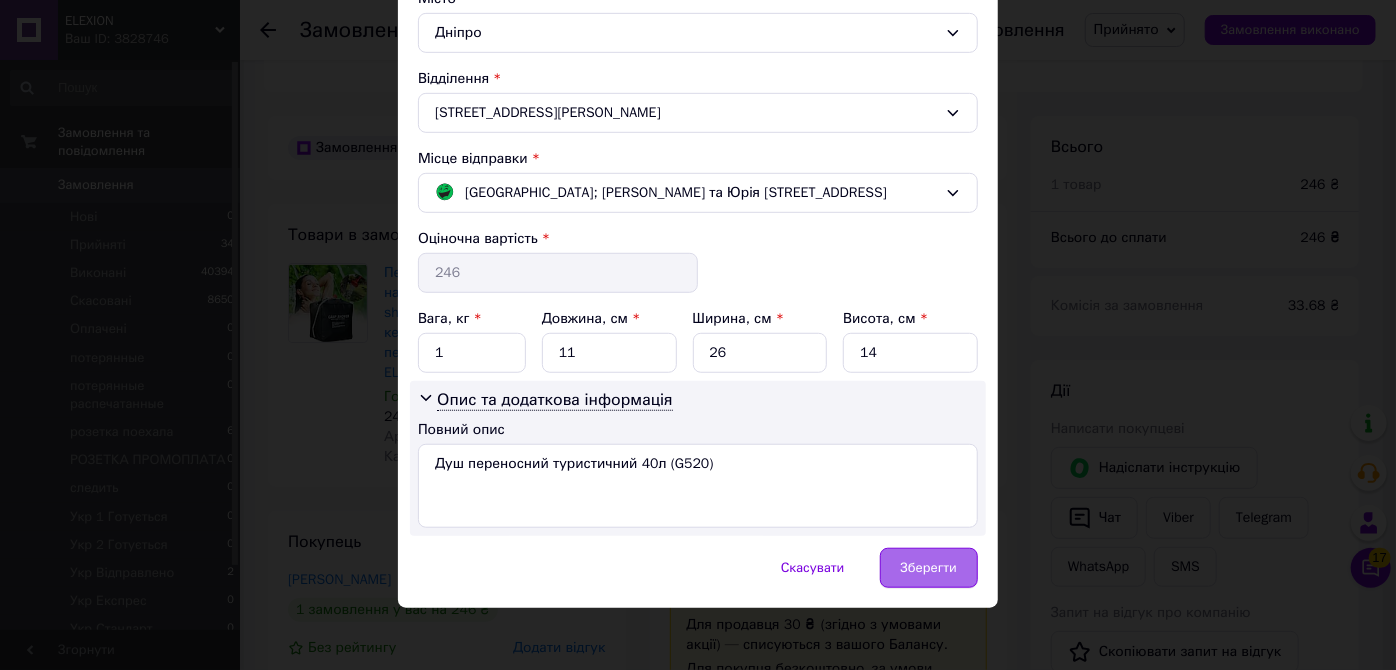 click on "Зберегти" at bounding box center [929, 568] 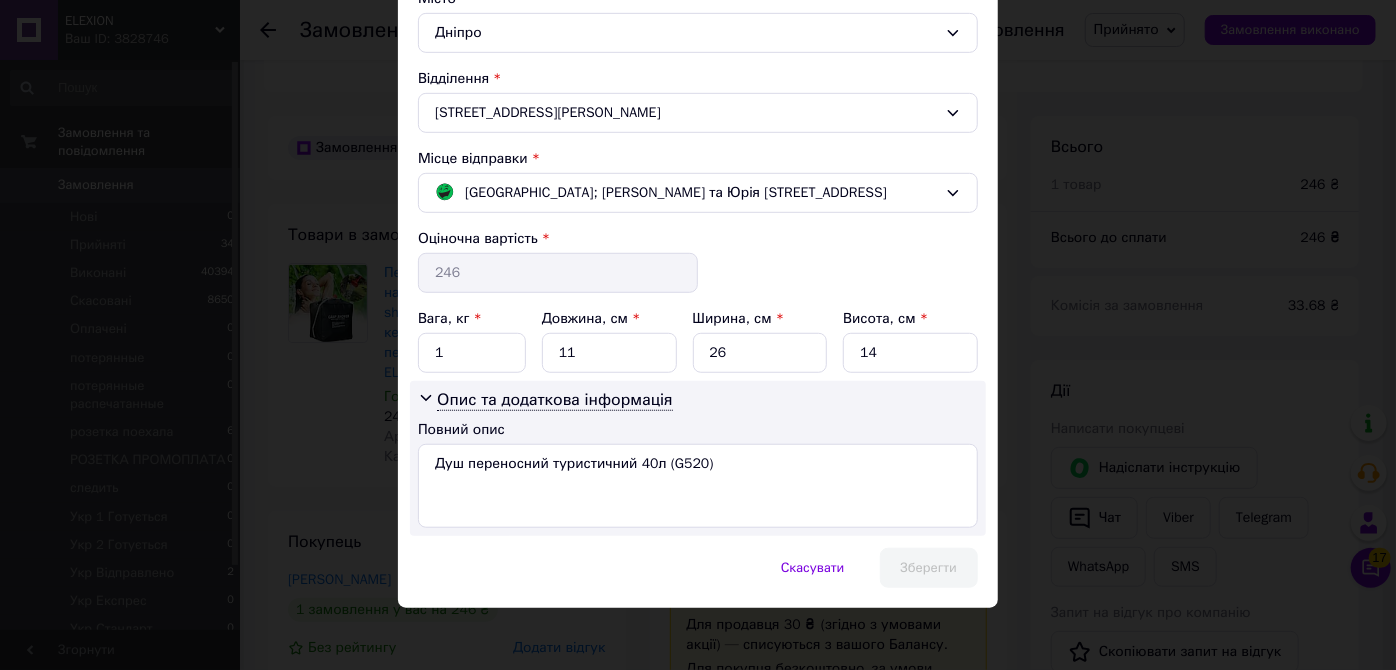 click on "Зберегти" at bounding box center [929, 568] 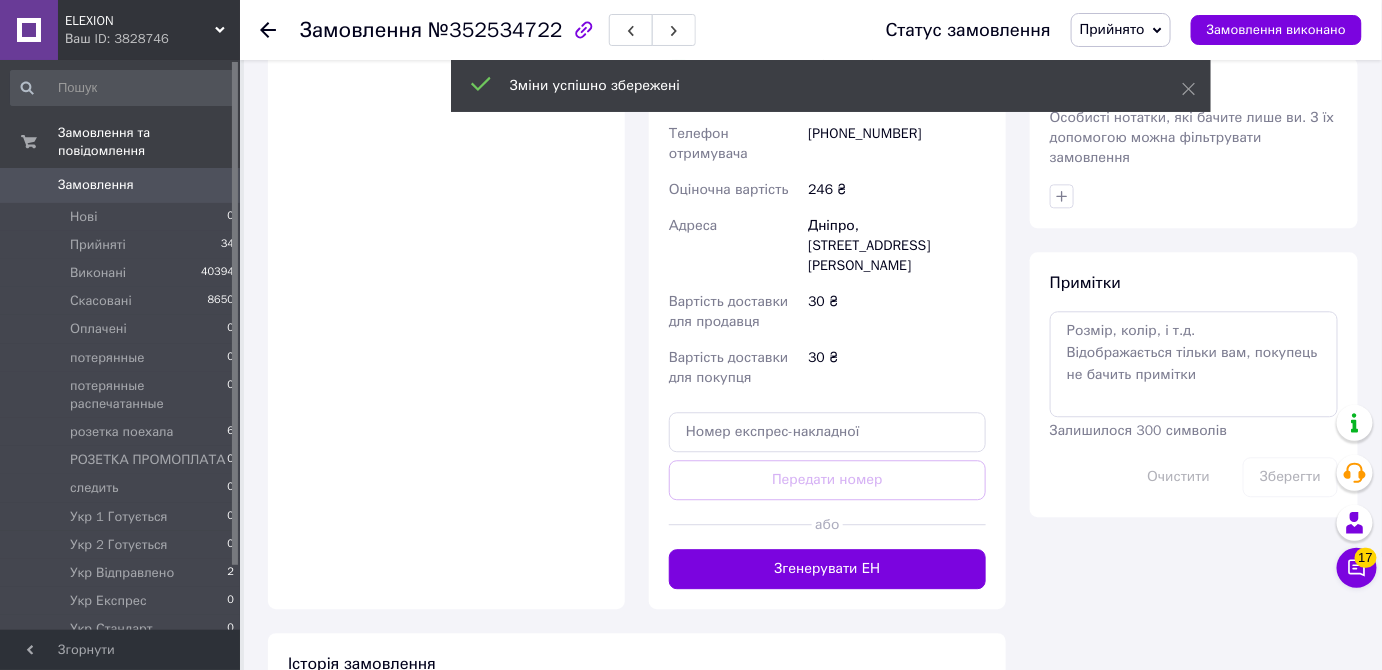 scroll, scrollTop: 1636, scrollLeft: 0, axis: vertical 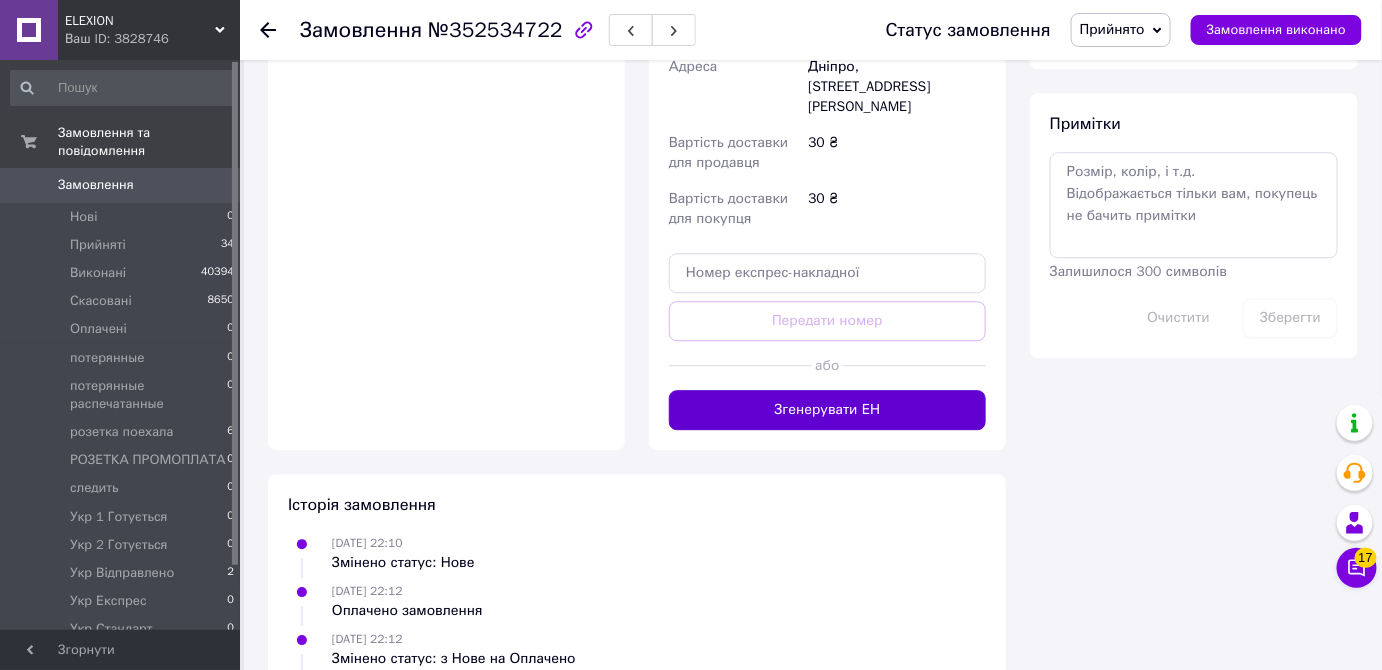 click on "Згенерувати ЕН" at bounding box center (827, 410) 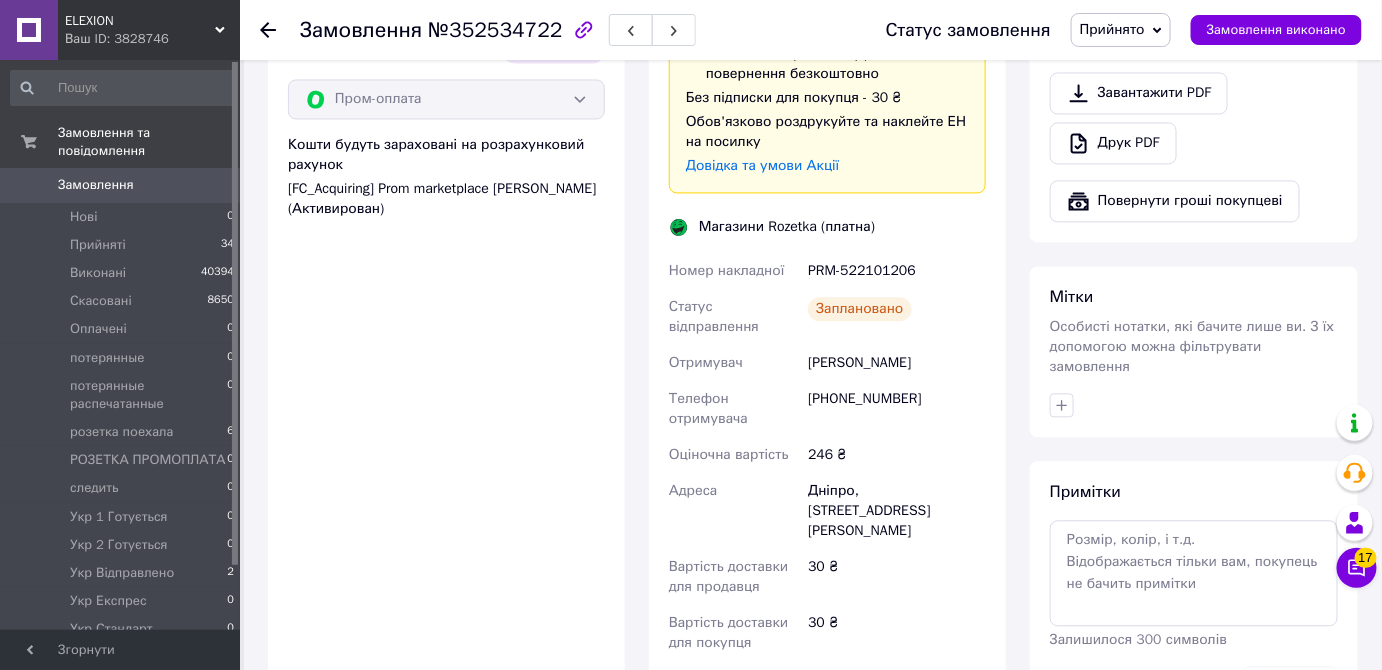 scroll, scrollTop: 1272, scrollLeft: 0, axis: vertical 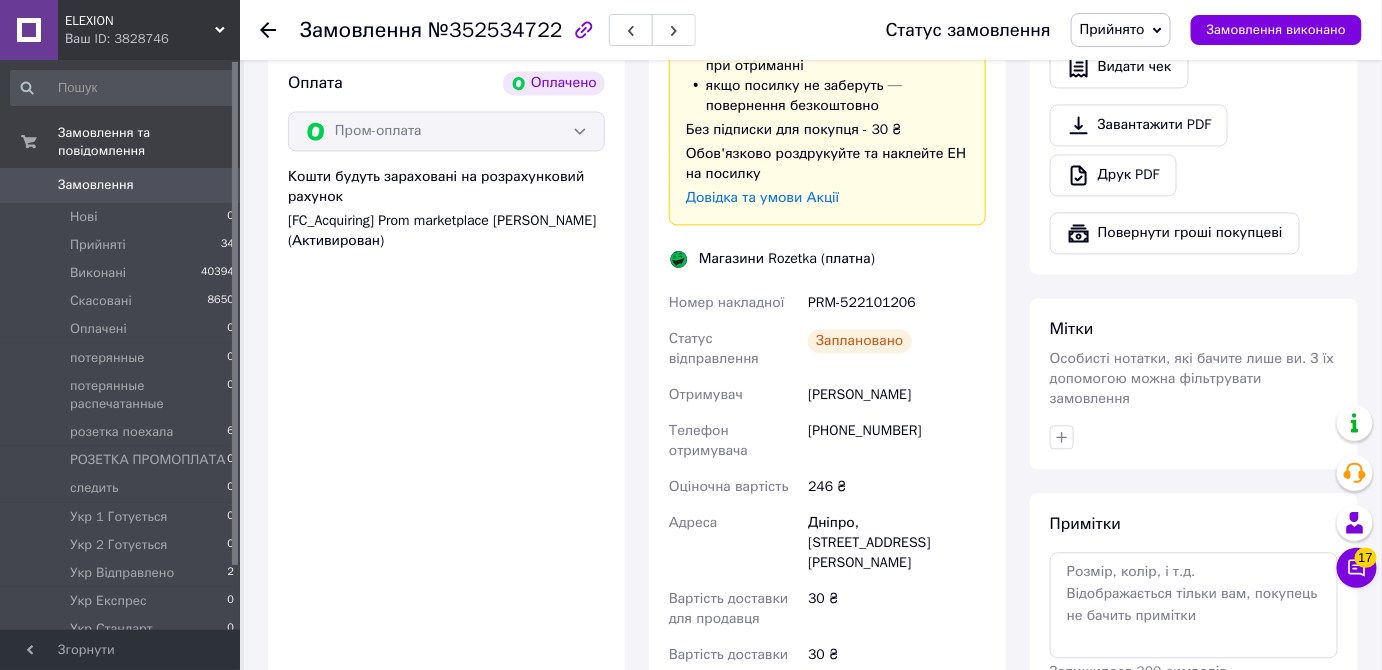 click on "PRM-522101206" at bounding box center [897, 303] 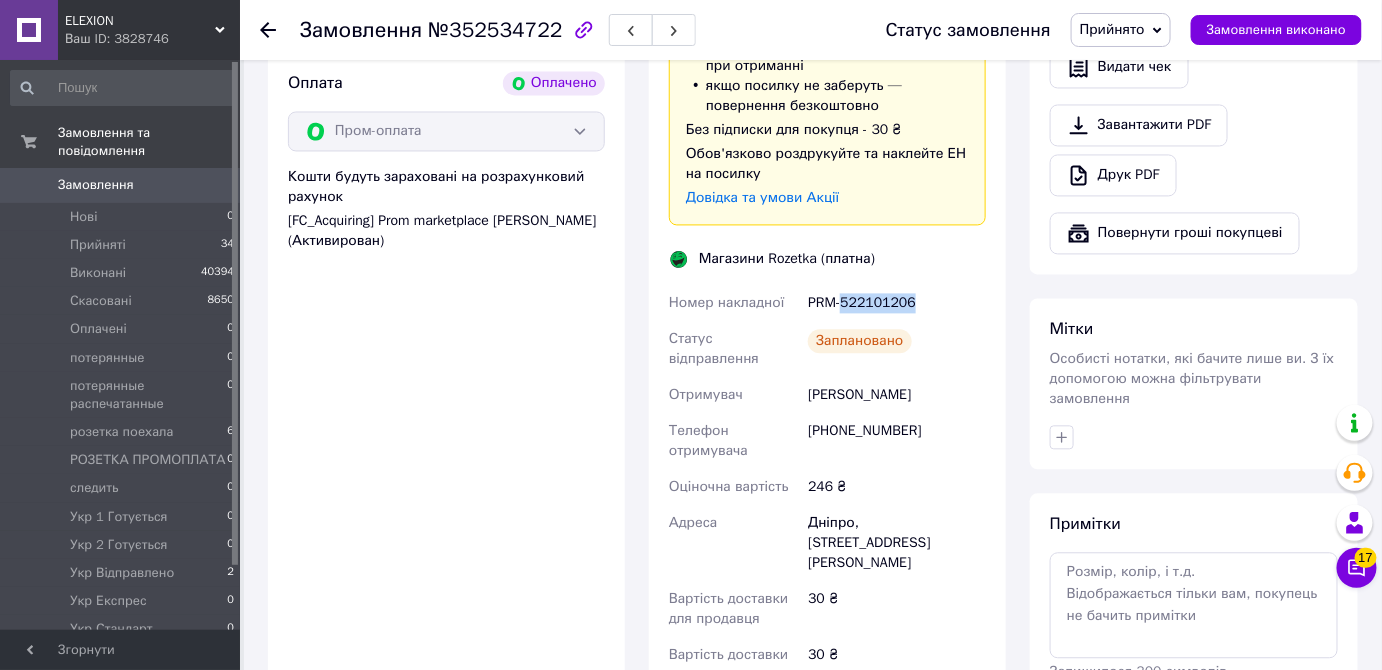 click on "PRM-522101206" at bounding box center (897, 303) 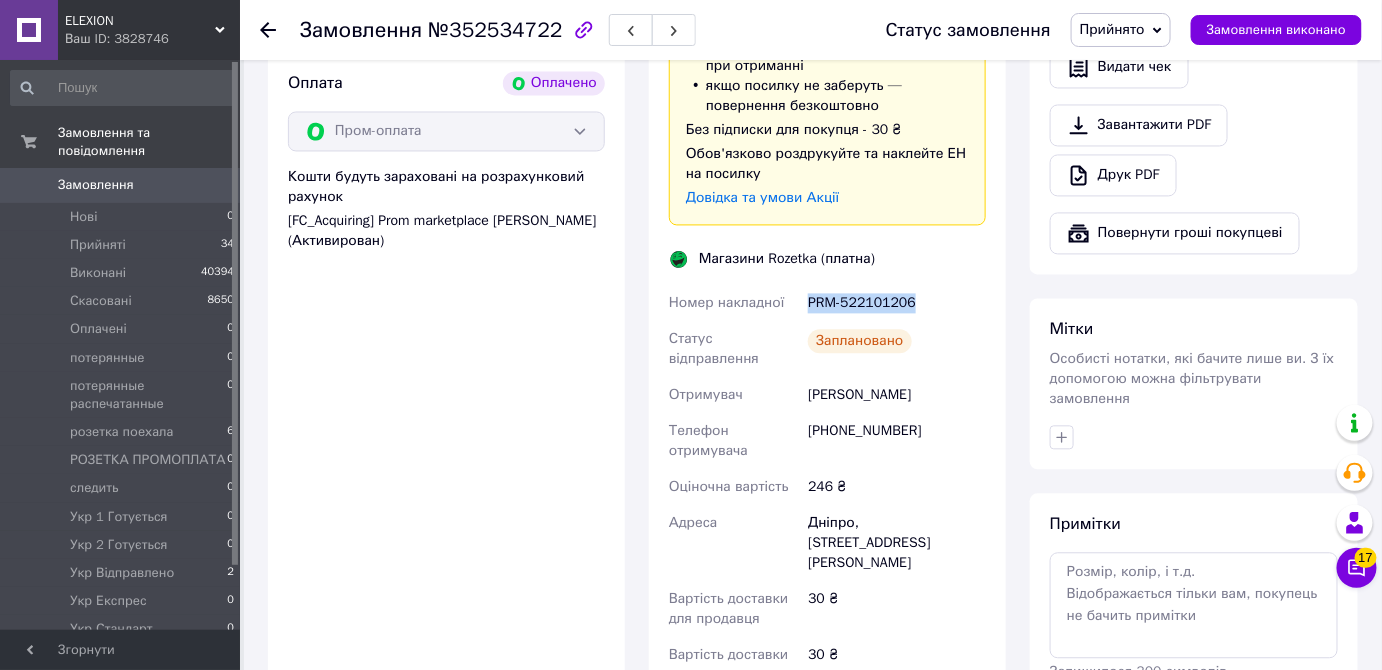 click on "PRM-522101206" at bounding box center (897, 303) 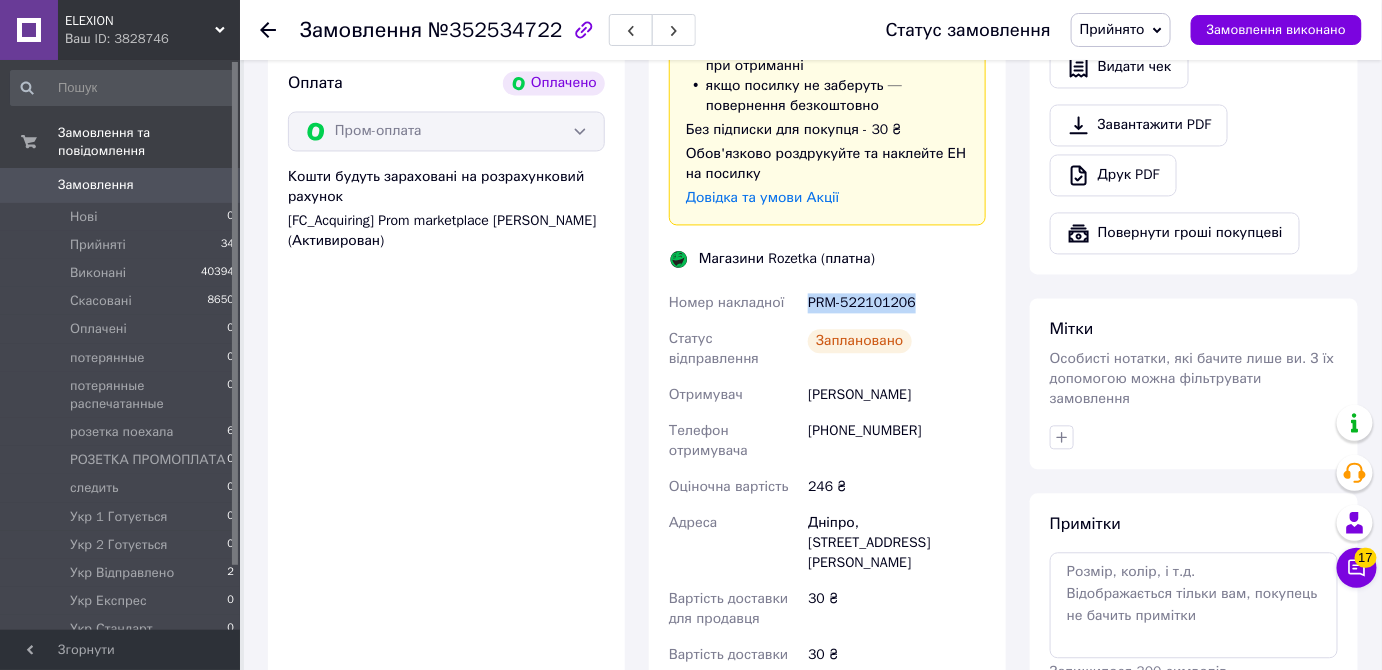 copy on "PRM-522101206" 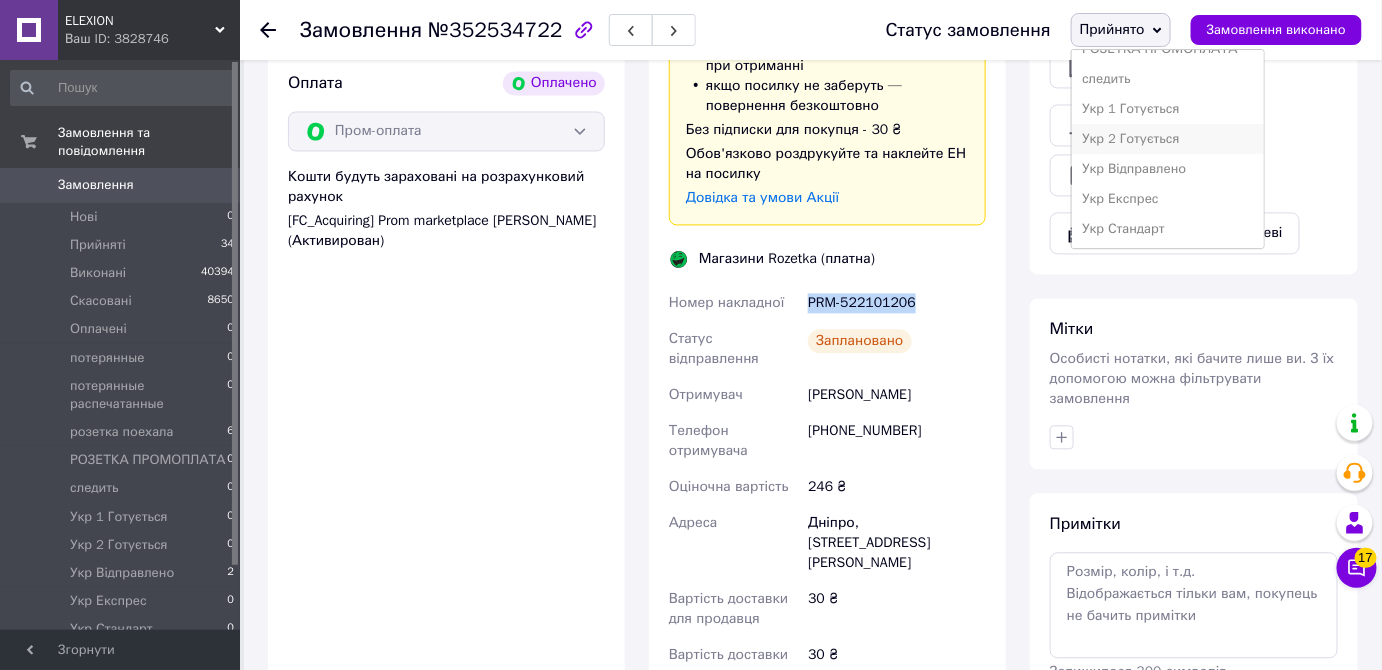 scroll, scrollTop: 110, scrollLeft: 0, axis: vertical 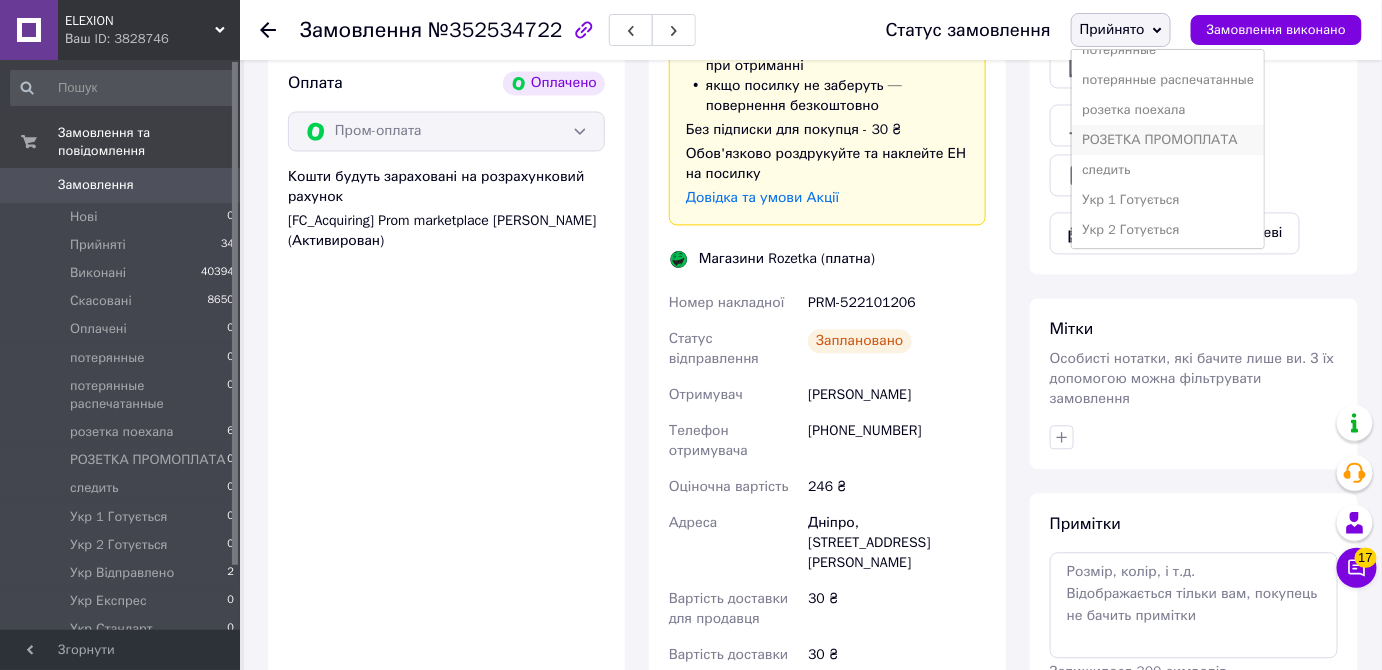 click on "РОЗЕТКА ПРОМОПЛАТА" at bounding box center [1168, 140] 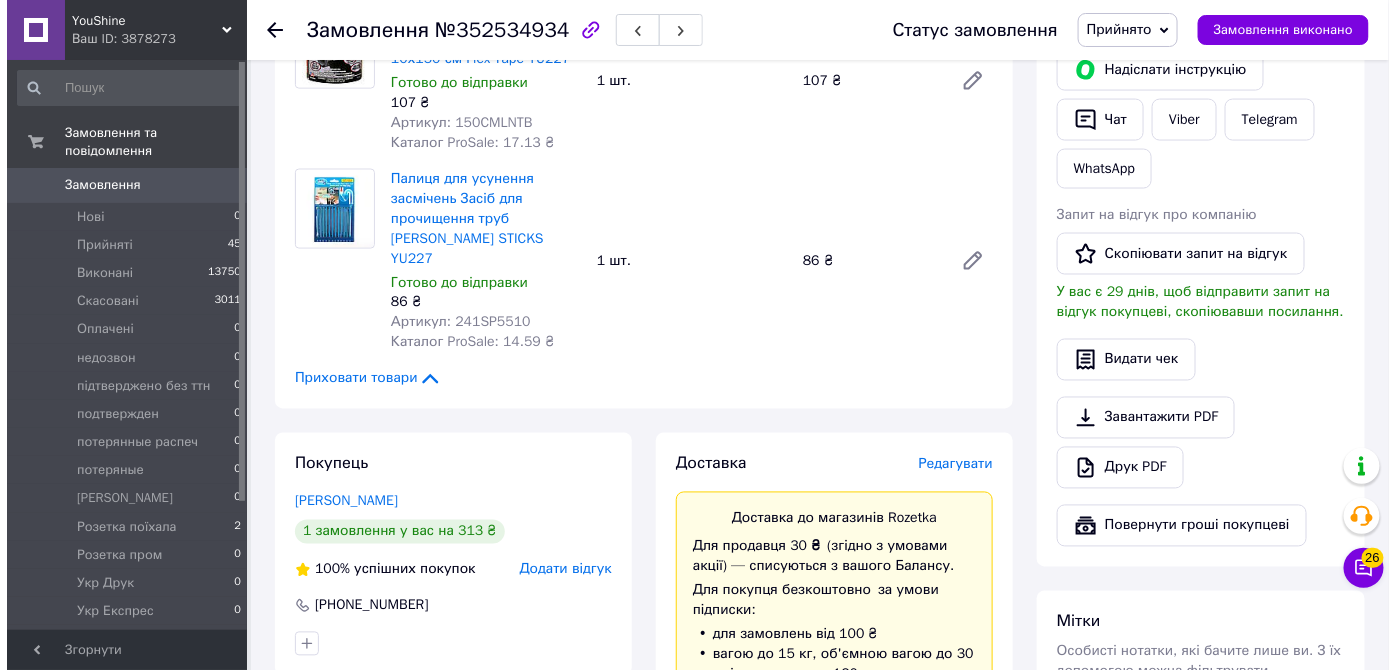 scroll, scrollTop: 1000, scrollLeft: 0, axis: vertical 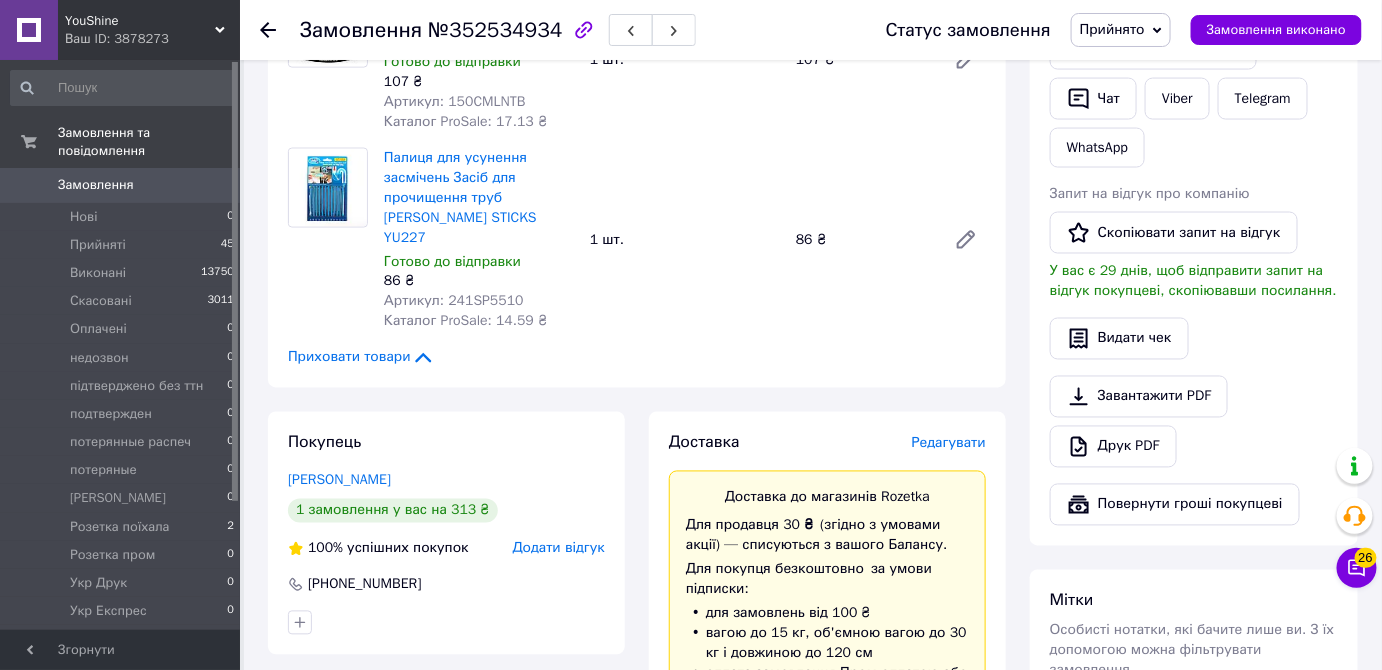 click on "Редагувати" at bounding box center [949, 443] 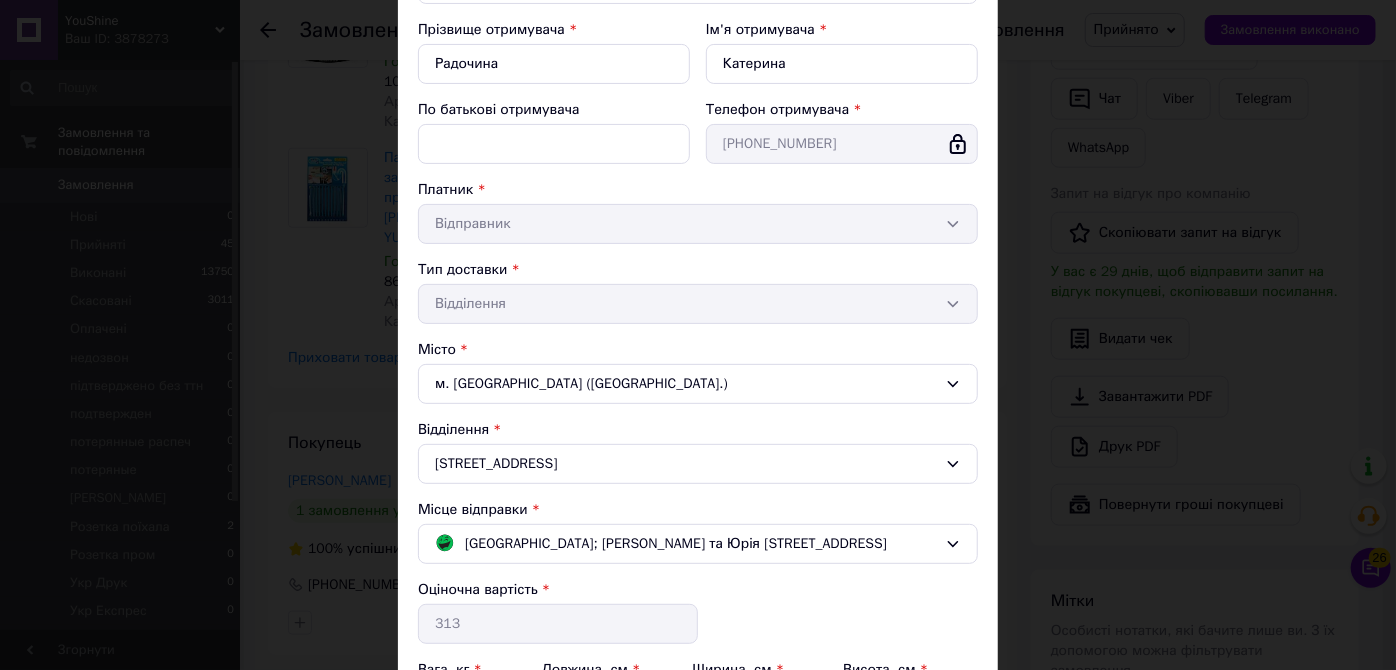 scroll, scrollTop: 447, scrollLeft: 0, axis: vertical 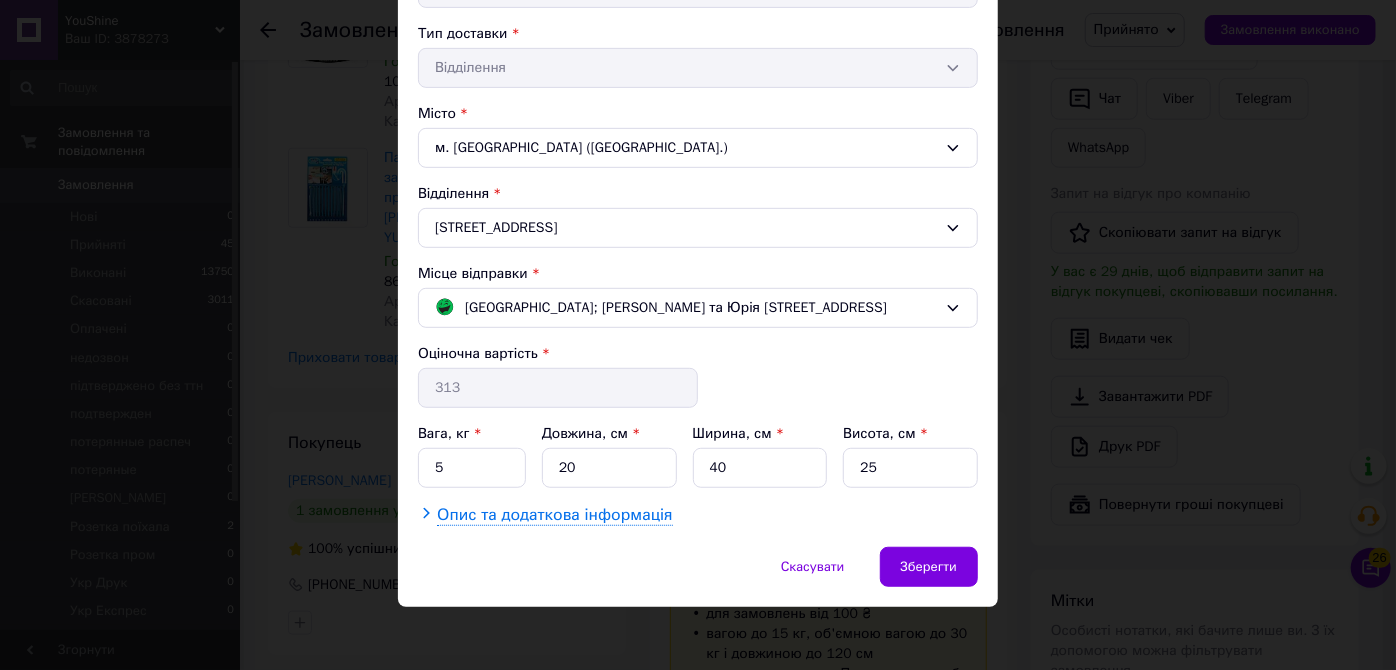 click on "Опис та додаткова інформація" at bounding box center [554, 515] 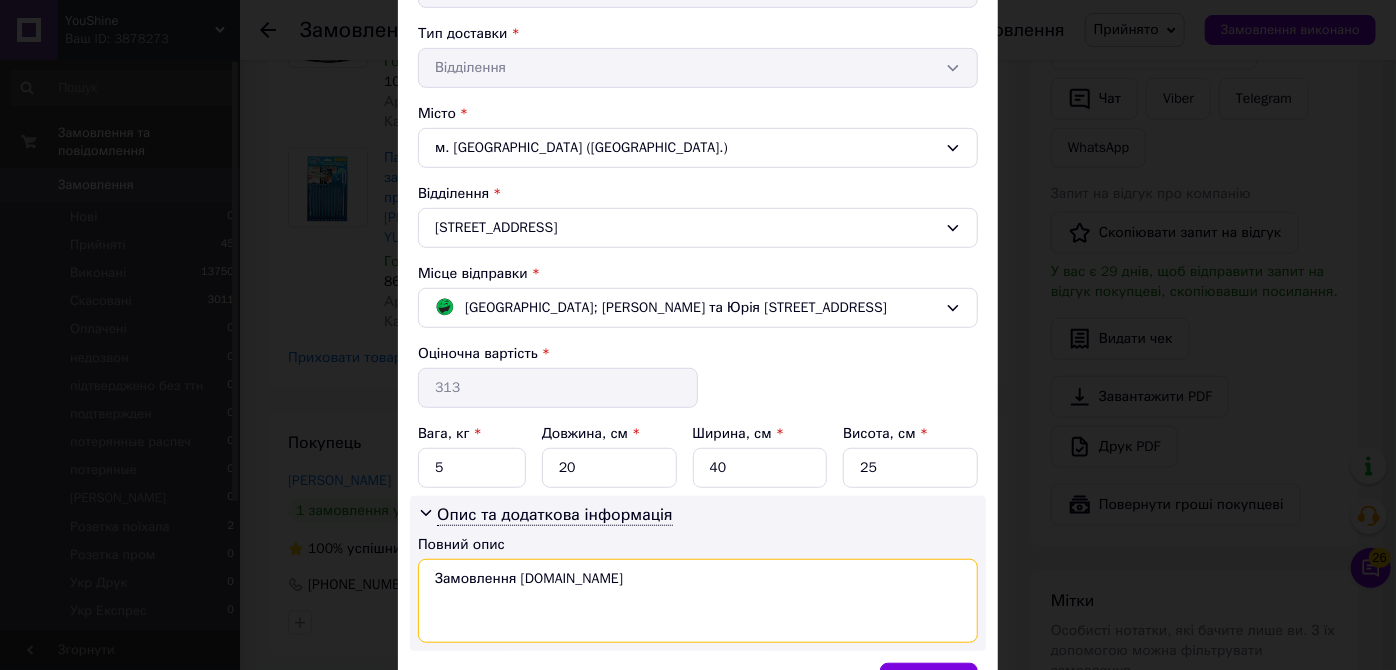 click on "Замовлення [DOMAIN_NAME]" at bounding box center [698, 601] 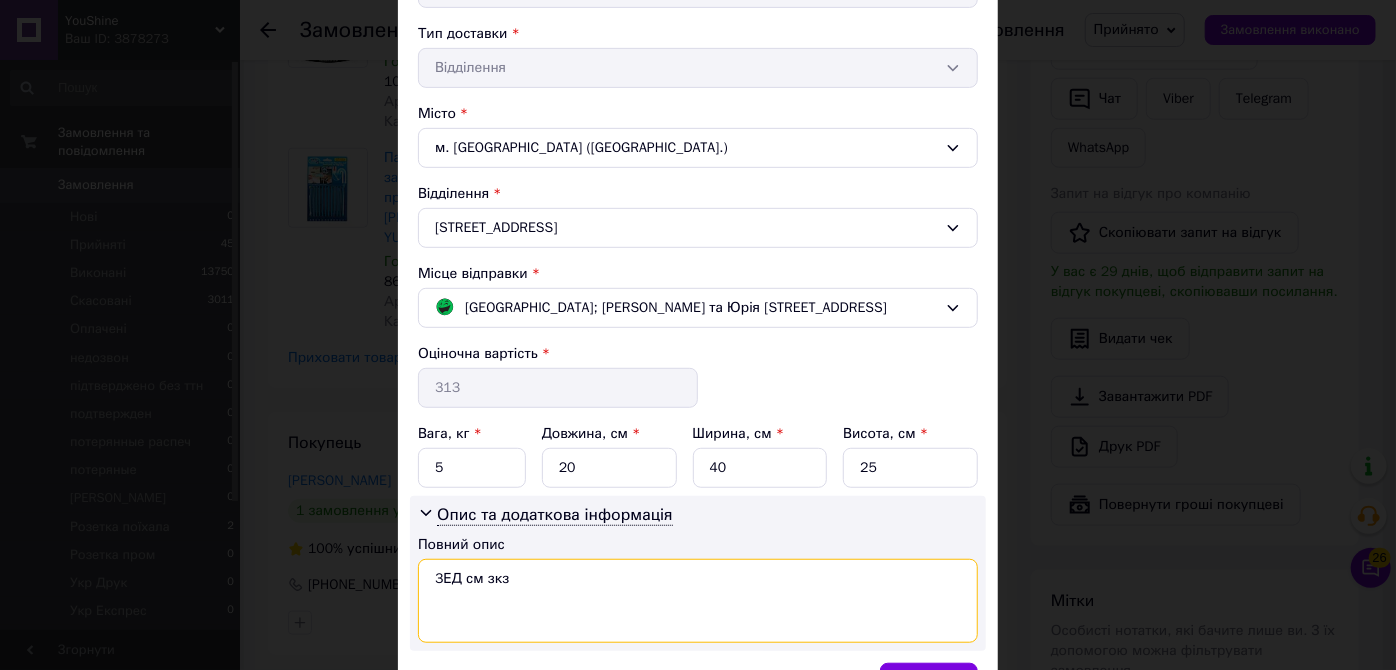 type on "3ЕД см зкз" 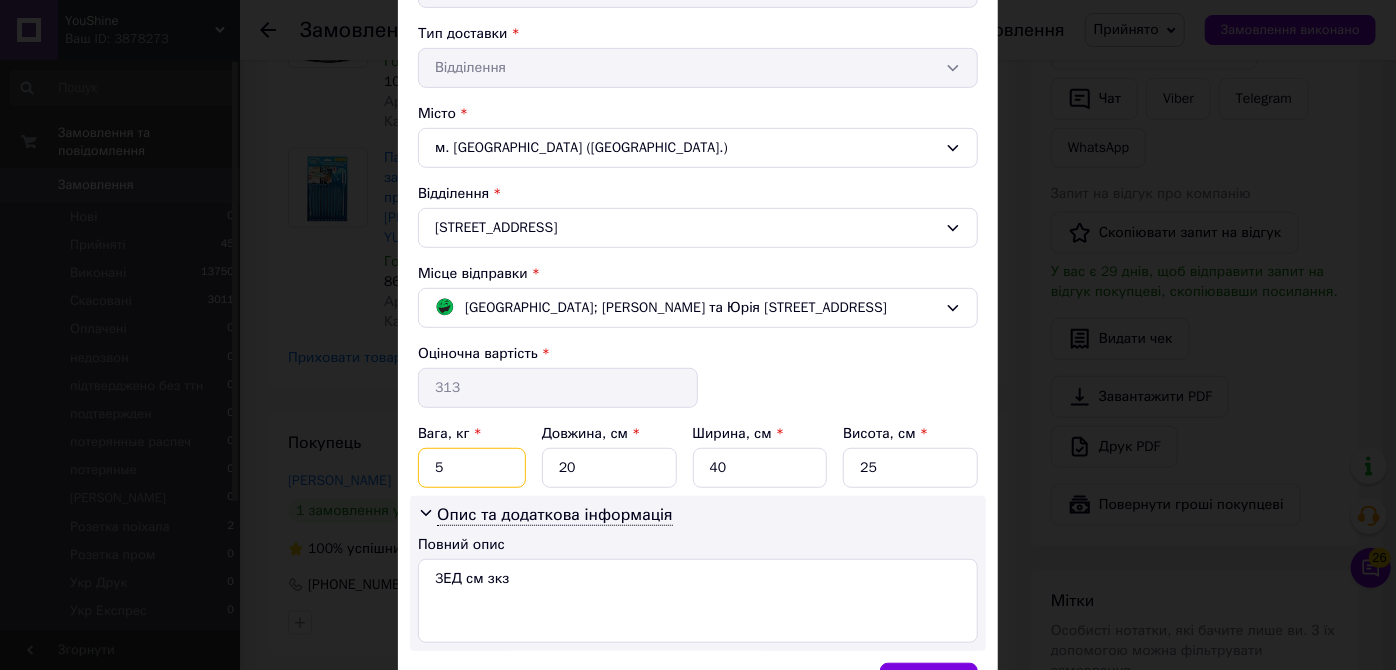 click on "5" at bounding box center [472, 468] 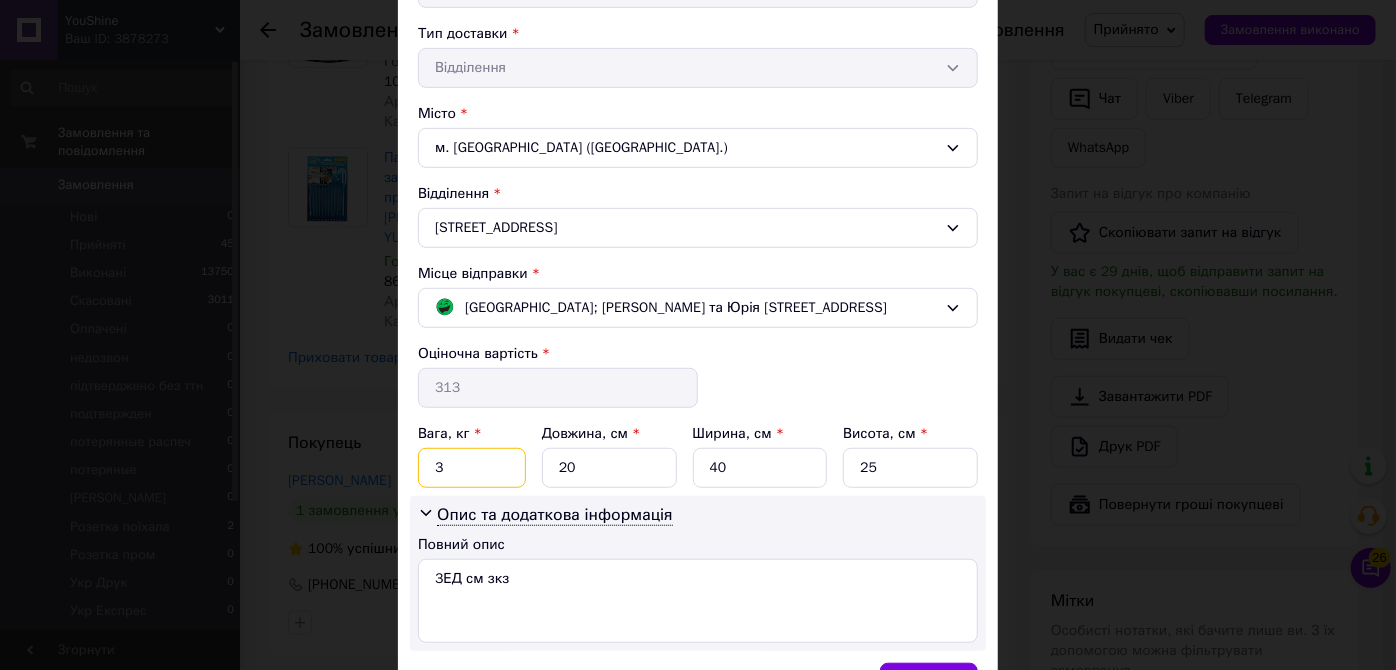 type on "3" 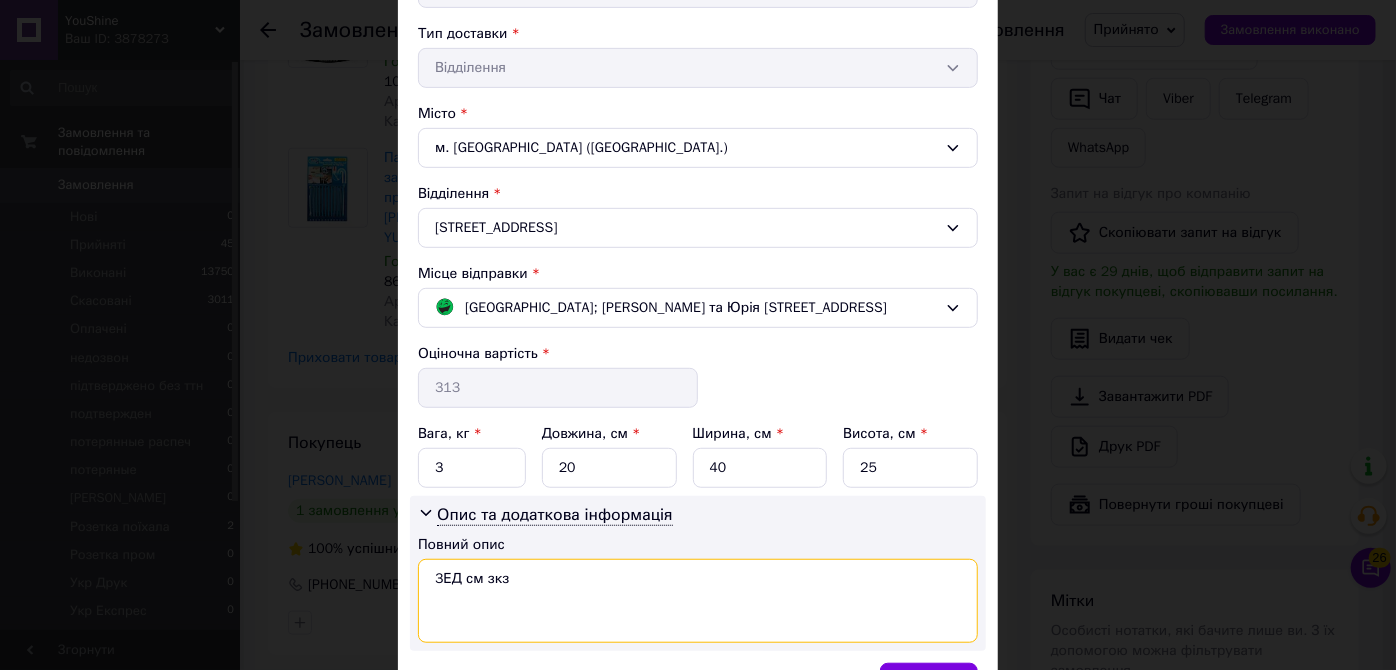 click on "3ЕД см зкз" at bounding box center (698, 601) 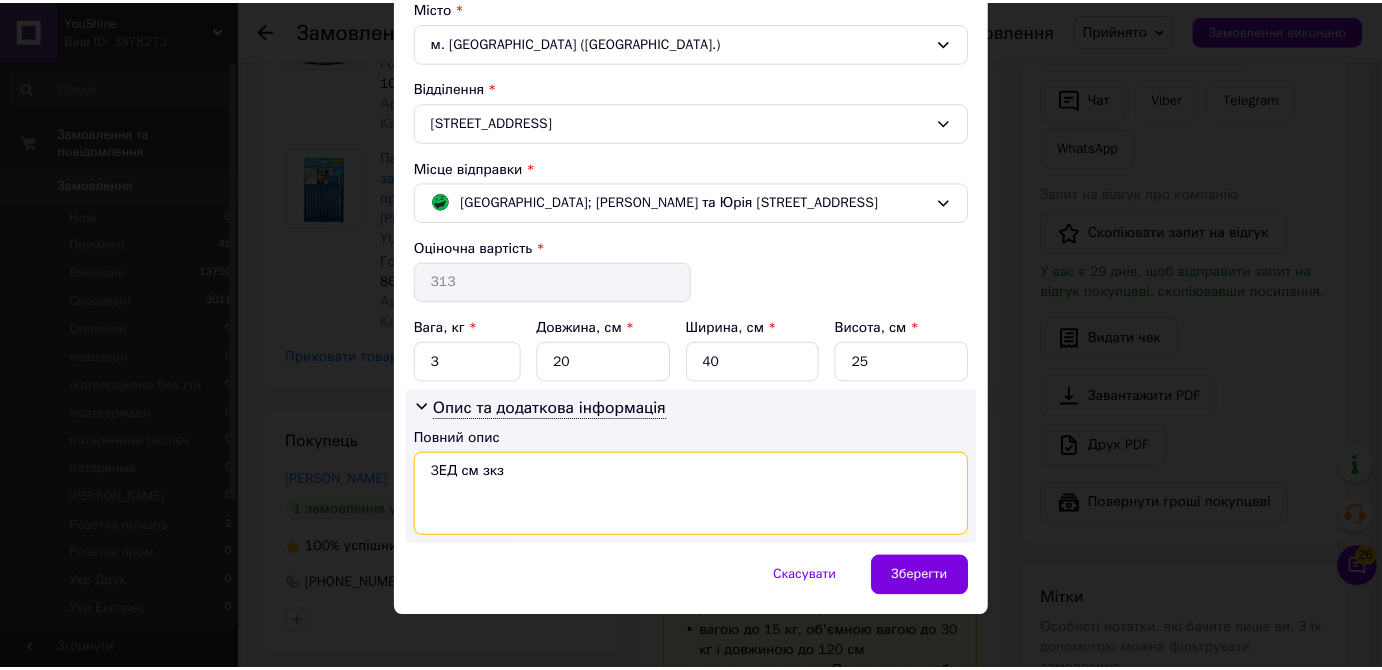 scroll, scrollTop: 562, scrollLeft: 0, axis: vertical 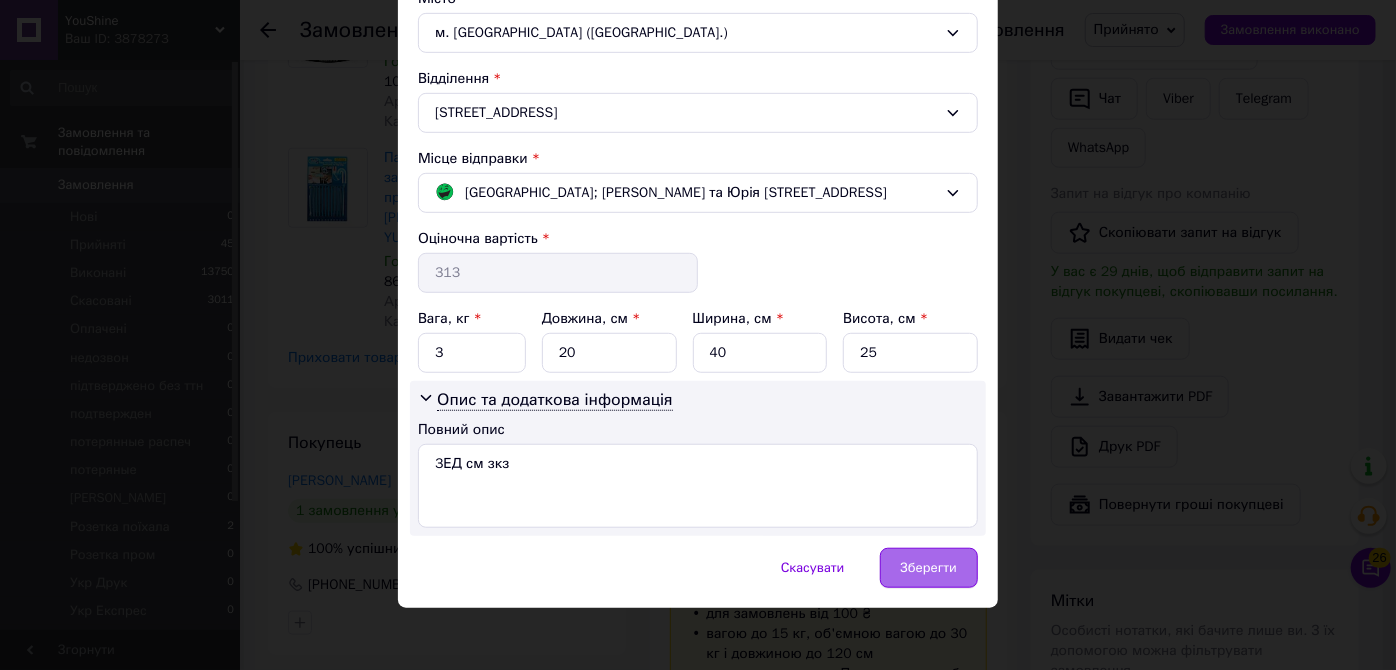click on "Зберегти" at bounding box center (929, 568) 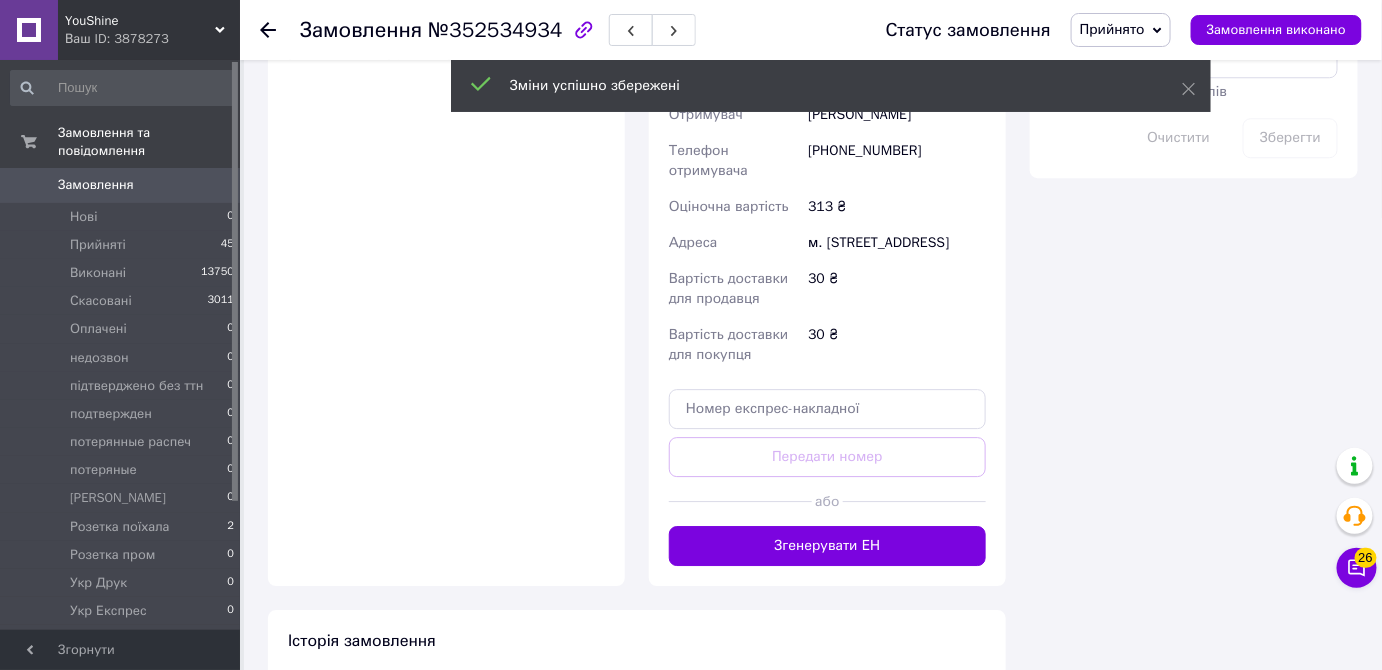 scroll, scrollTop: 1909, scrollLeft: 0, axis: vertical 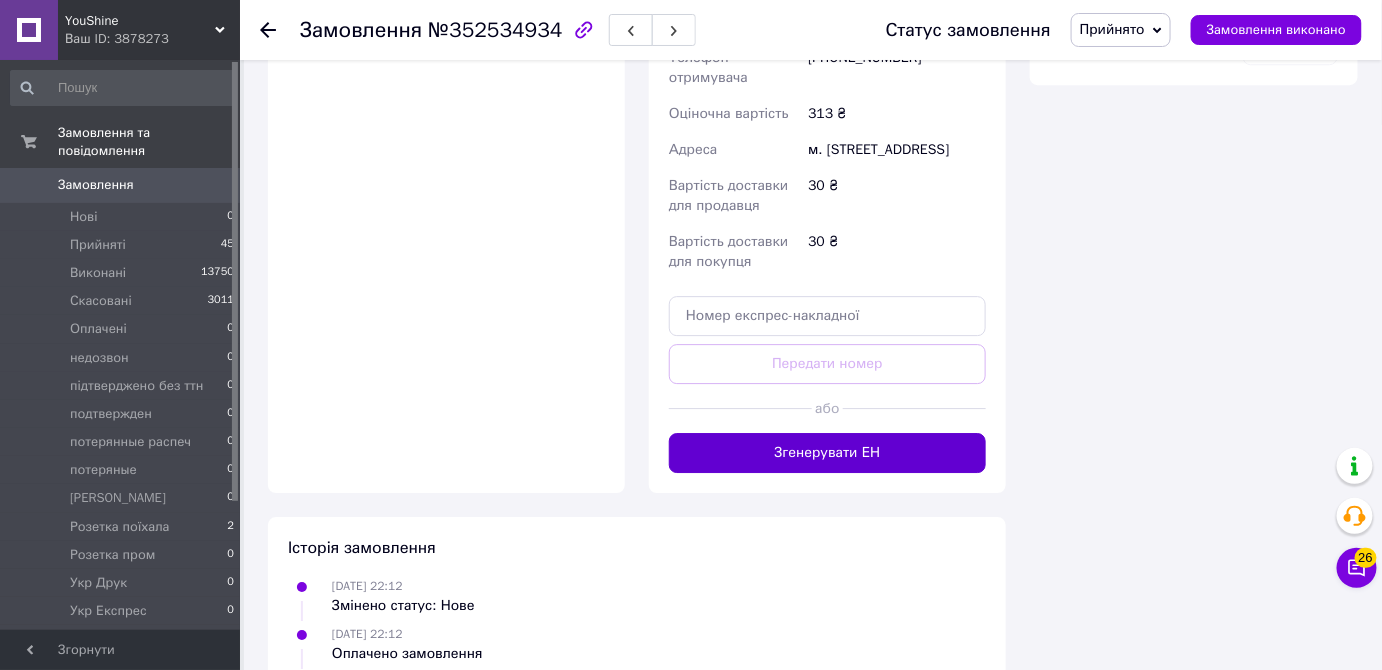 click on "Згенерувати ЕН" at bounding box center [827, 453] 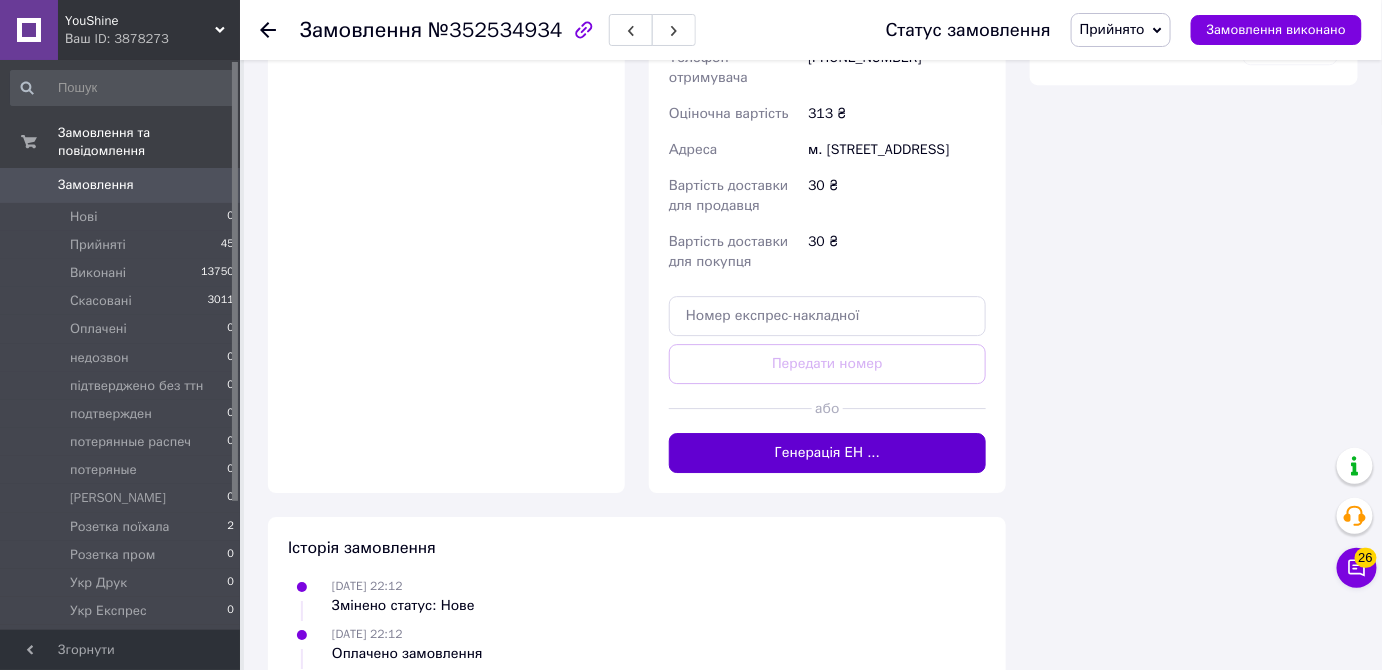 click on "Генерація ЕН ..." at bounding box center (827, 453) 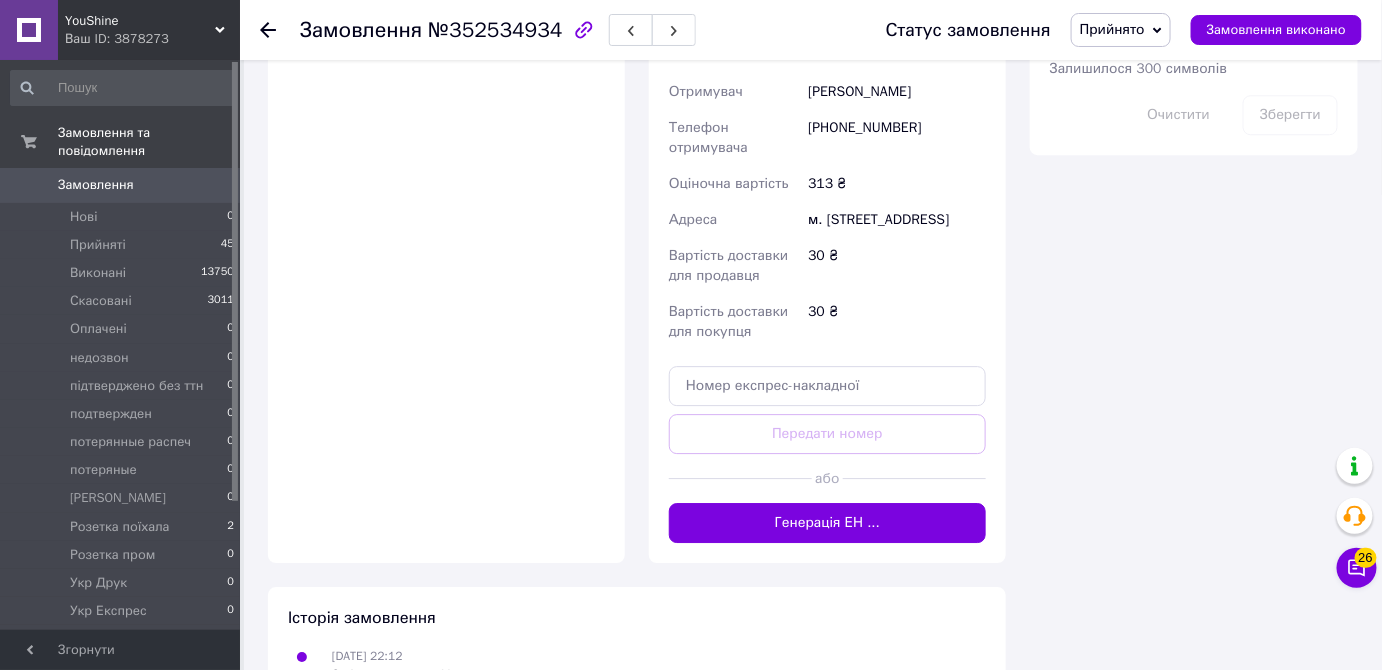 scroll, scrollTop: 1727, scrollLeft: 0, axis: vertical 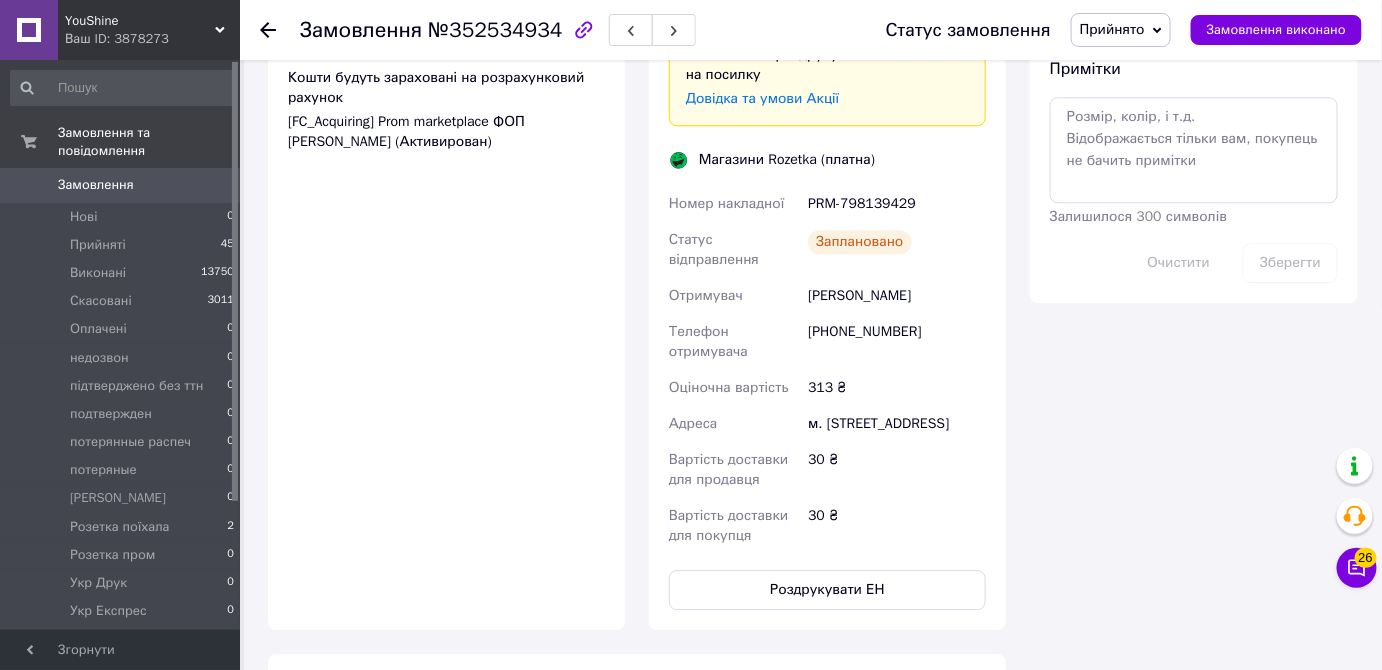 click on "PRM-798139429" at bounding box center (897, 204) 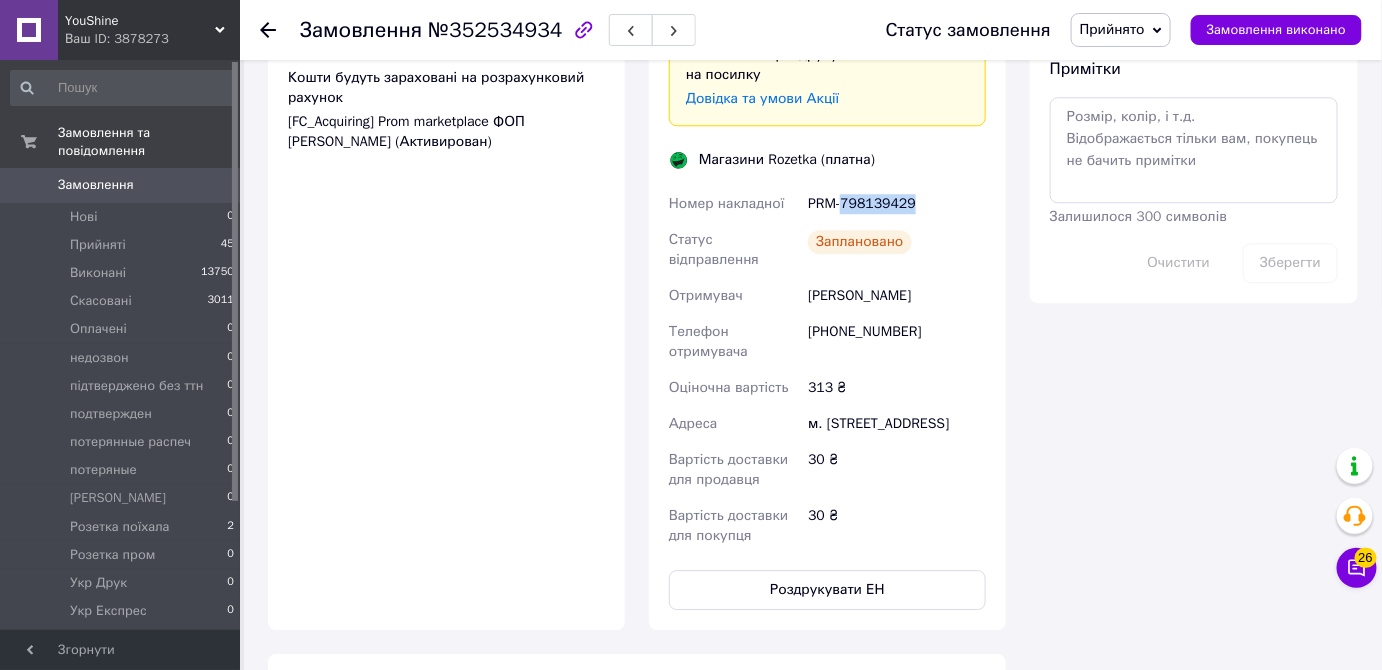 click on "PRM-798139429" at bounding box center (897, 204) 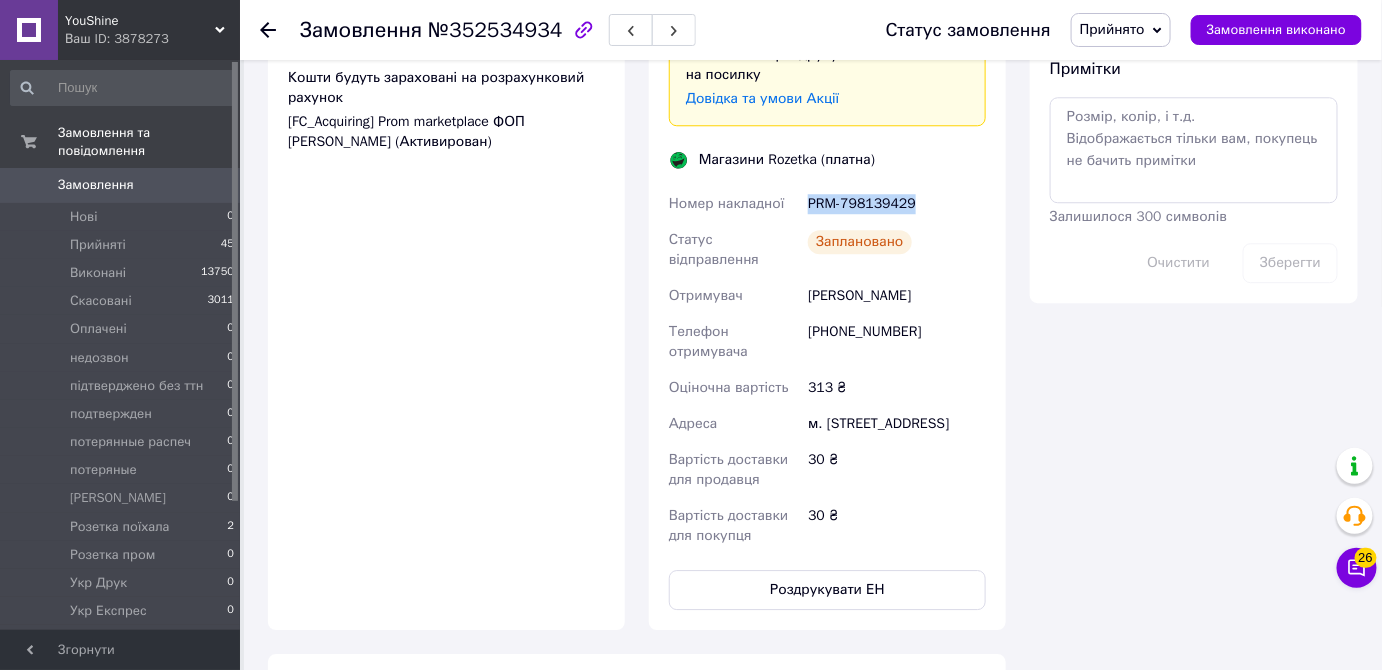 click on "PRM-798139429" at bounding box center [897, 204] 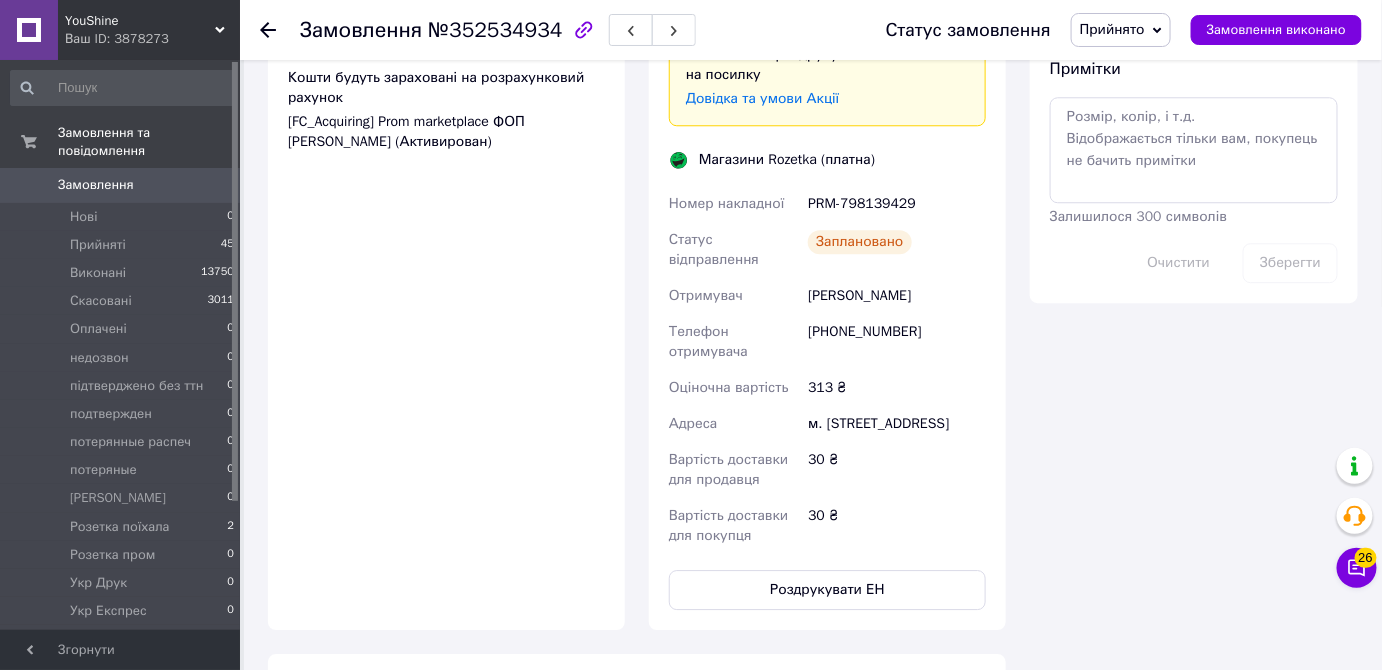 click on "Прийнято" at bounding box center (1112, 29) 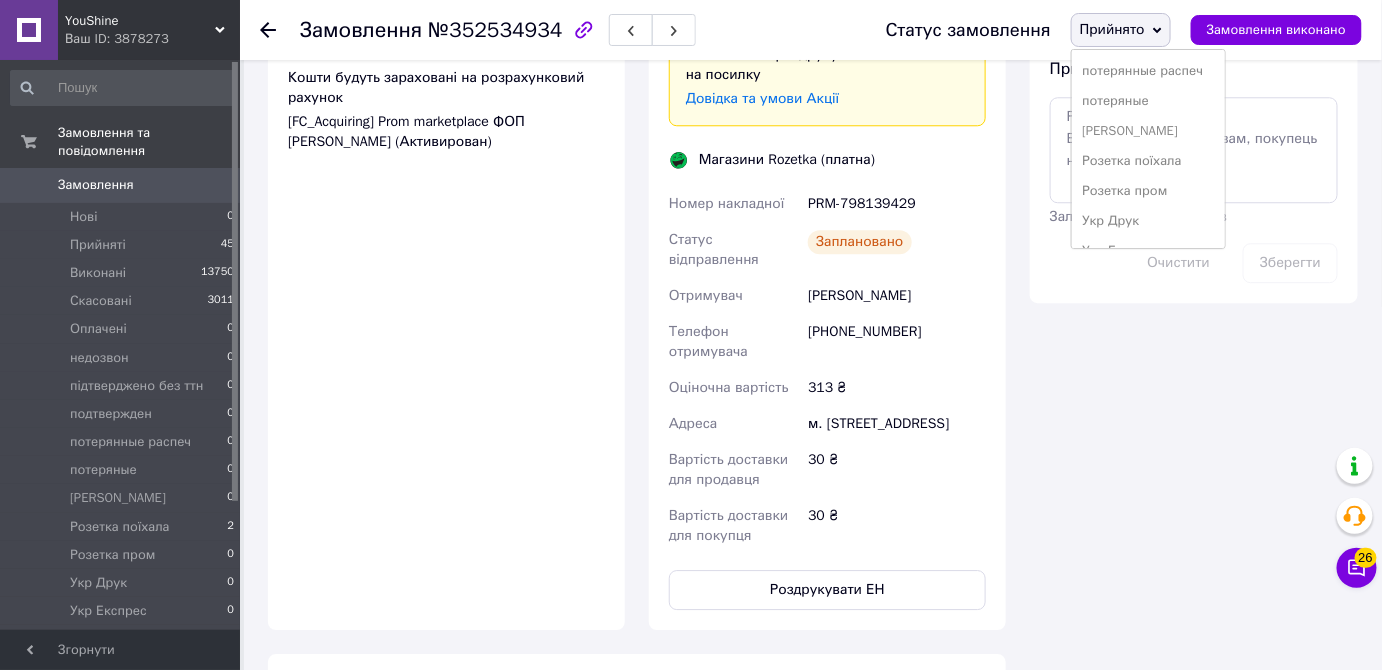 scroll, scrollTop: 181, scrollLeft: 0, axis: vertical 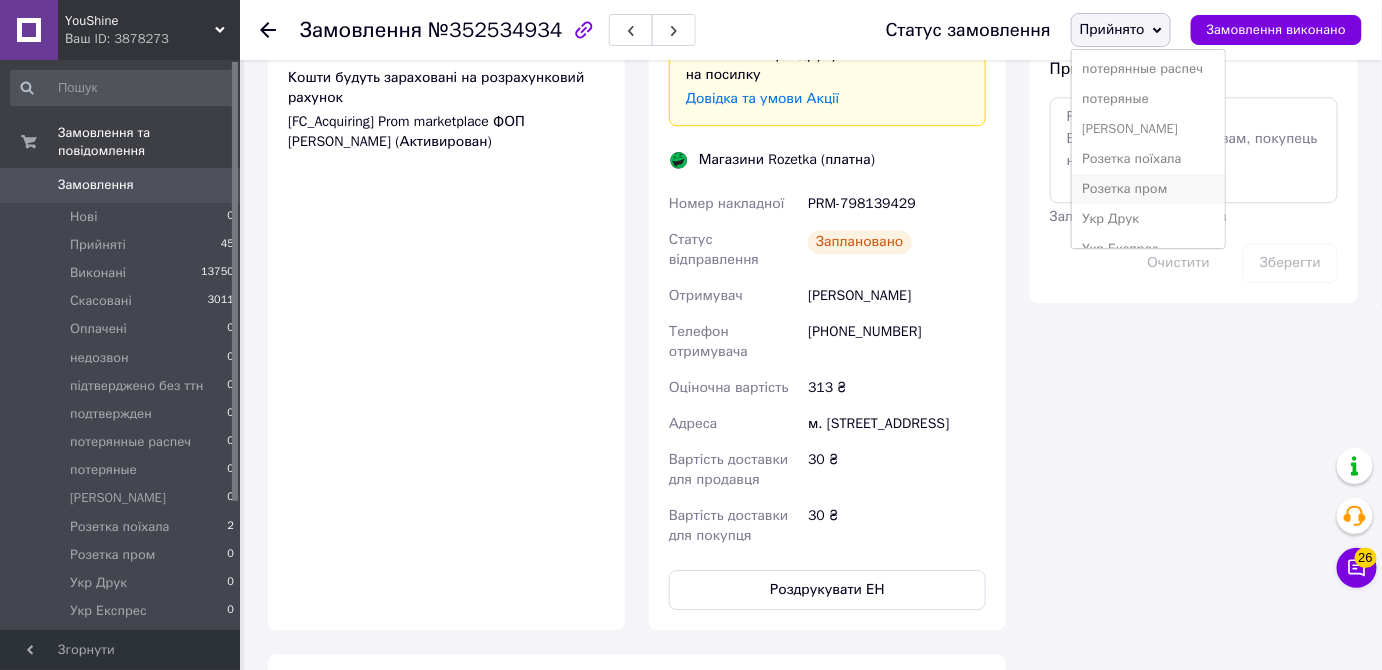click on "Розетка пром" at bounding box center (1148, 189) 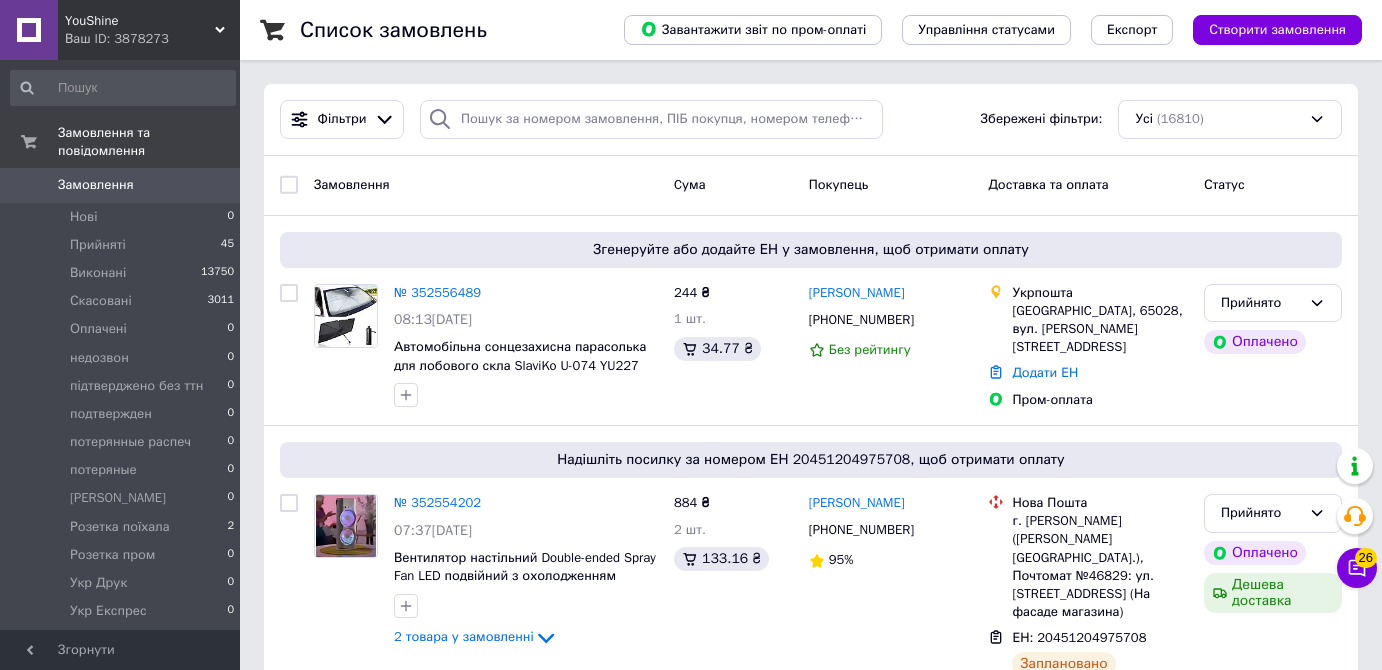 scroll, scrollTop: 0, scrollLeft: 0, axis: both 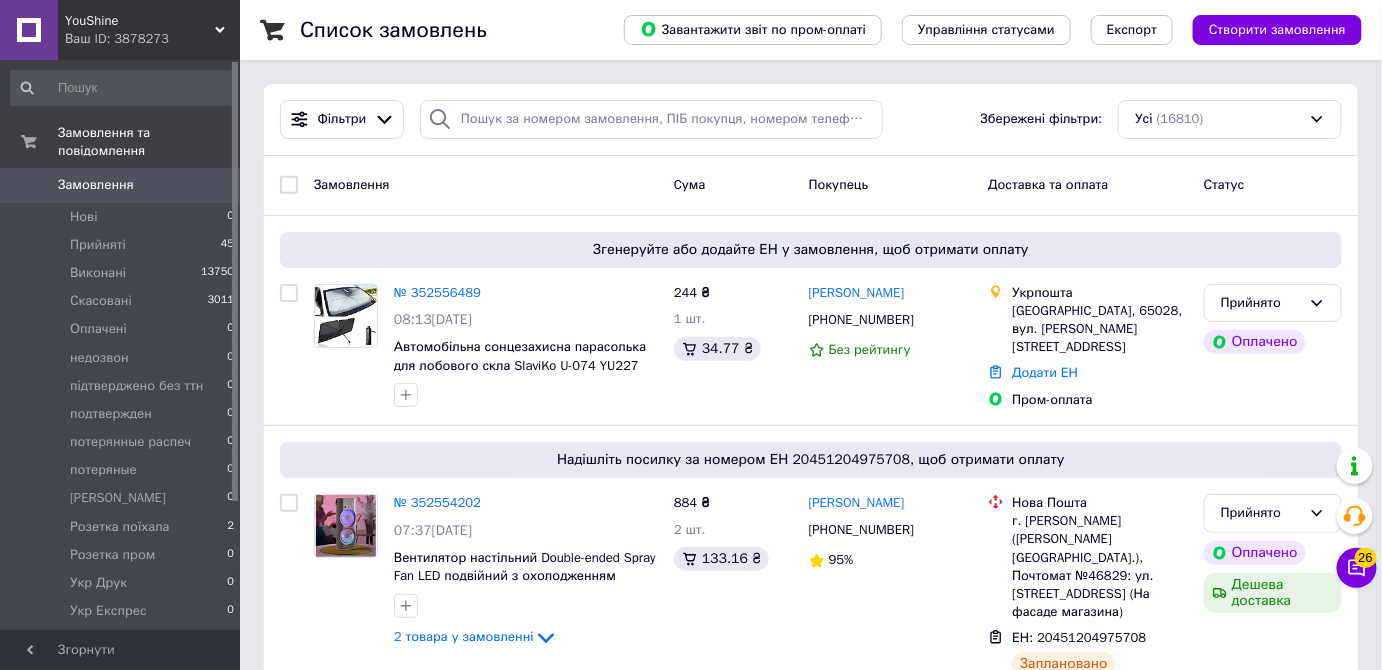 click on "YouShine" at bounding box center [140, 21] 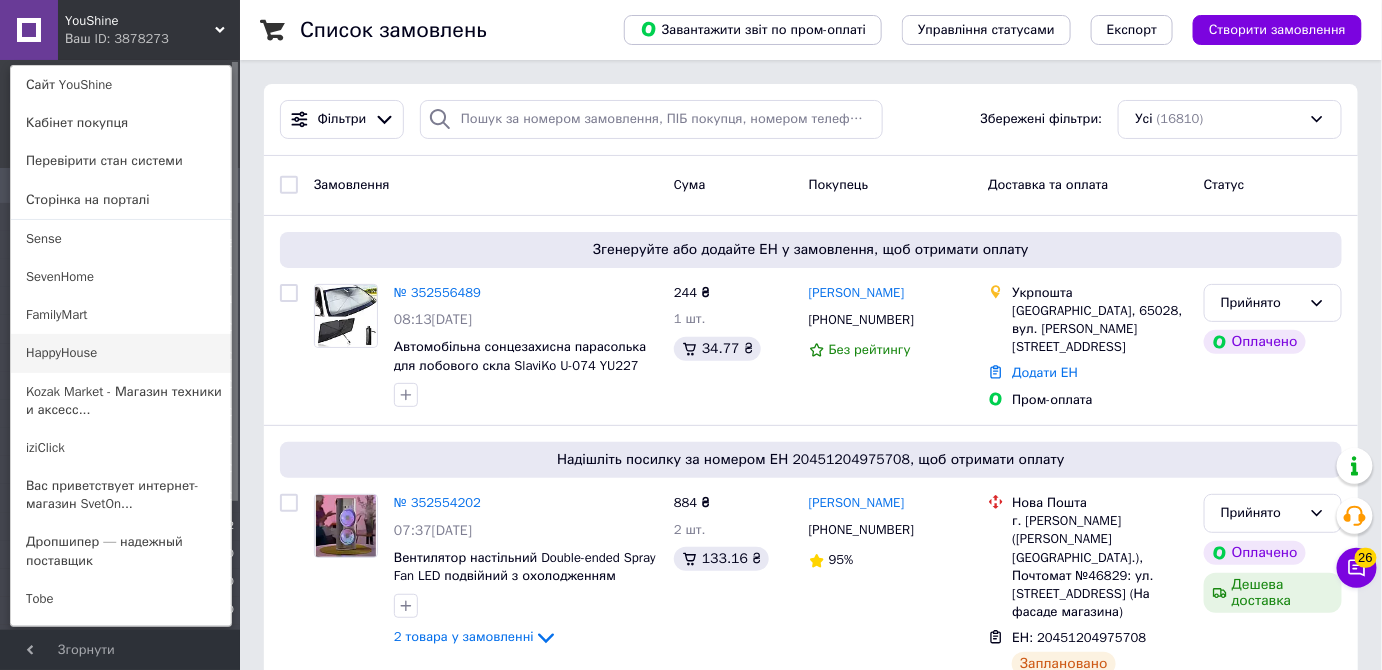 click on "HappyHouse" at bounding box center [121, 353] 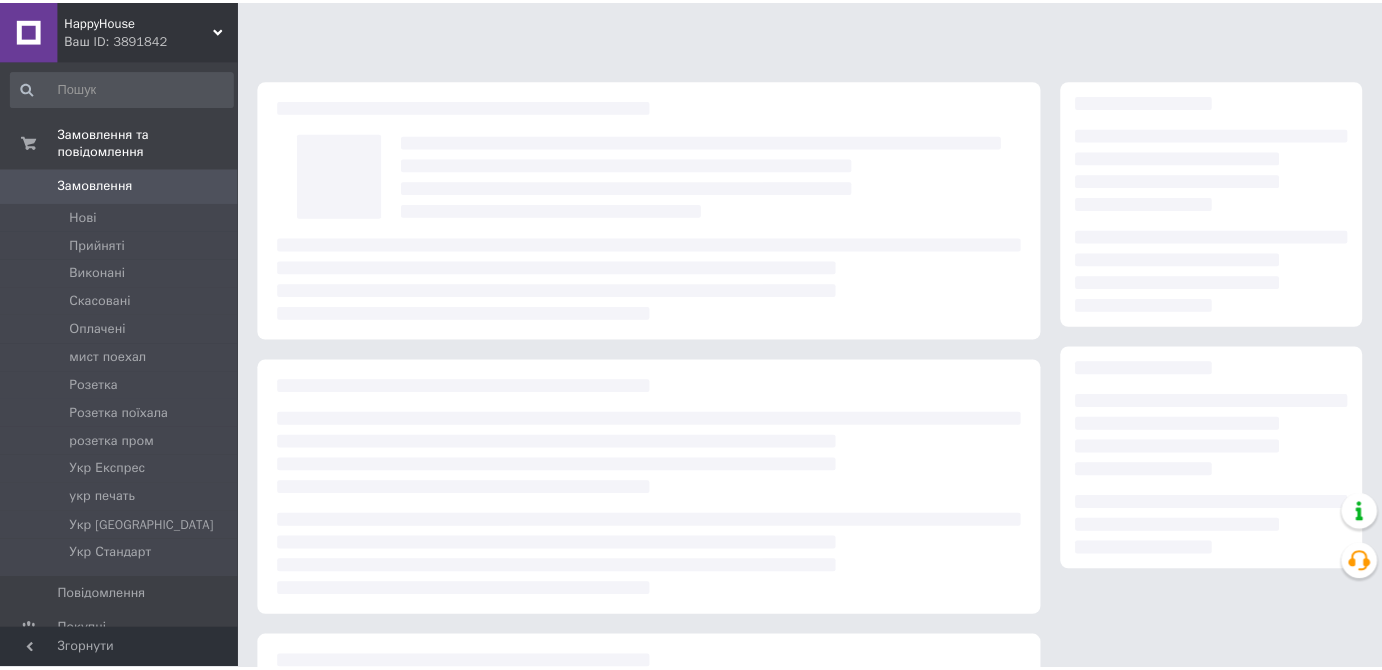 scroll, scrollTop: 0, scrollLeft: 0, axis: both 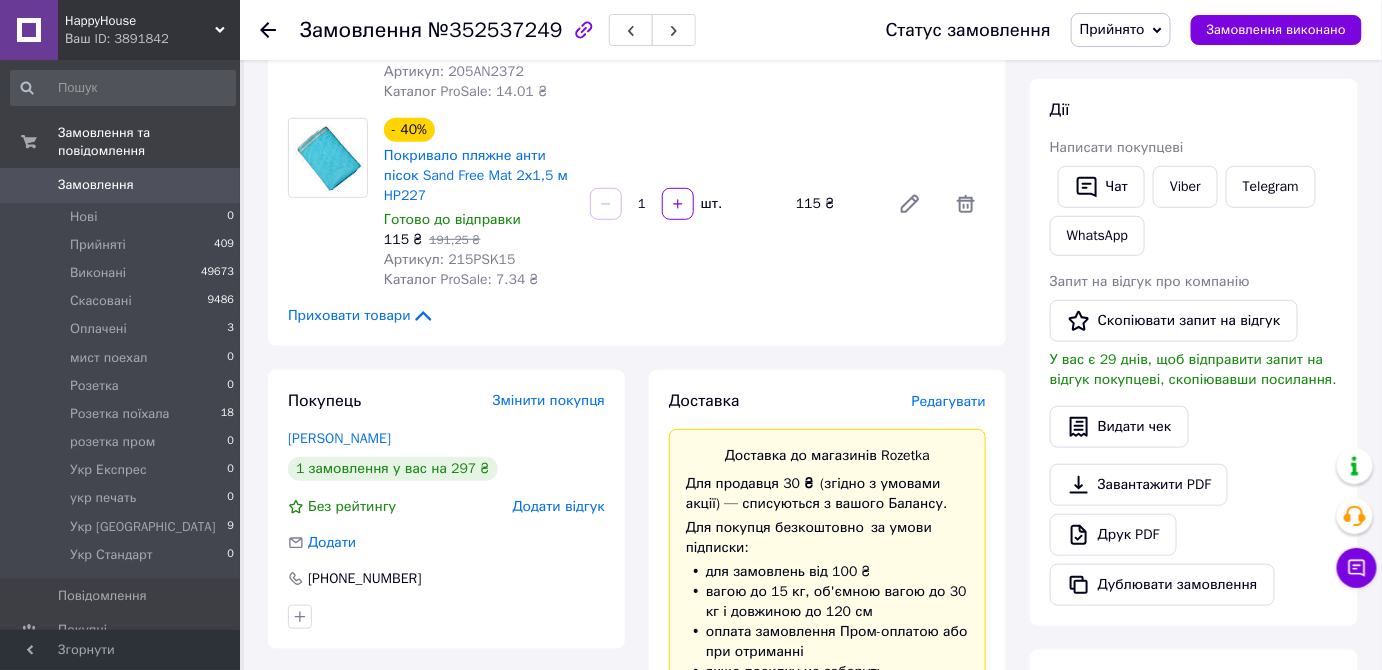 click on "Редагувати" at bounding box center [949, 401] 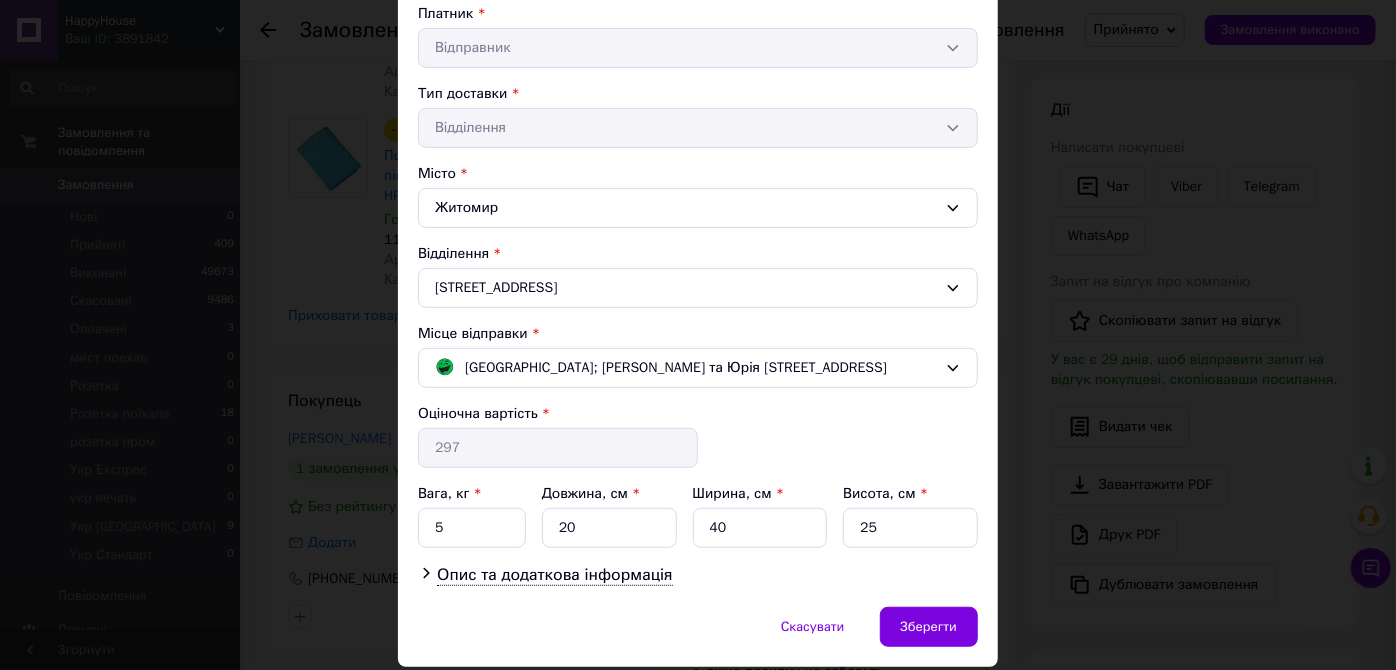 scroll, scrollTop: 447, scrollLeft: 0, axis: vertical 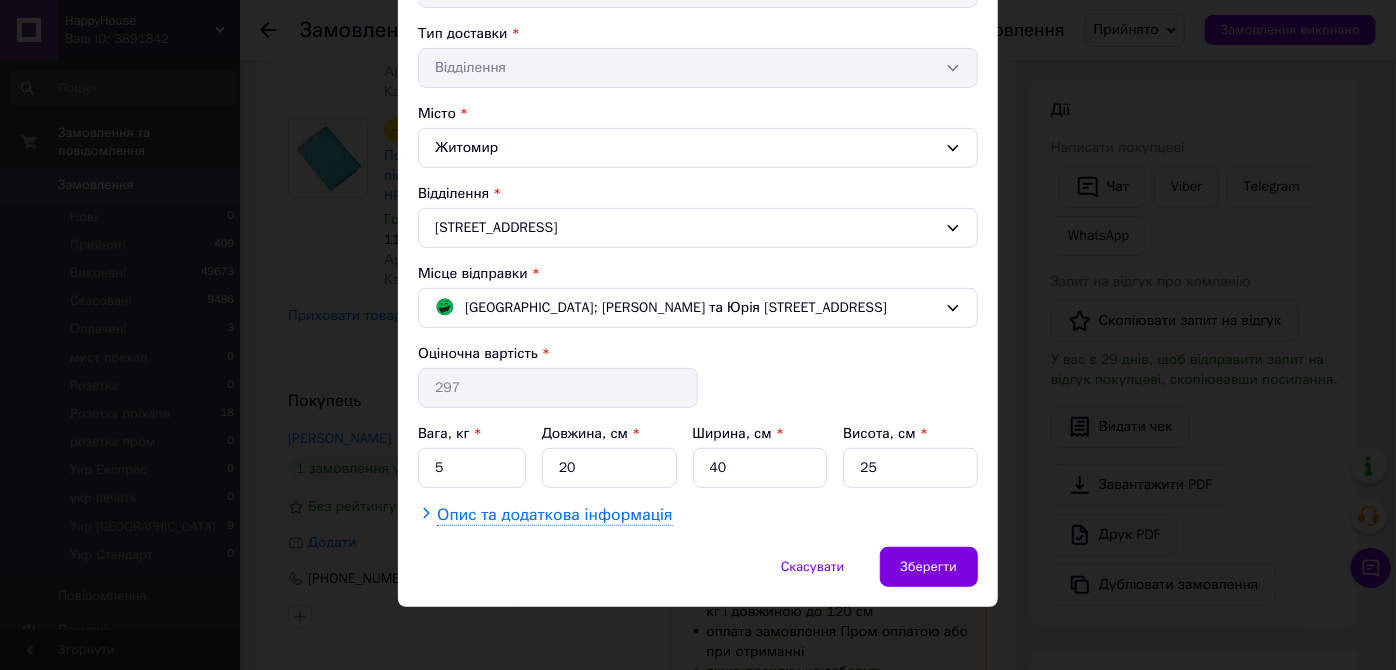 click on "Опис та додаткова інформація" at bounding box center (554, 515) 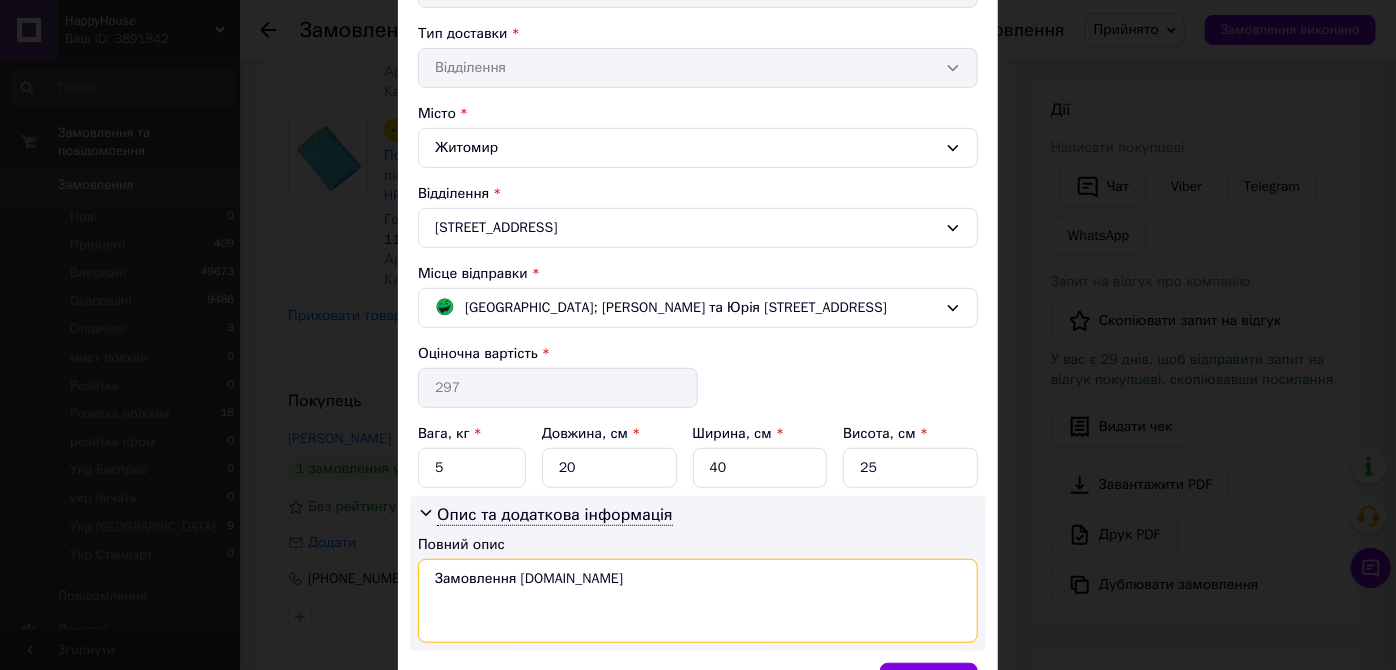 click on "Замовлення Prom.ua" at bounding box center (698, 601) 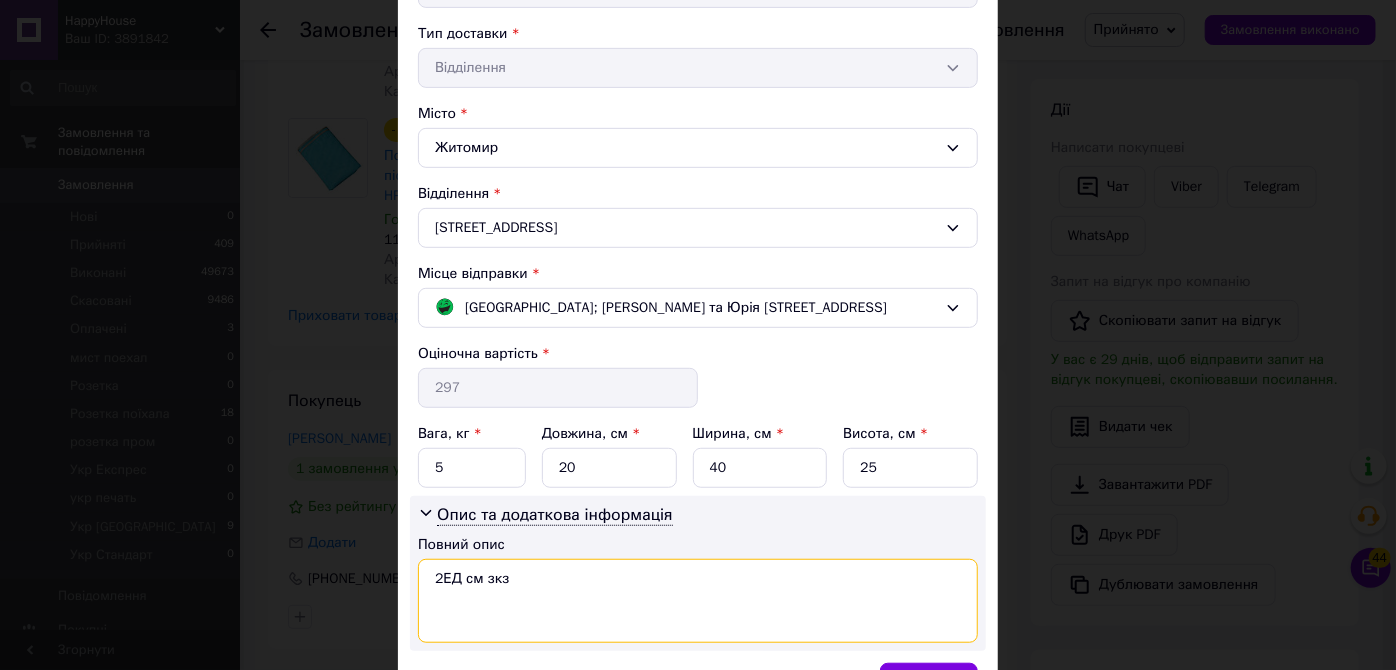 type on "2ЕД см зкз" 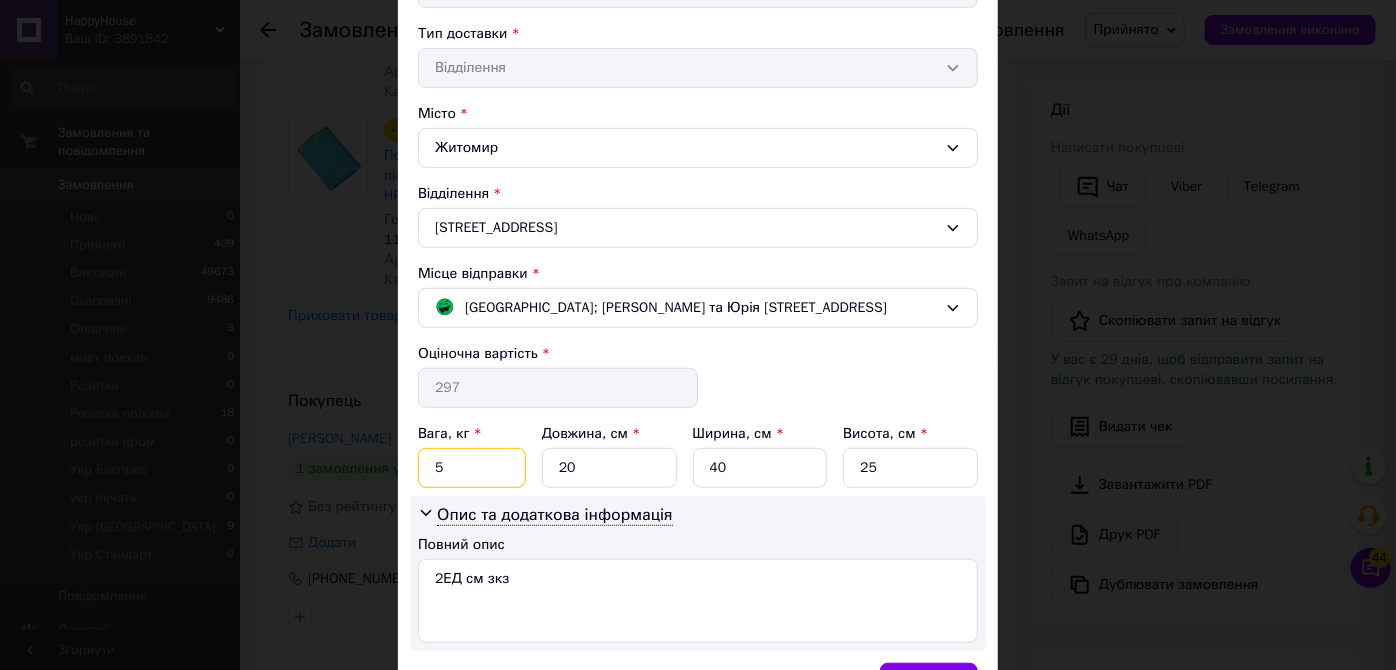 click on "5" at bounding box center [472, 468] 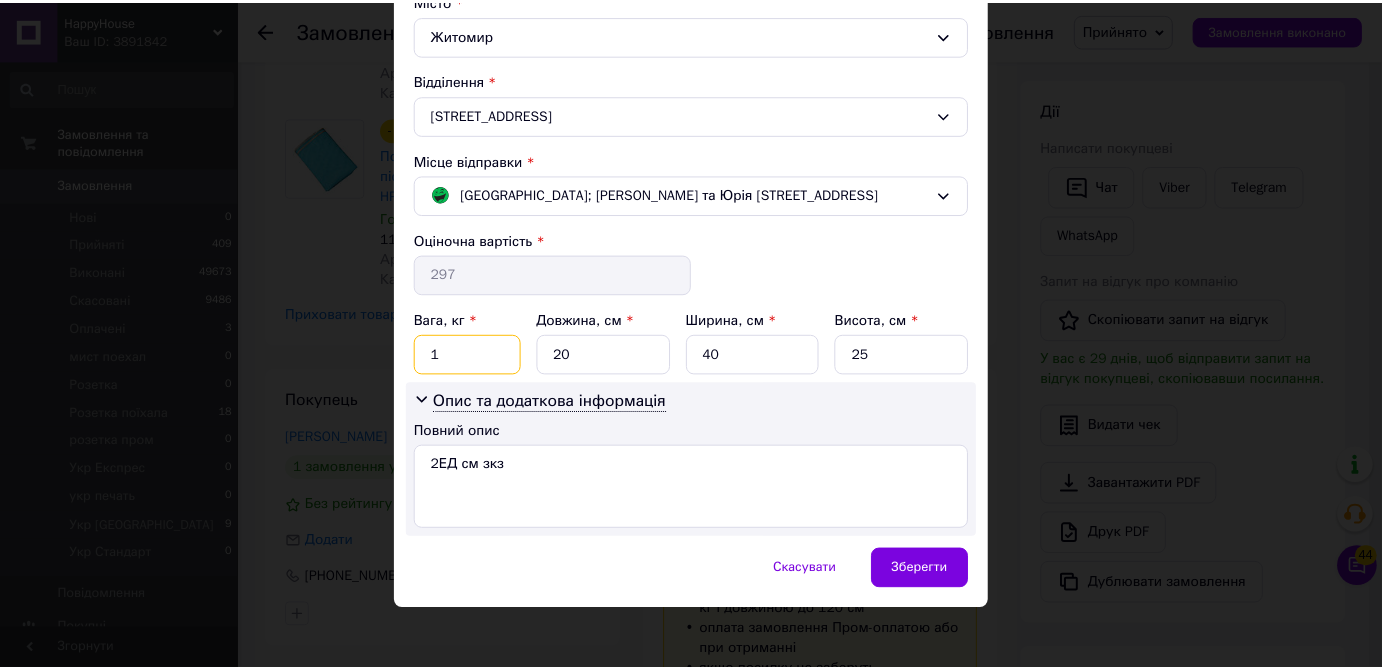 scroll, scrollTop: 562, scrollLeft: 0, axis: vertical 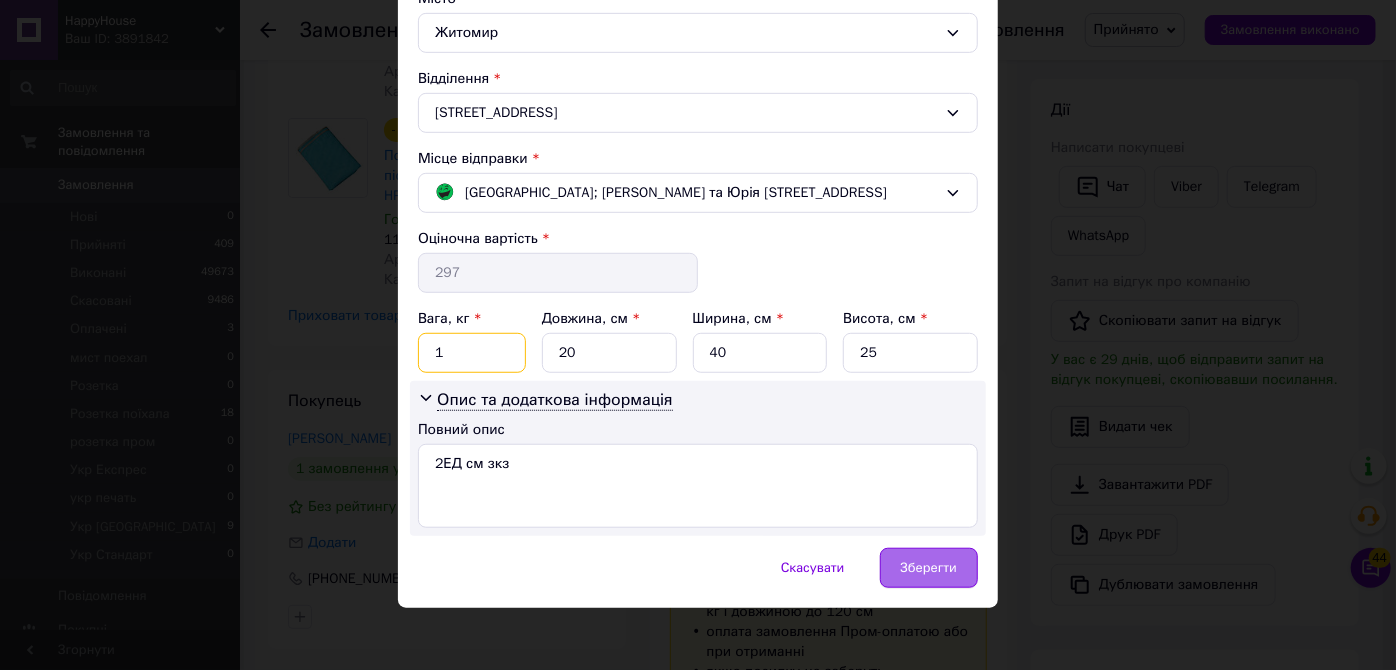 type on "1" 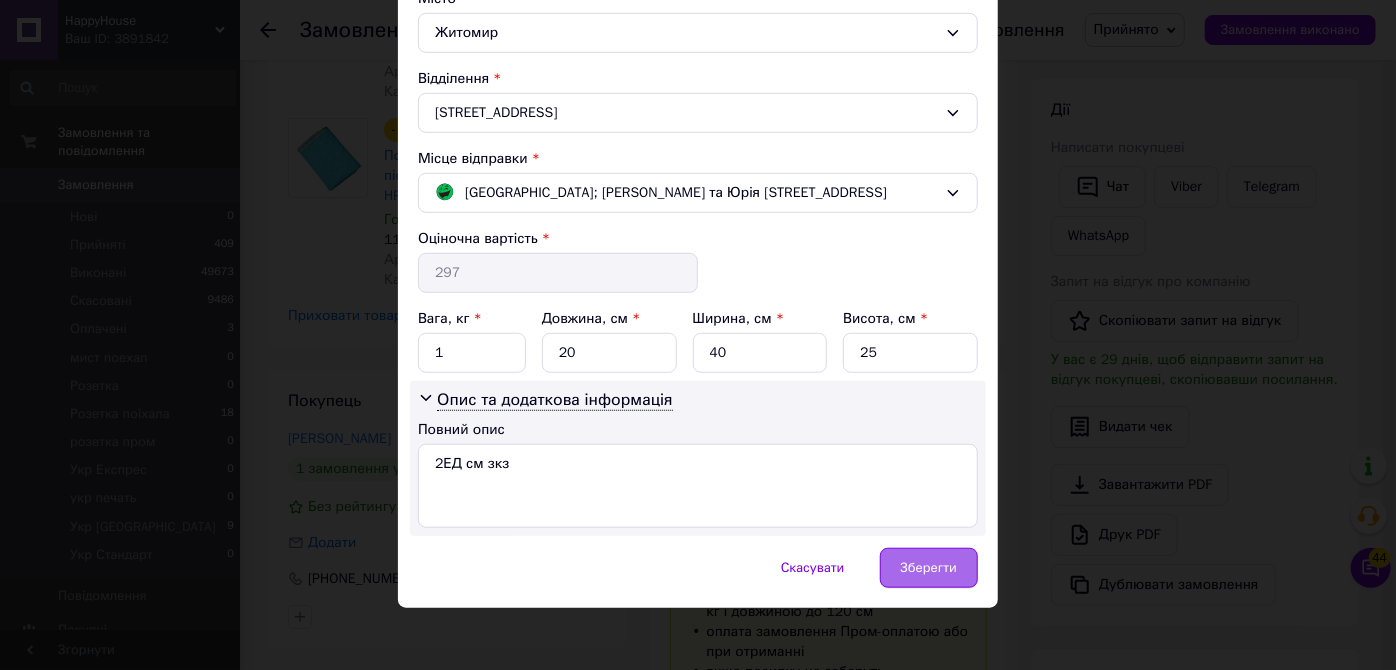 click on "Зберегти" at bounding box center (929, 568) 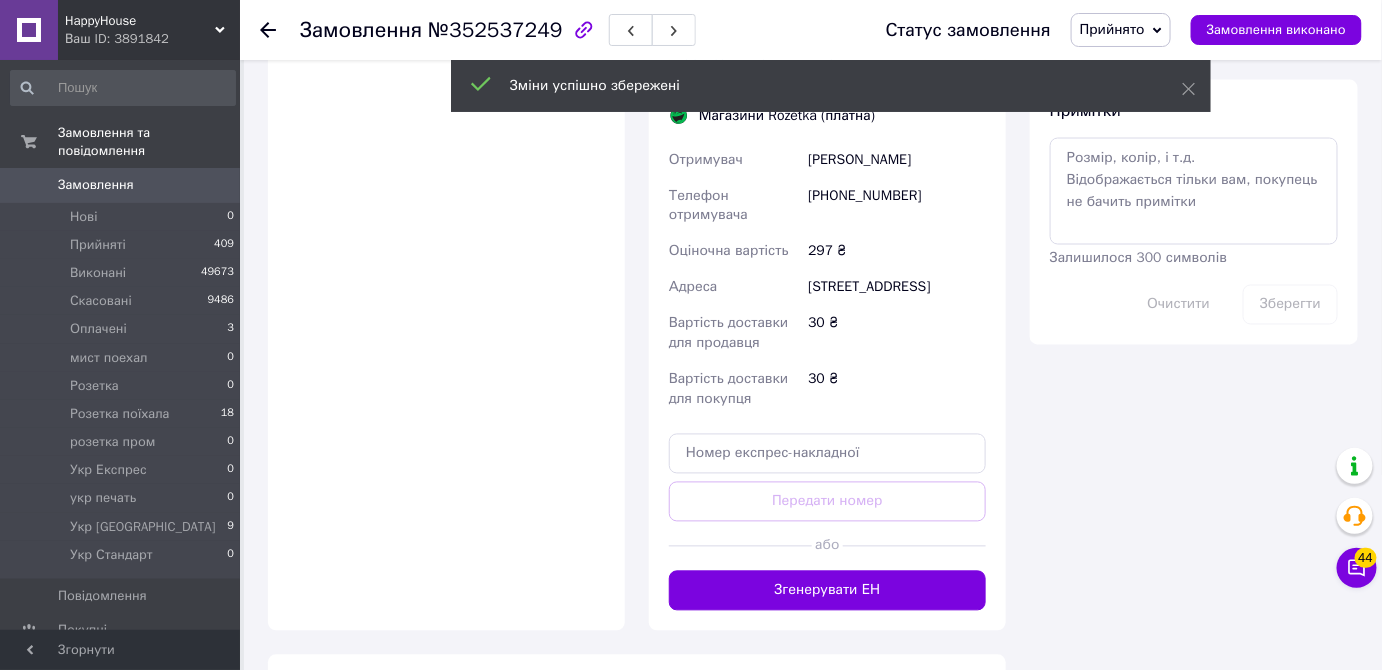 scroll, scrollTop: 1230, scrollLeft: 0, axis: vertical 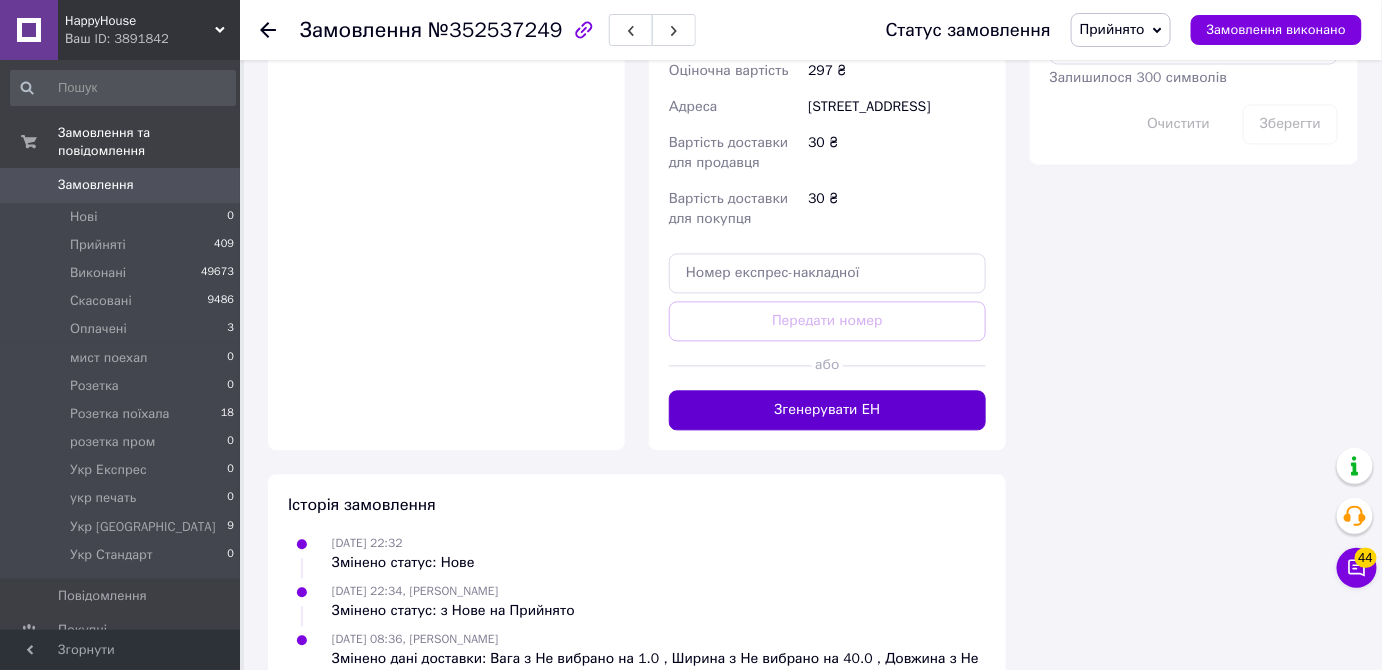 click on "Згенерувати ЕН" at bounding box center [827, 411] 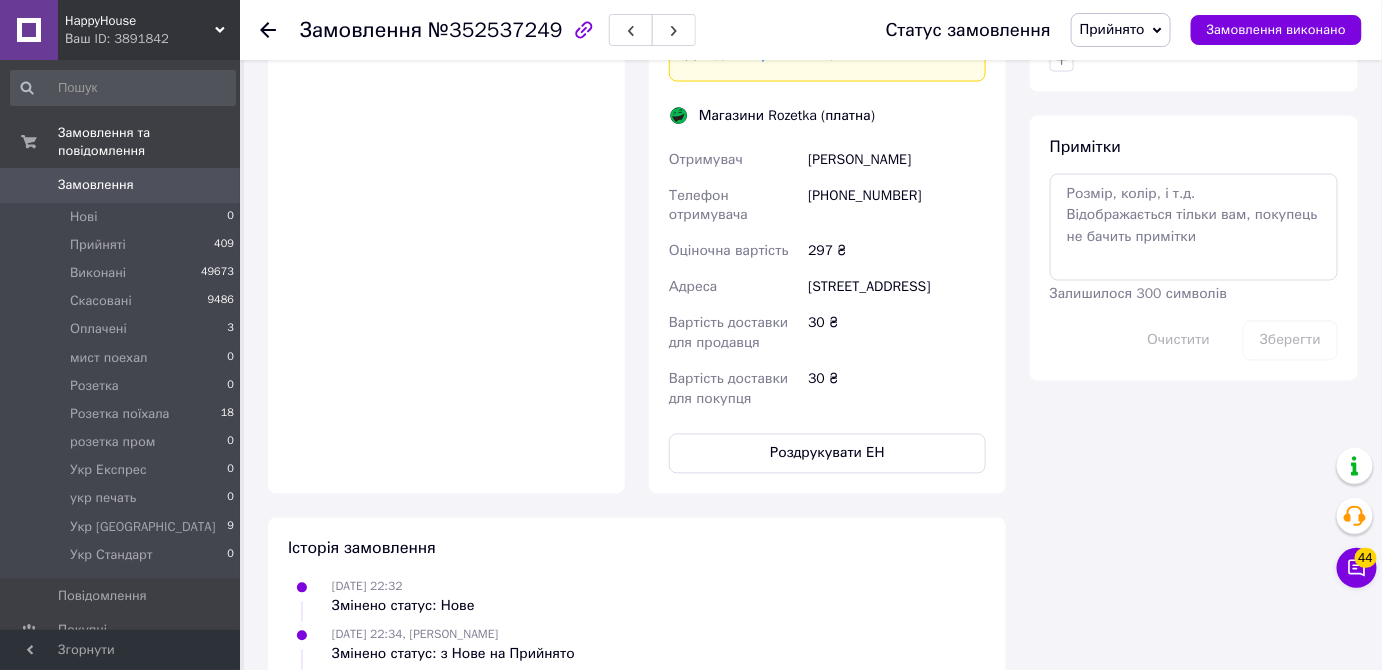 scroll, scrollTop: 950, scrollLeft: 0, axis: vertical 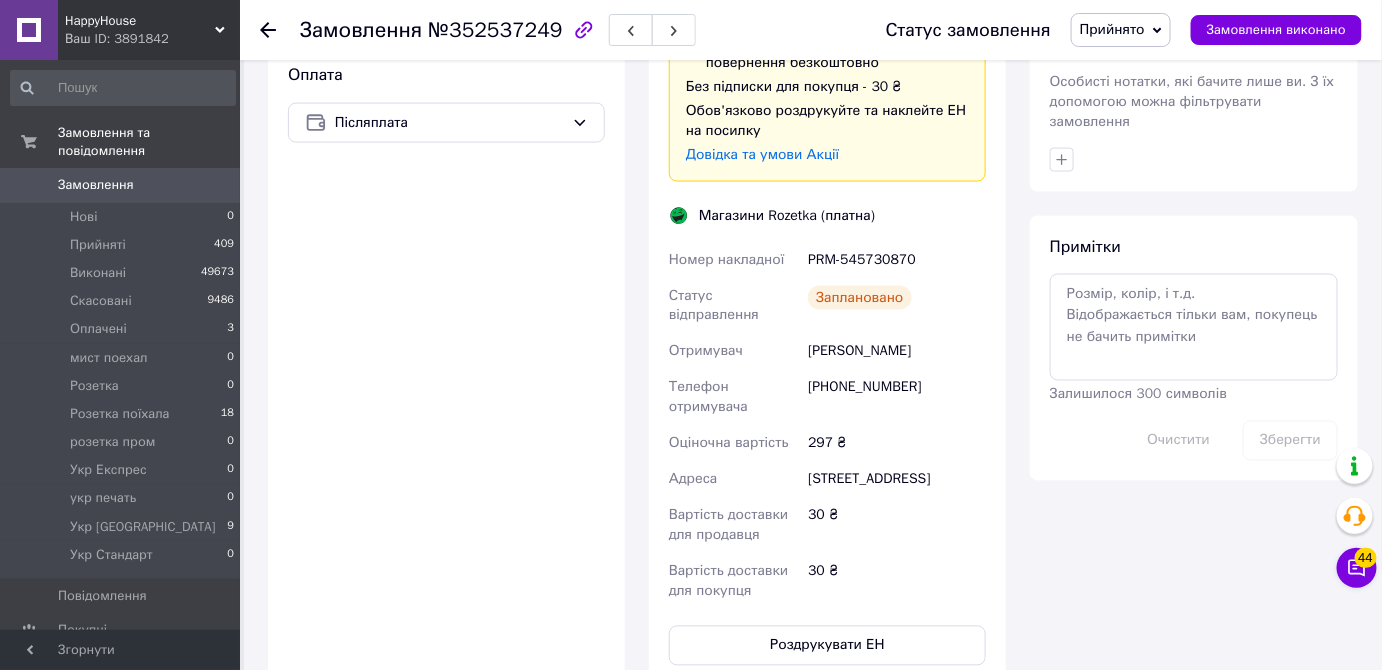 click on "PRM-545730870" at bounding box center [897, 260] 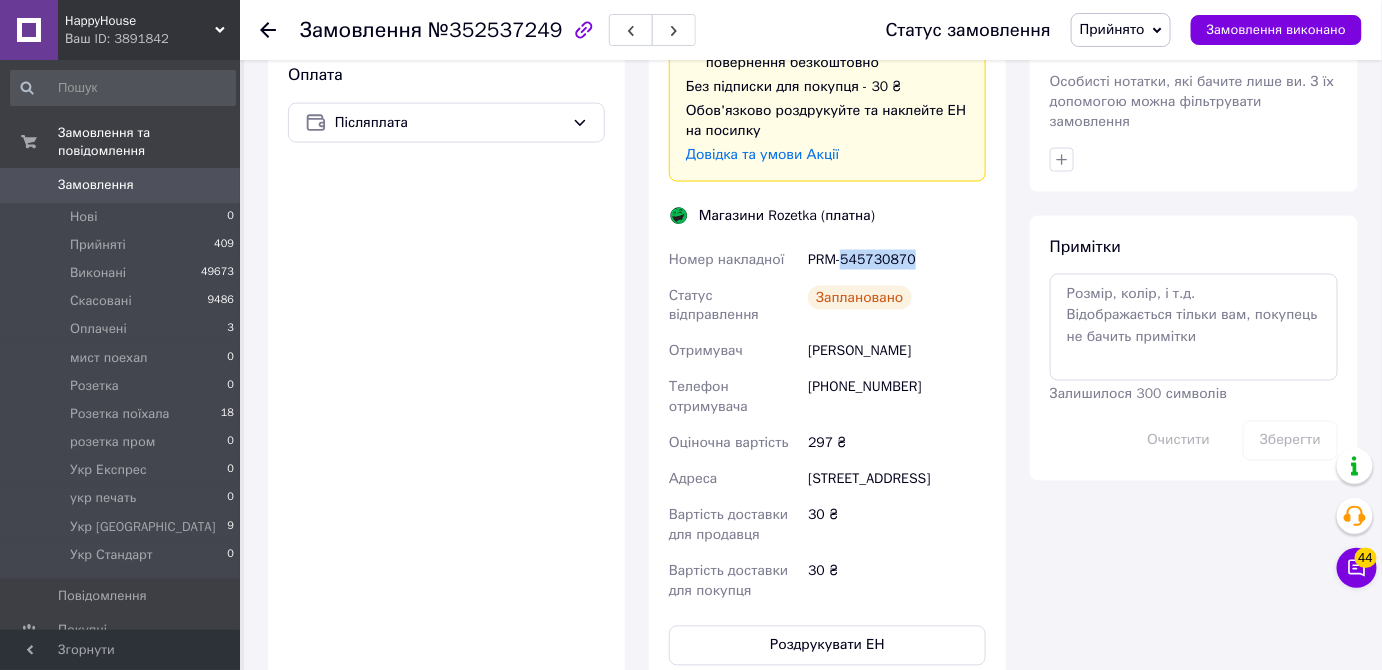 click on "PRM-545730870" at bounding box center (897, 260) 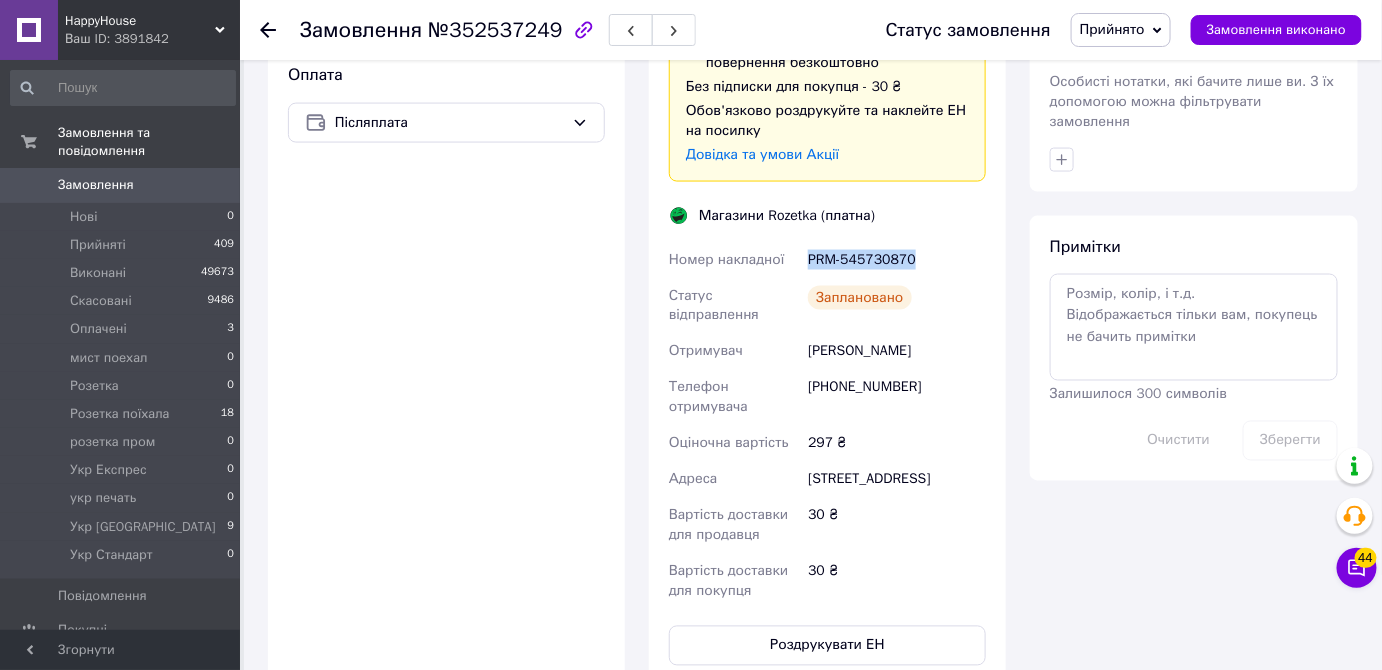 click on "PRM-545730870" at bounding box center [897, 260] 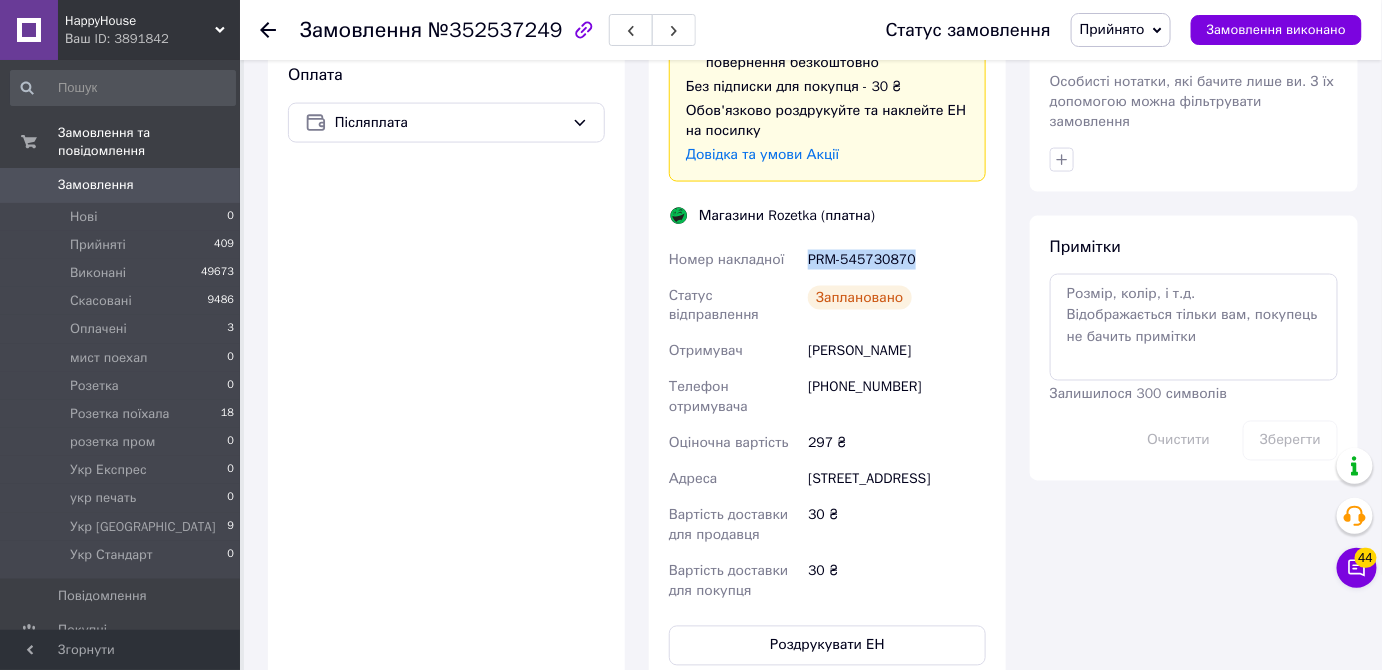 click on "Прийнято" at bounding box center [1112, 29] 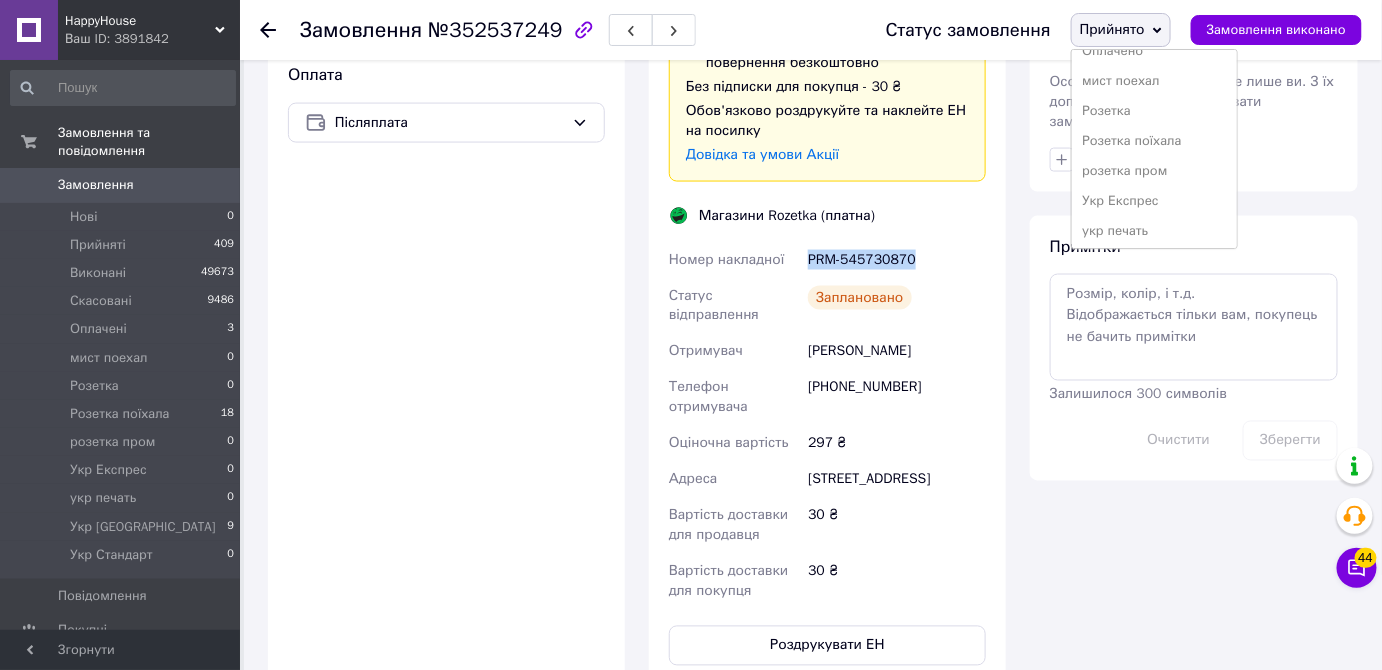 scroll, scrollTop: 77, scrollLeft: 0, axis: vertical 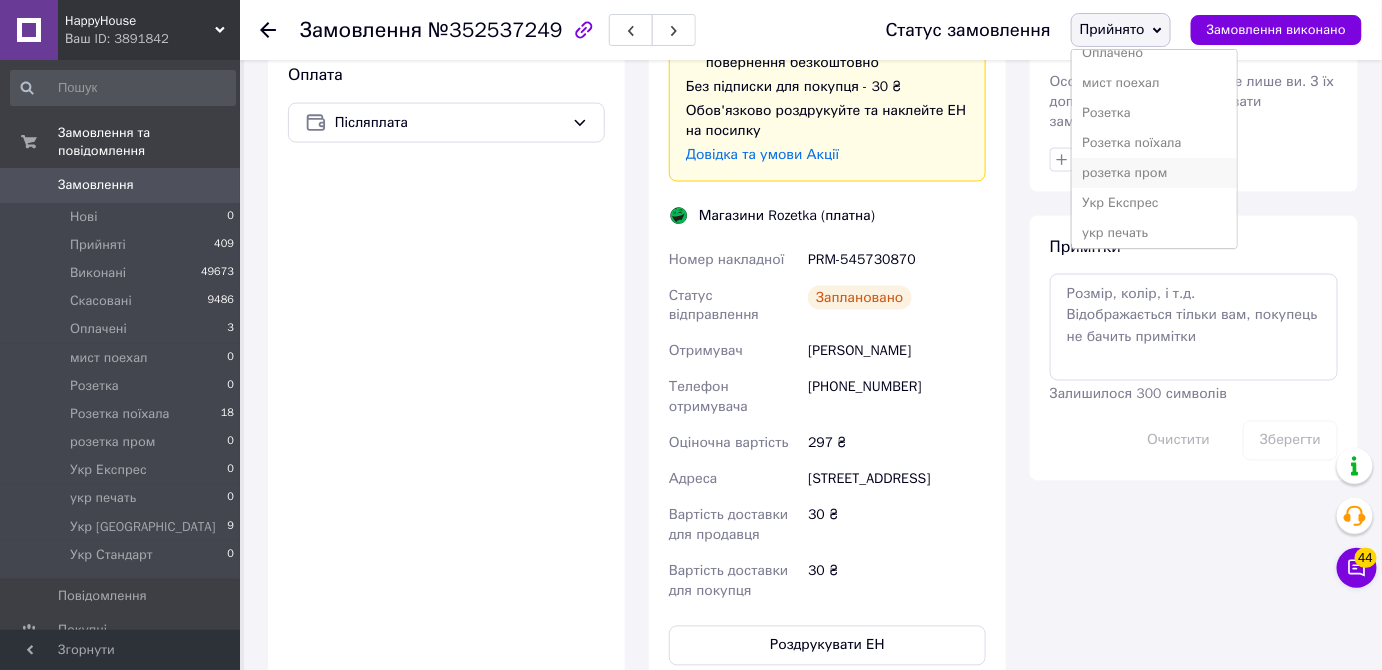 click on "розетка пром" at bounding box center (1155, 173) 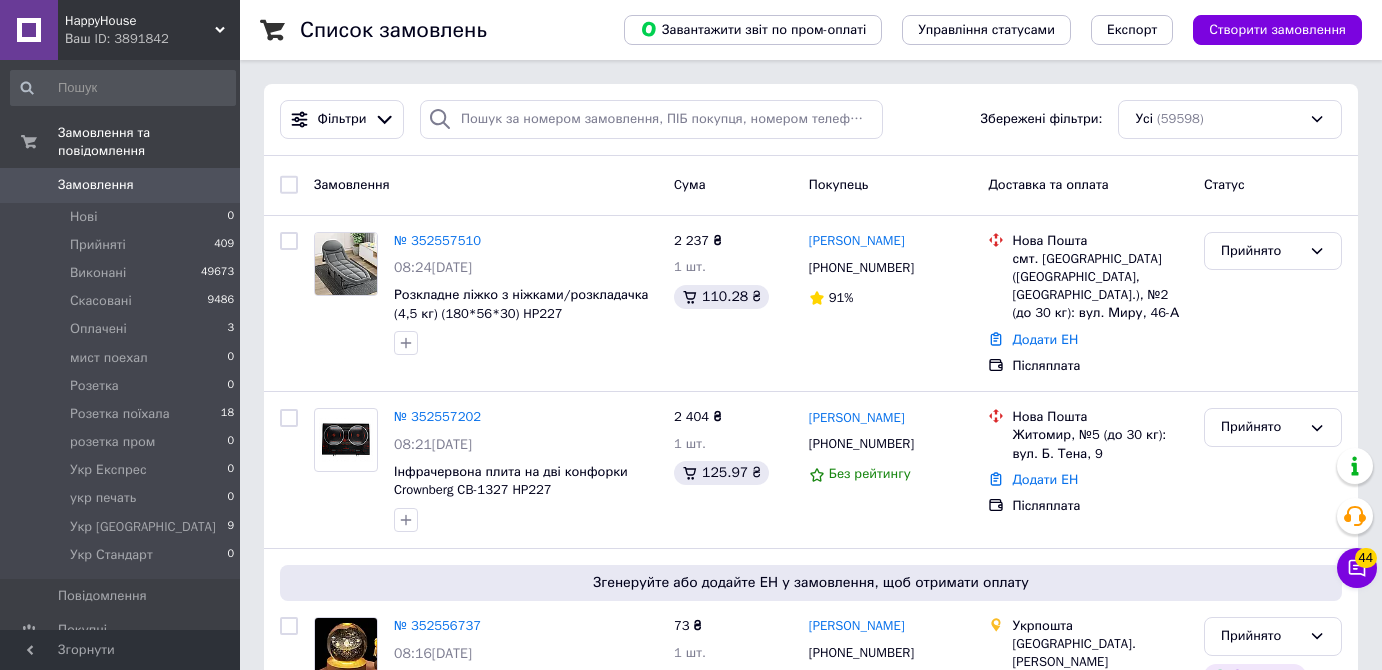 scroll, scrollTop: 0, scrollLeft: 0, axis: both 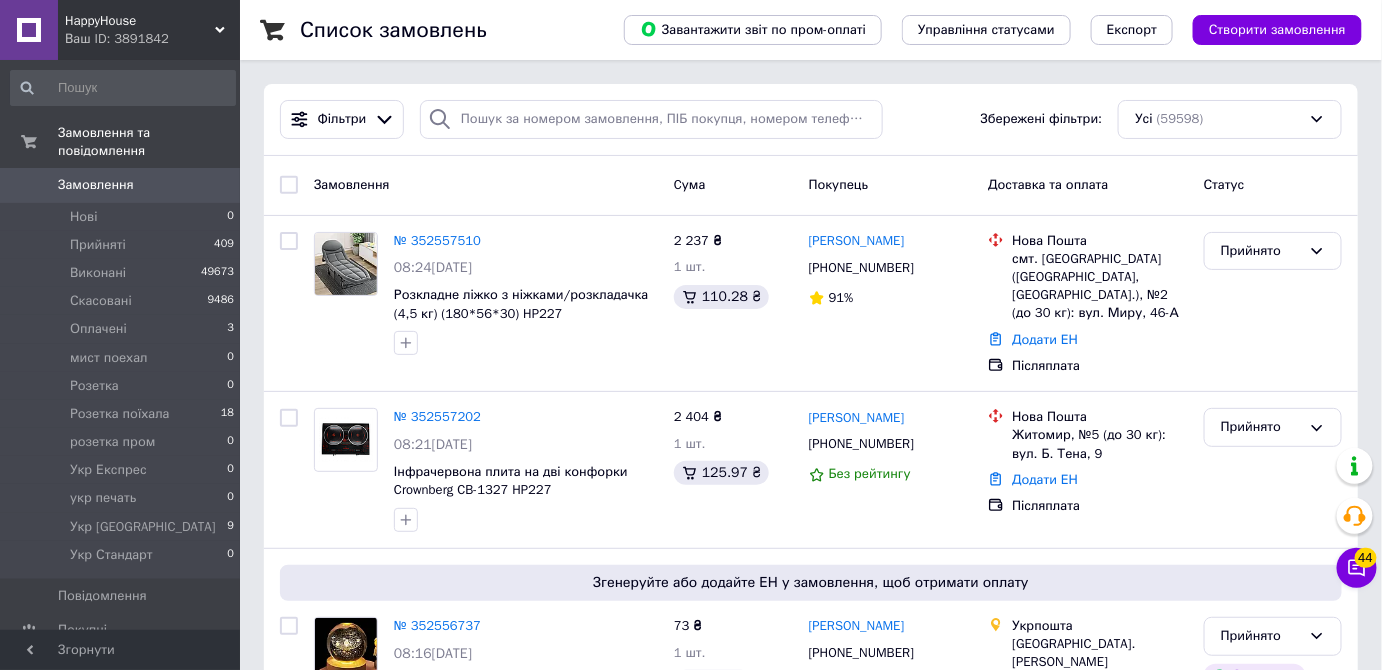 click on "Ваш ID: 3891842" at bounding box center [152, 39] 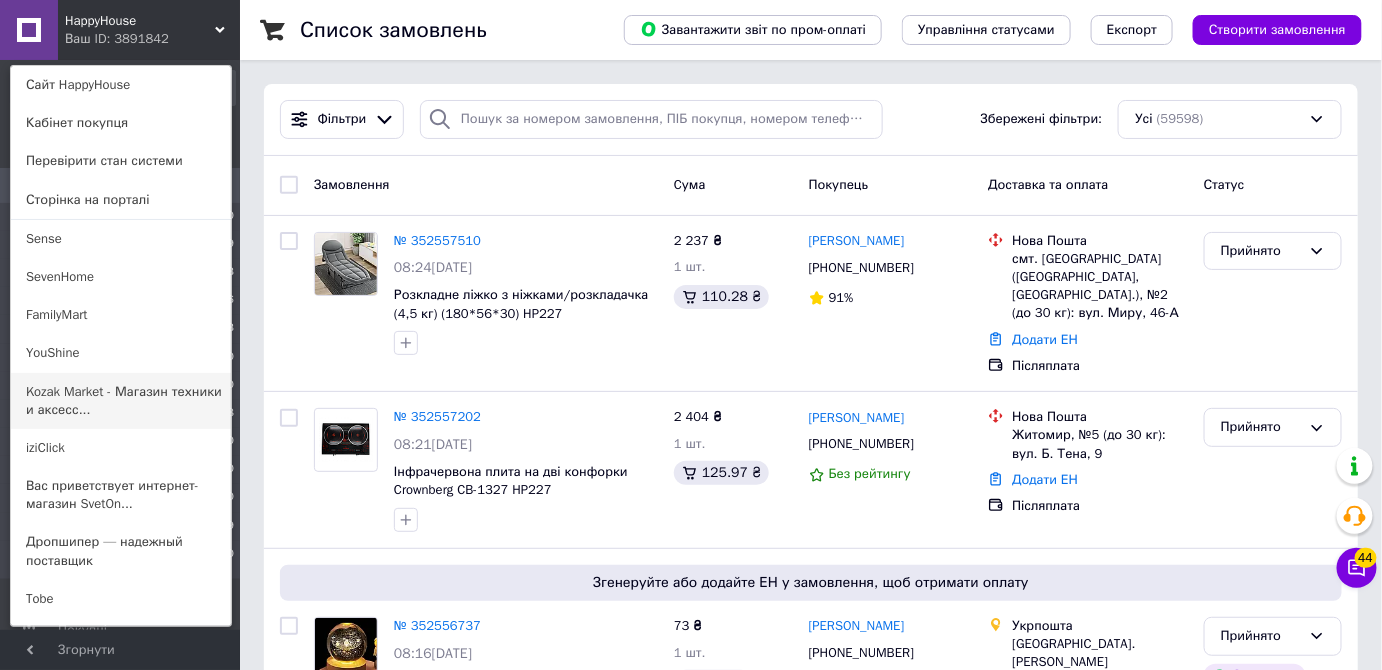 click on "Kozak Market - Магазин техники  и аксесс..." at bounding box center [121, 401] 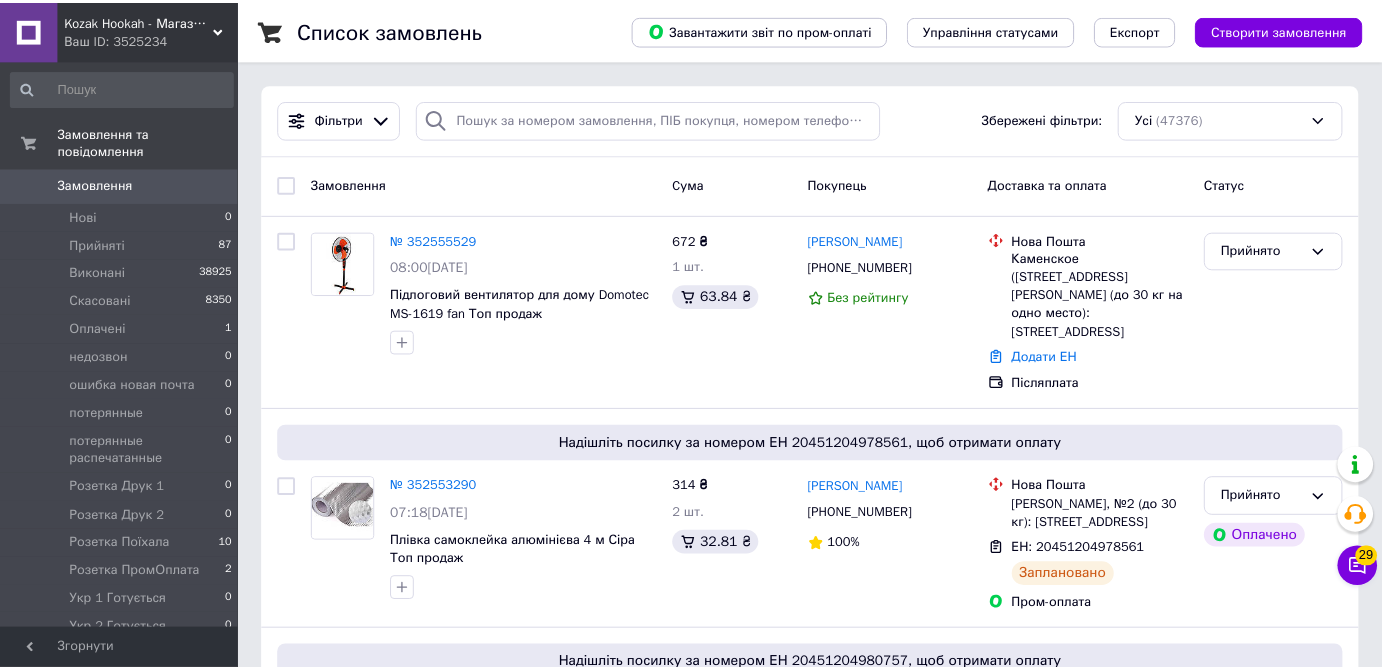 scroll, scrollTop: 0, scrollLeft: 0, axis: both 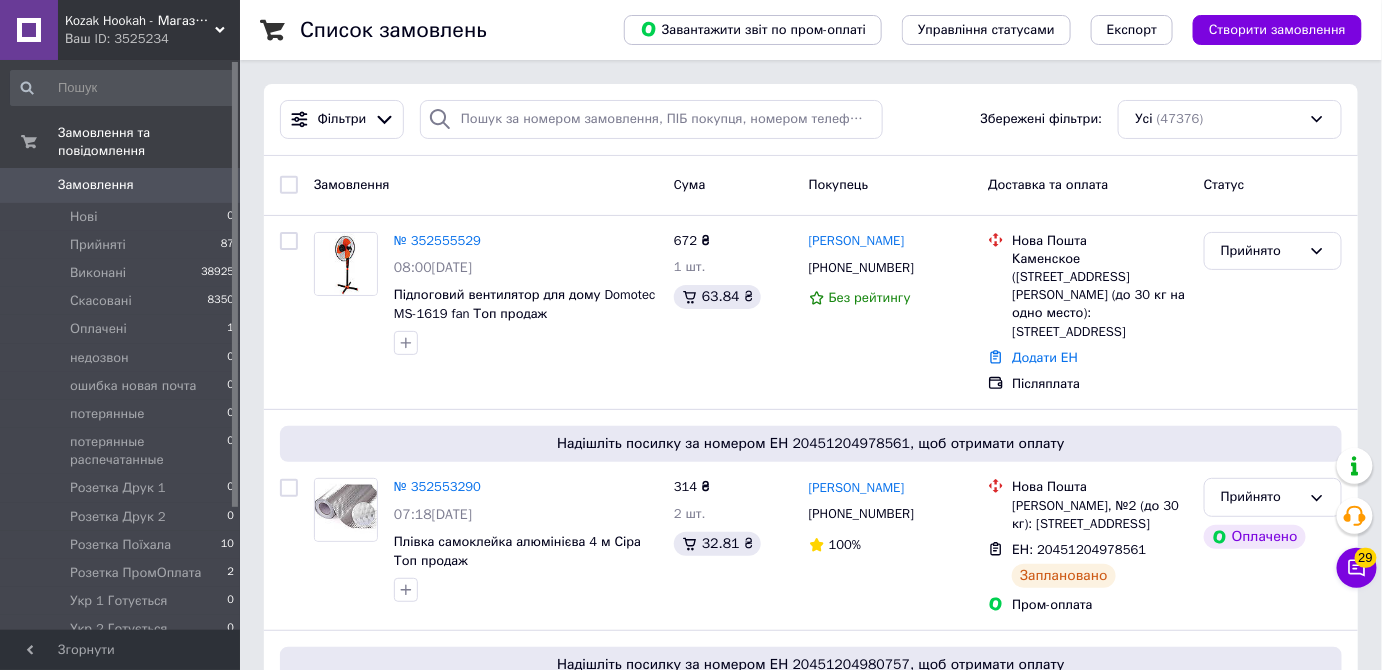 click on "Kozak Hookah - Магазин техніки та аксесуарів" at bounding box center (140, 21) 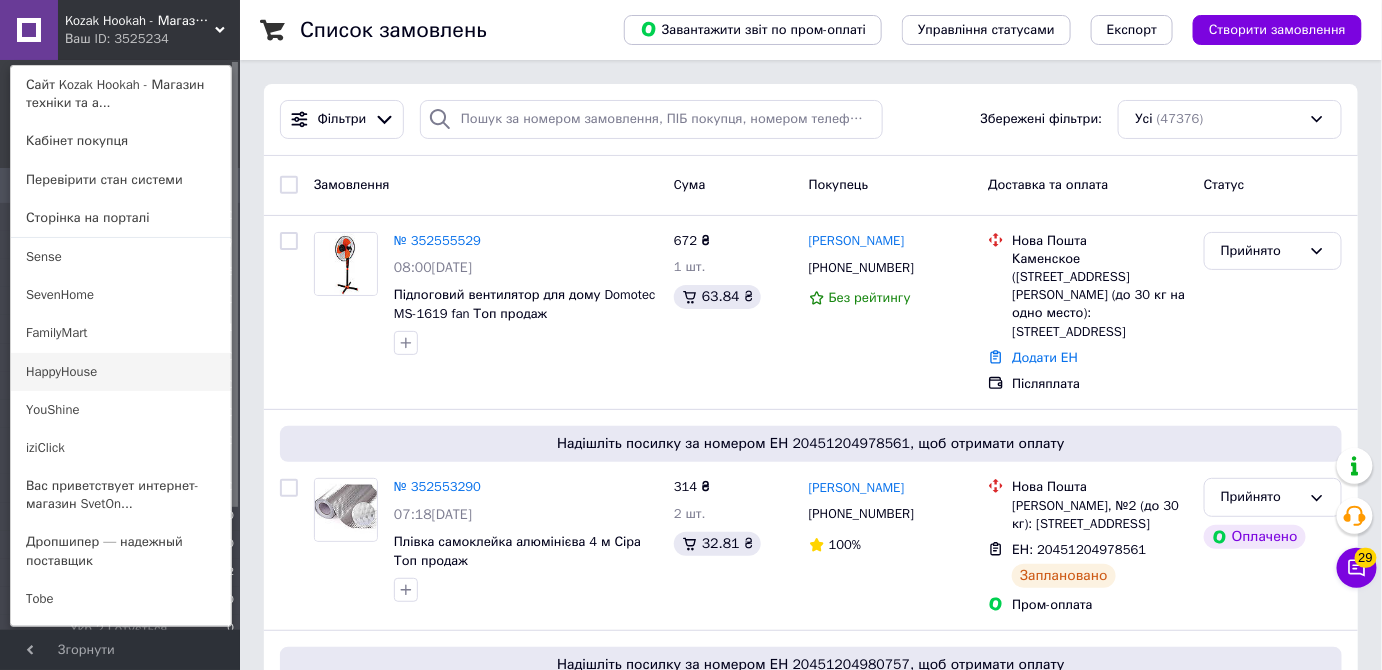 click on "HappyHouse" at bounding box center (121, 372) 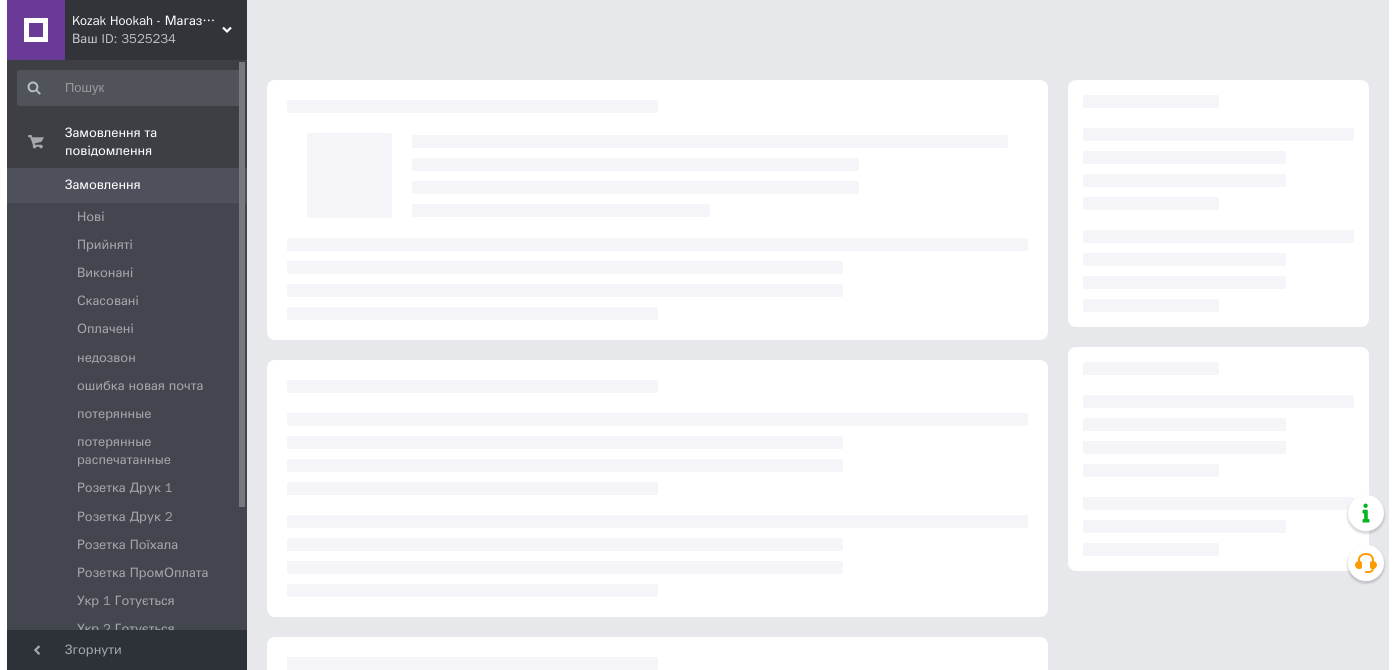 scroll, scrollTop: 0, scrollLeft: 0, axis: both 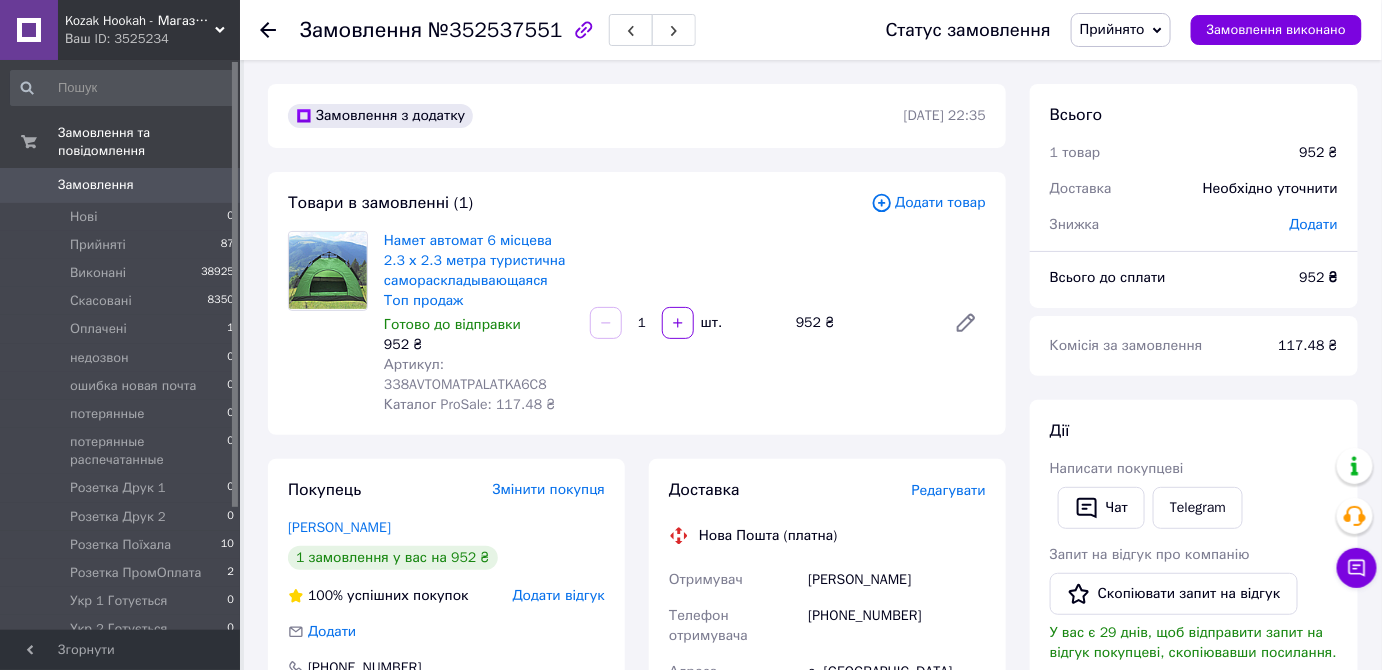 click on "Редагувати" at bounding box center [949, 490] 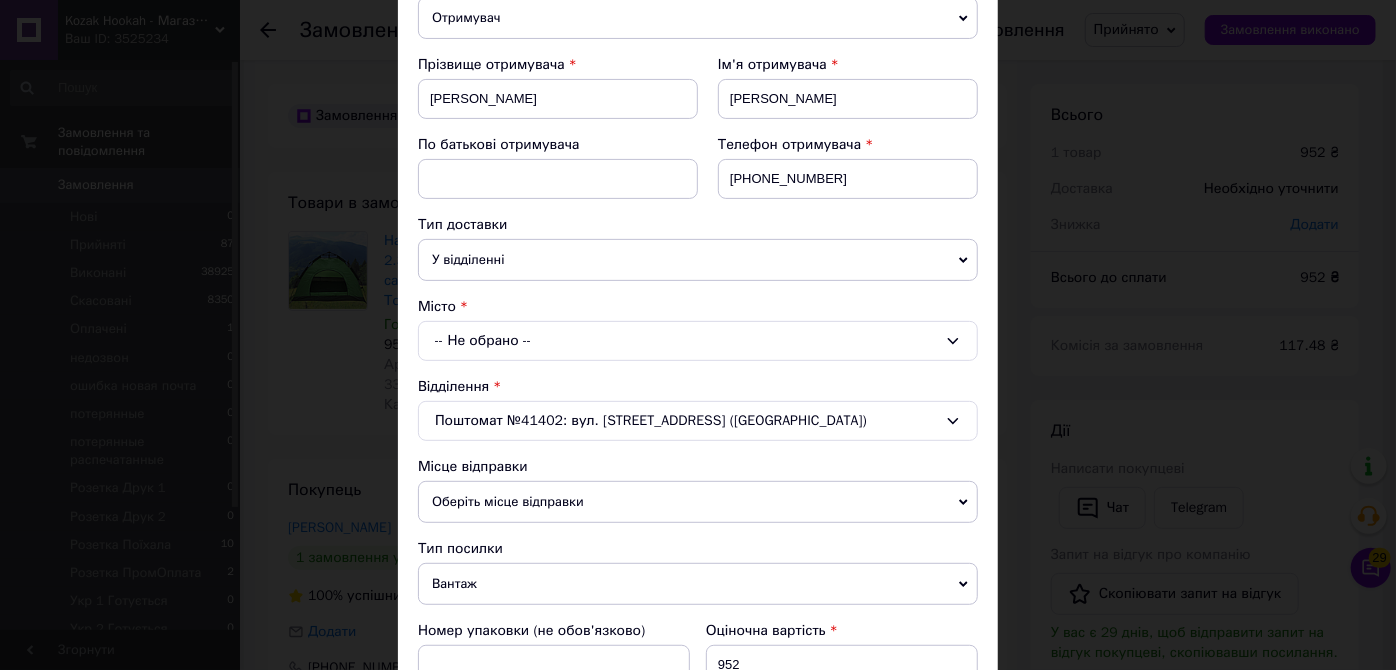 scroll, scrollTop: 272, scrollLeft: 0, axis: vertical 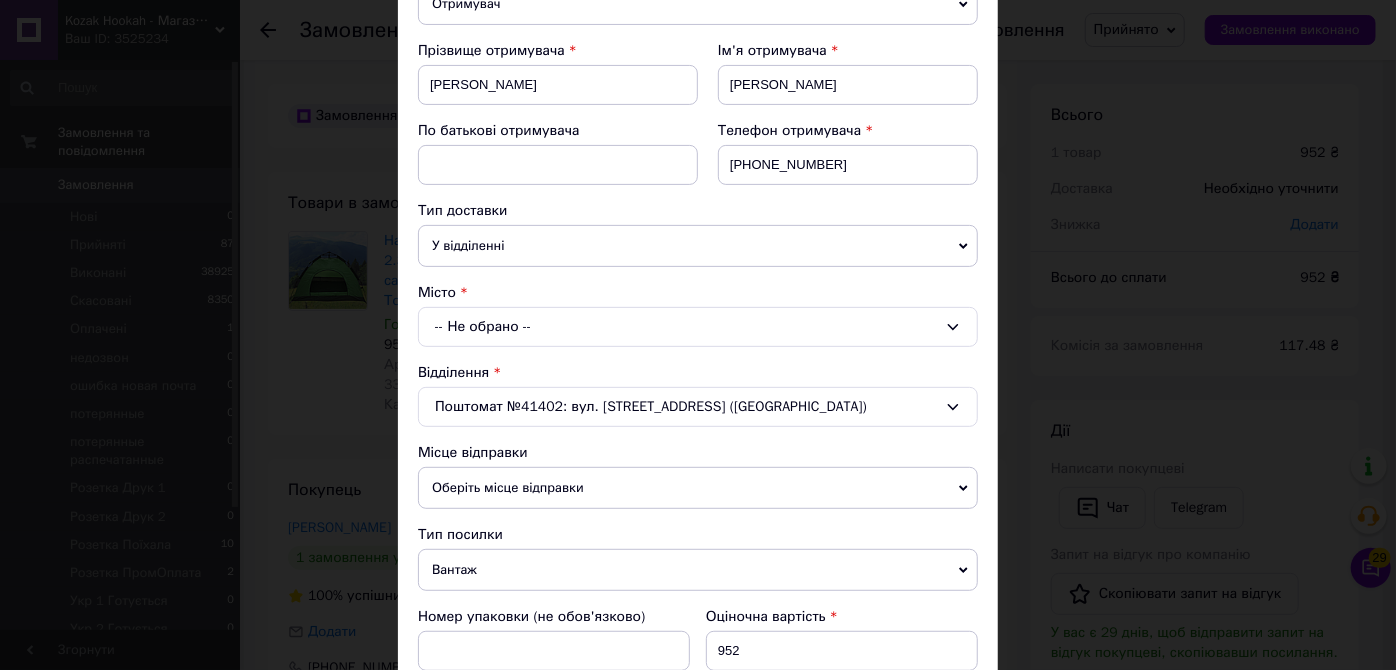 click on "-- Не обрано --" at bounding box center (698, 327) 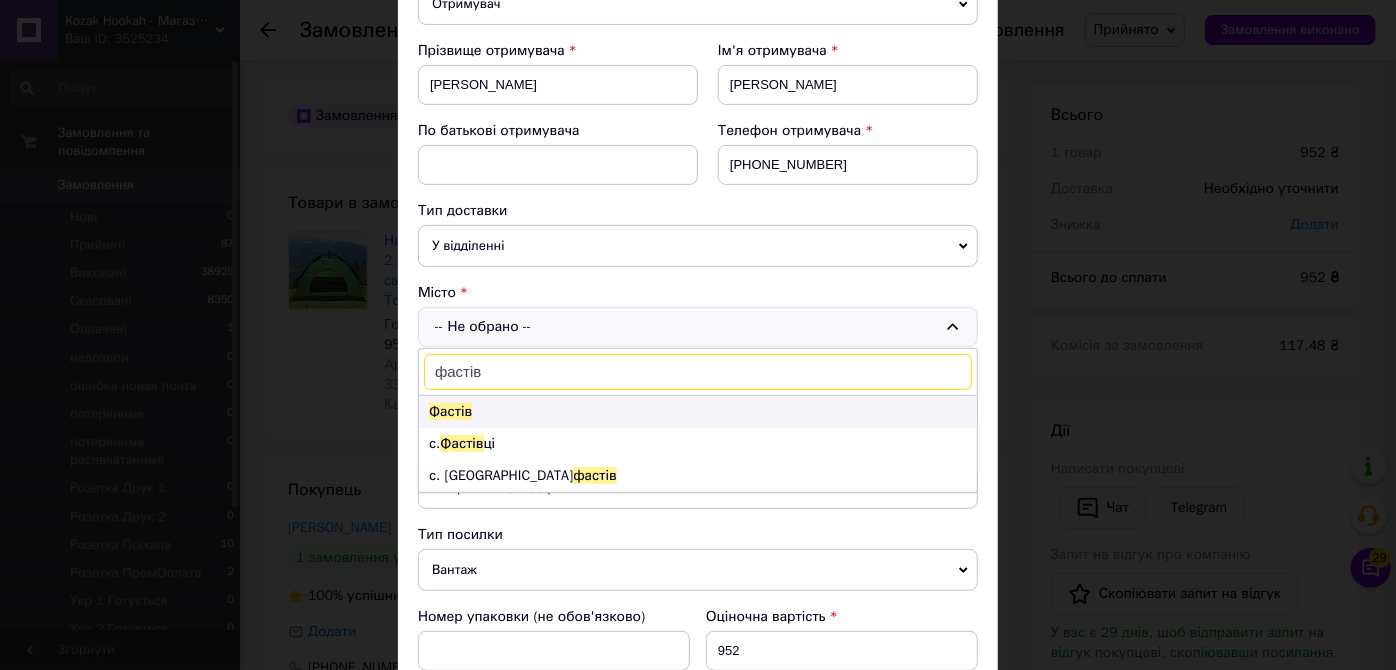 type on "фастів" 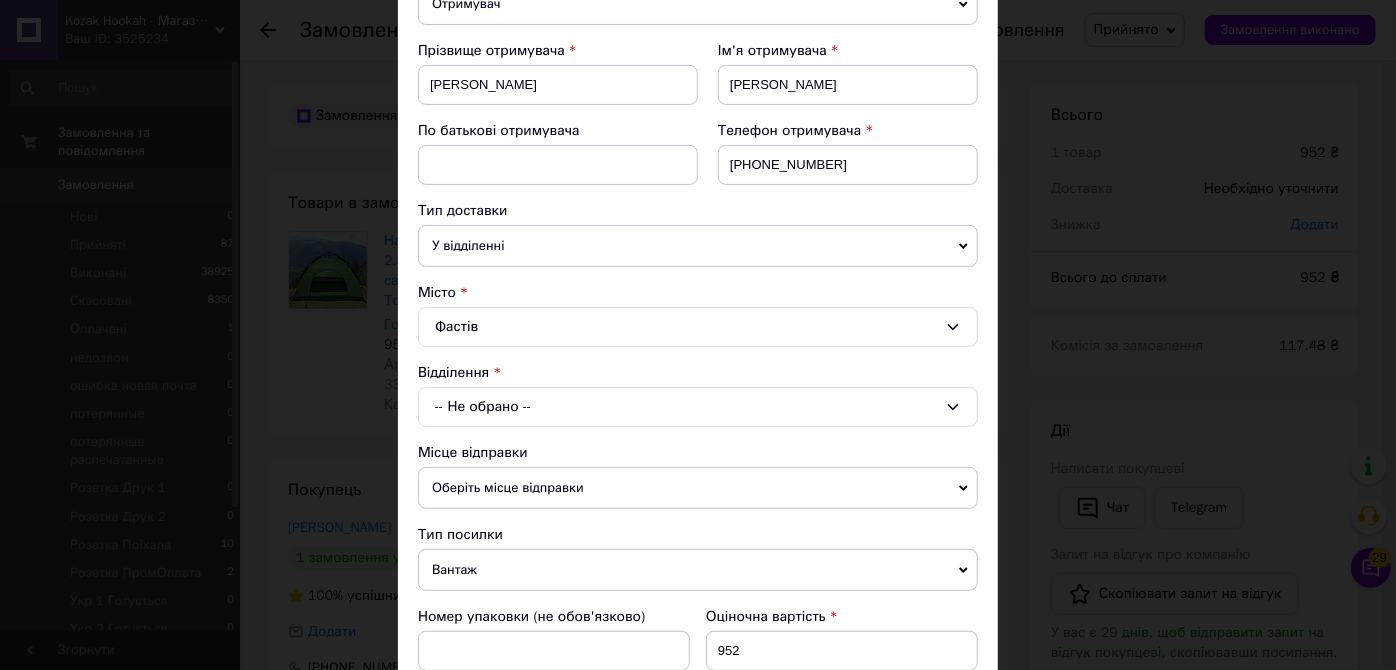 click on "-- Не обрано --" at bounding box center (698, 407) 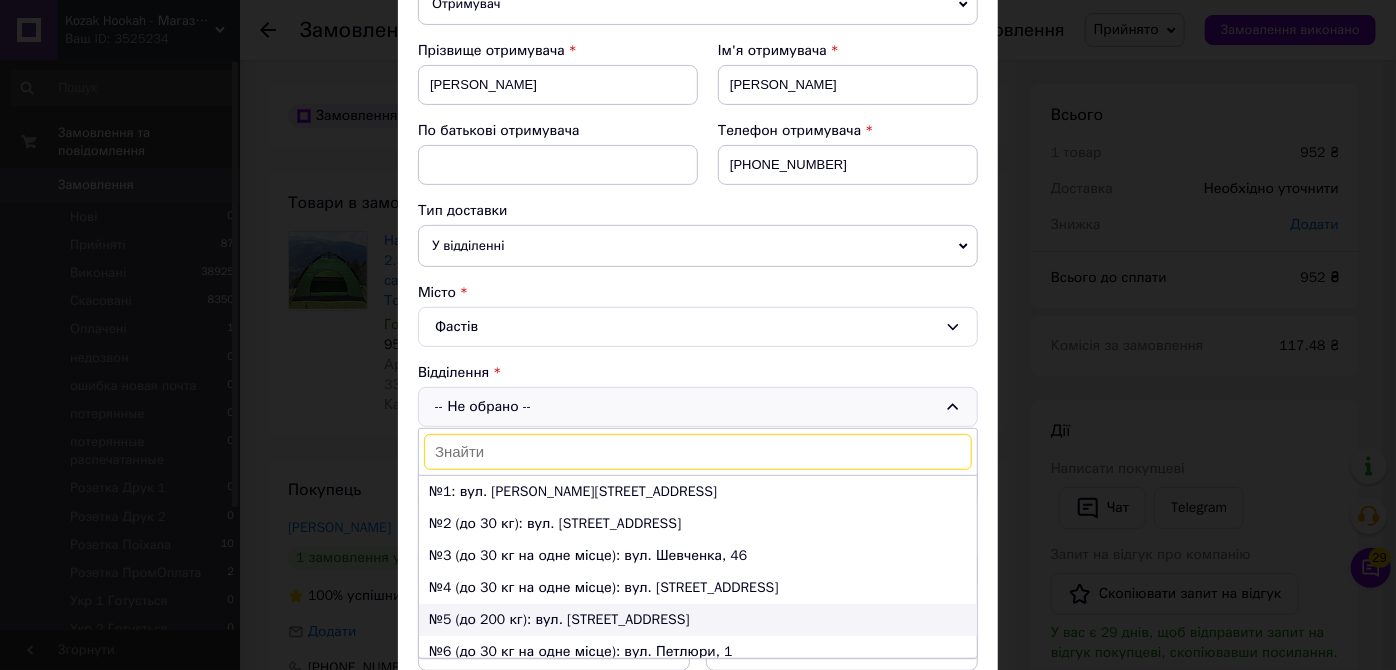 click on "№5 (до 200 кг): вул. Київська, 34-Д" at bounding box center [698, 620] 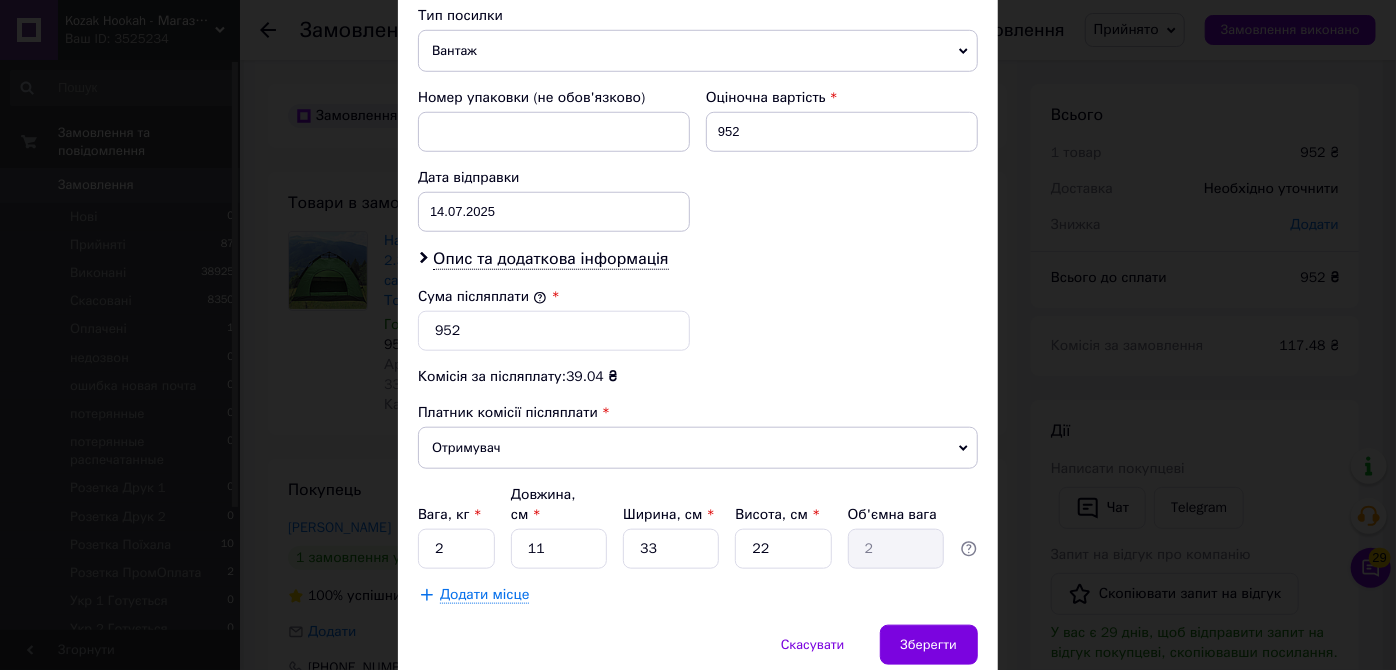 scroll, scrollTop: 847, scrollLeft: 0, axis: vertical 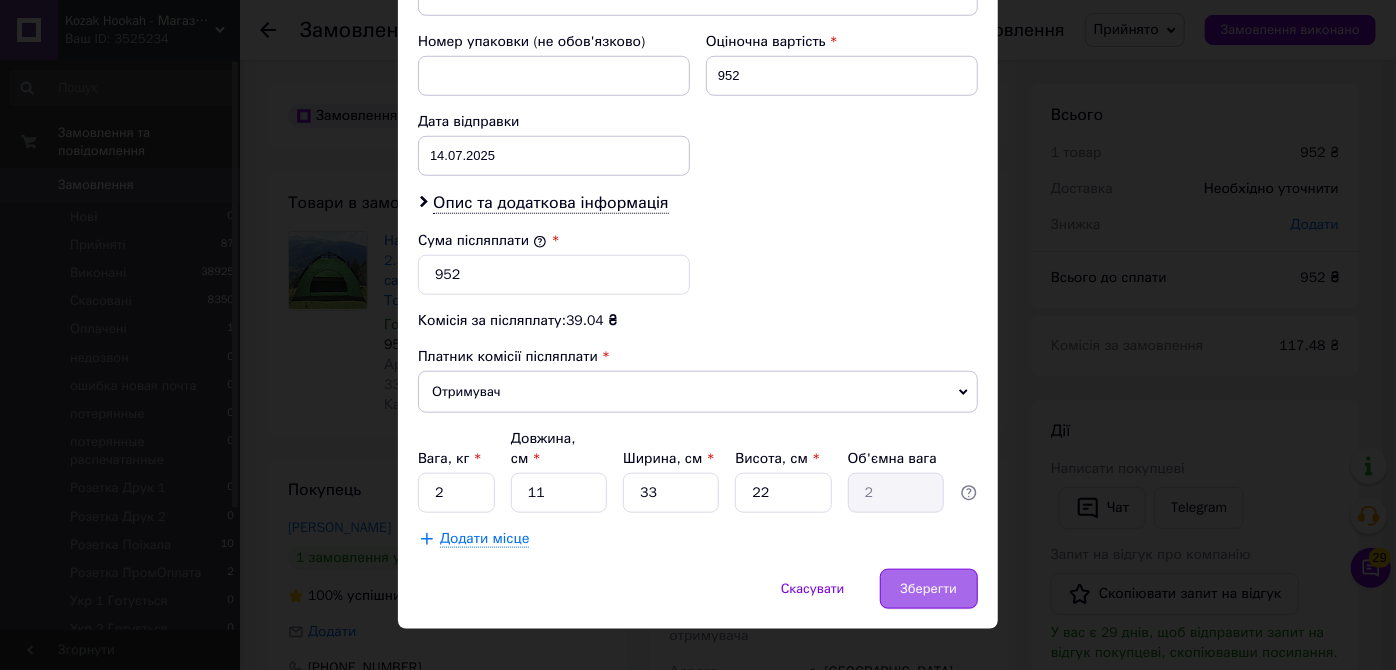 click on "Зберегти" at bounding box center [929, 589] 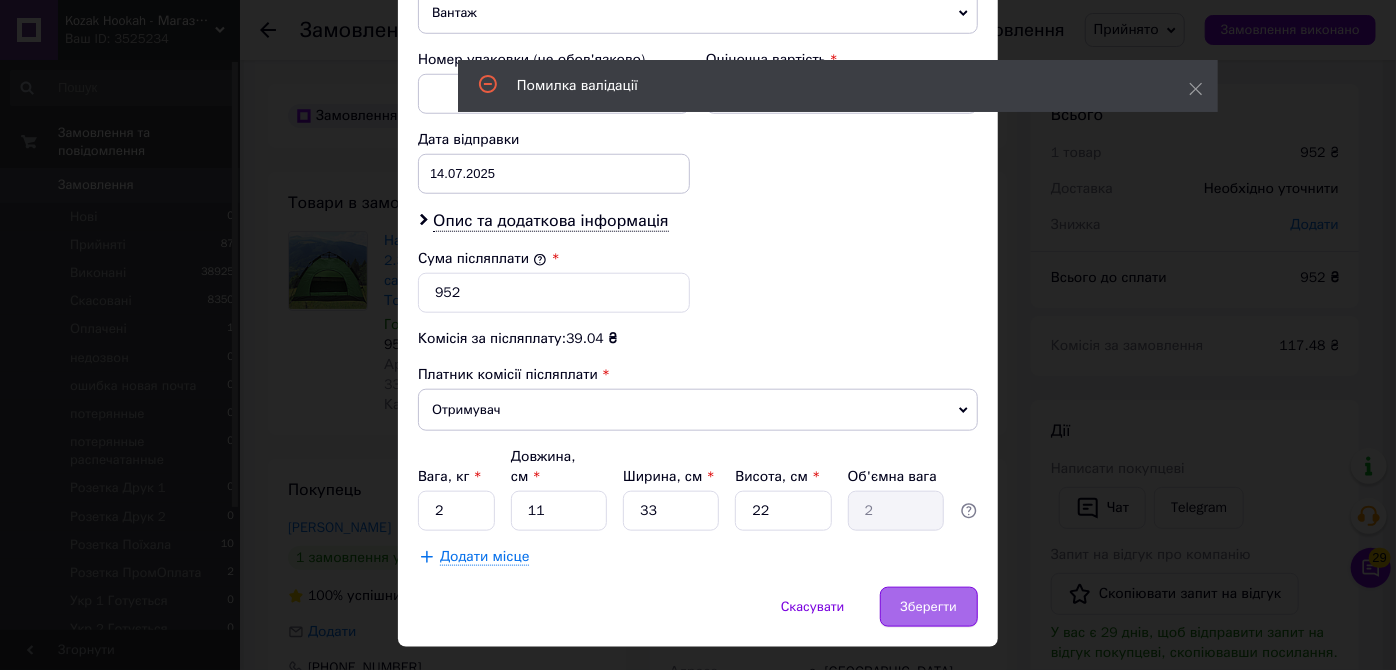 scroll, scrollTop: 420, scrollLeft: 0, axis: vertical 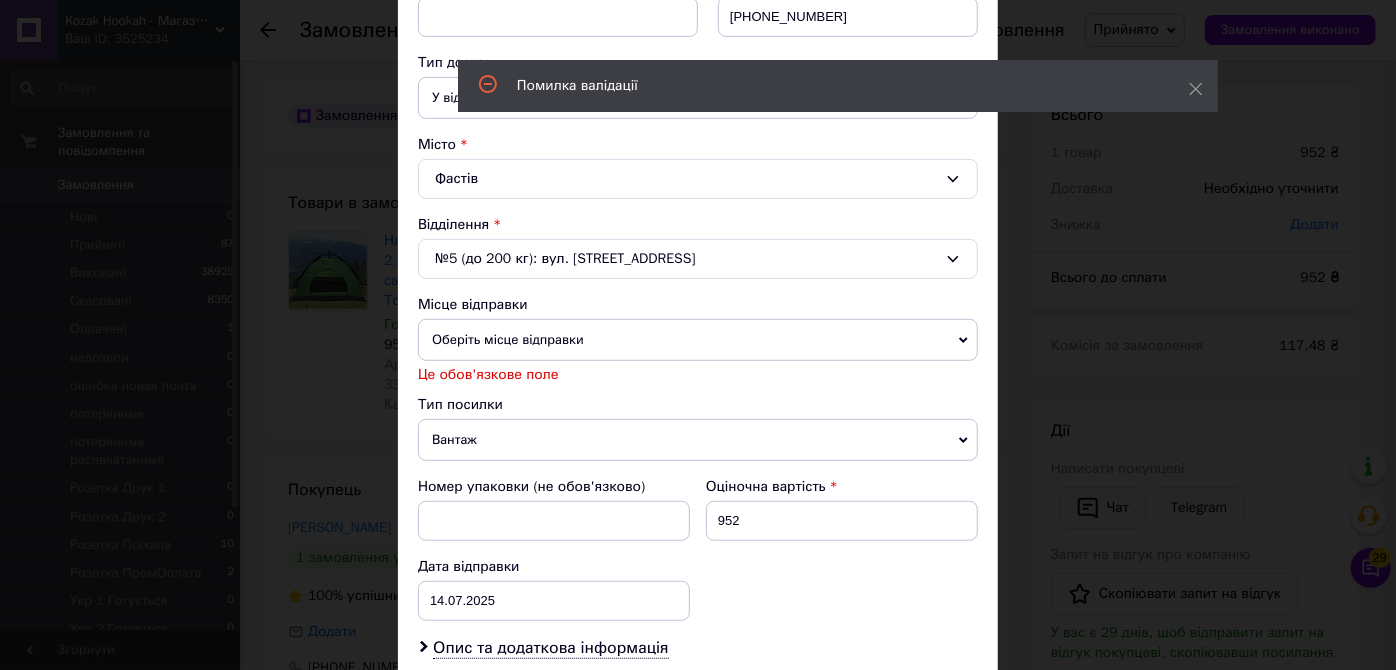 click on "Оберіть місце відправки" at bounding box center [698, 340] 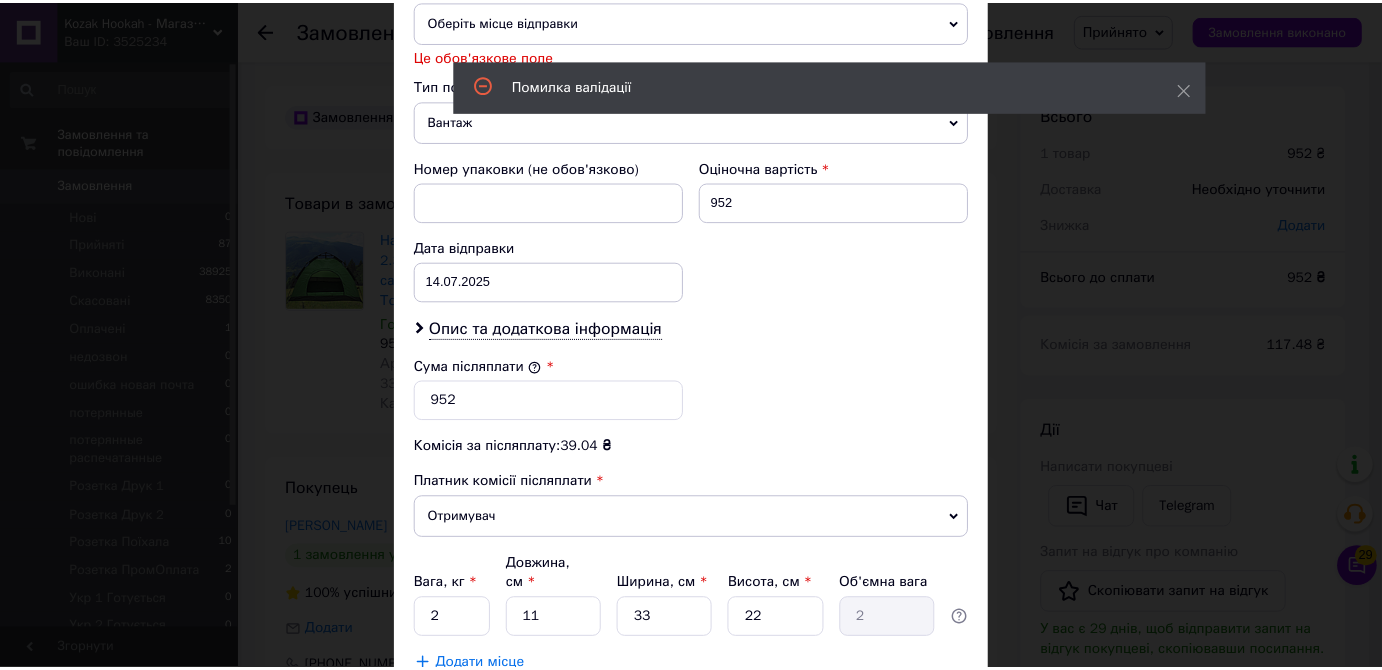 scroll, scrollTop: 592, scrollLeft: 0, axis: vertical 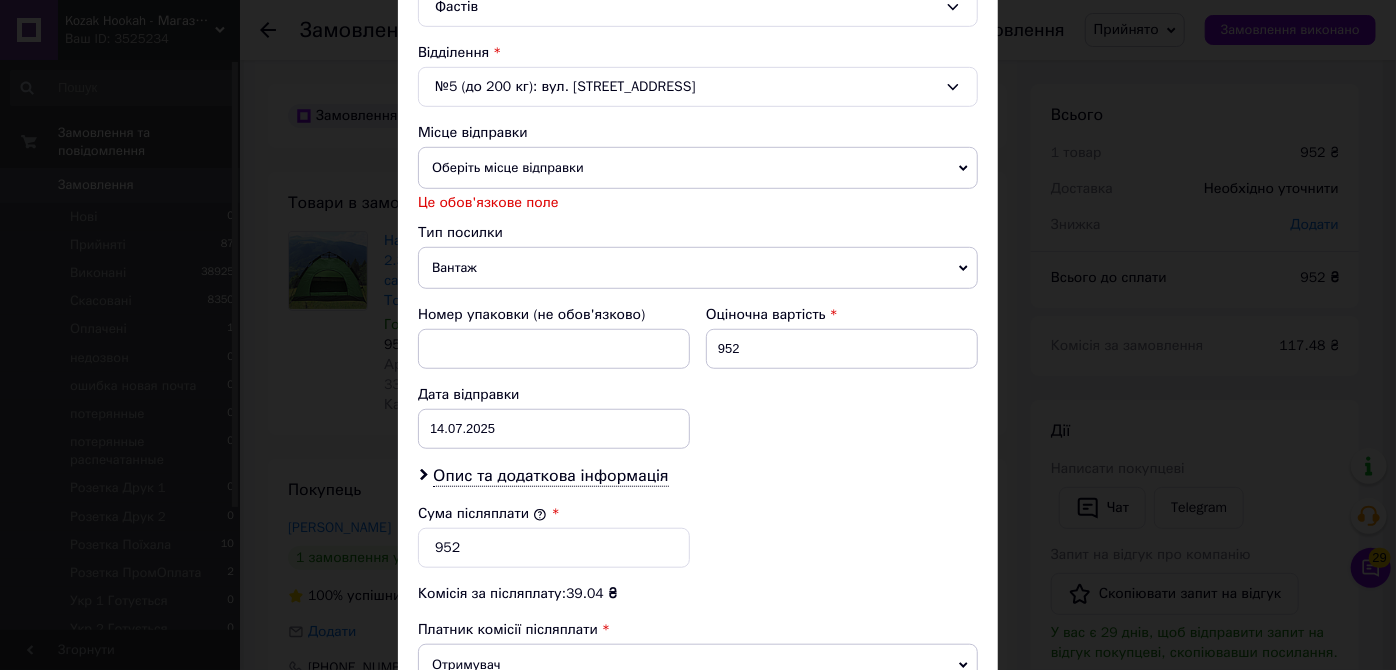 click 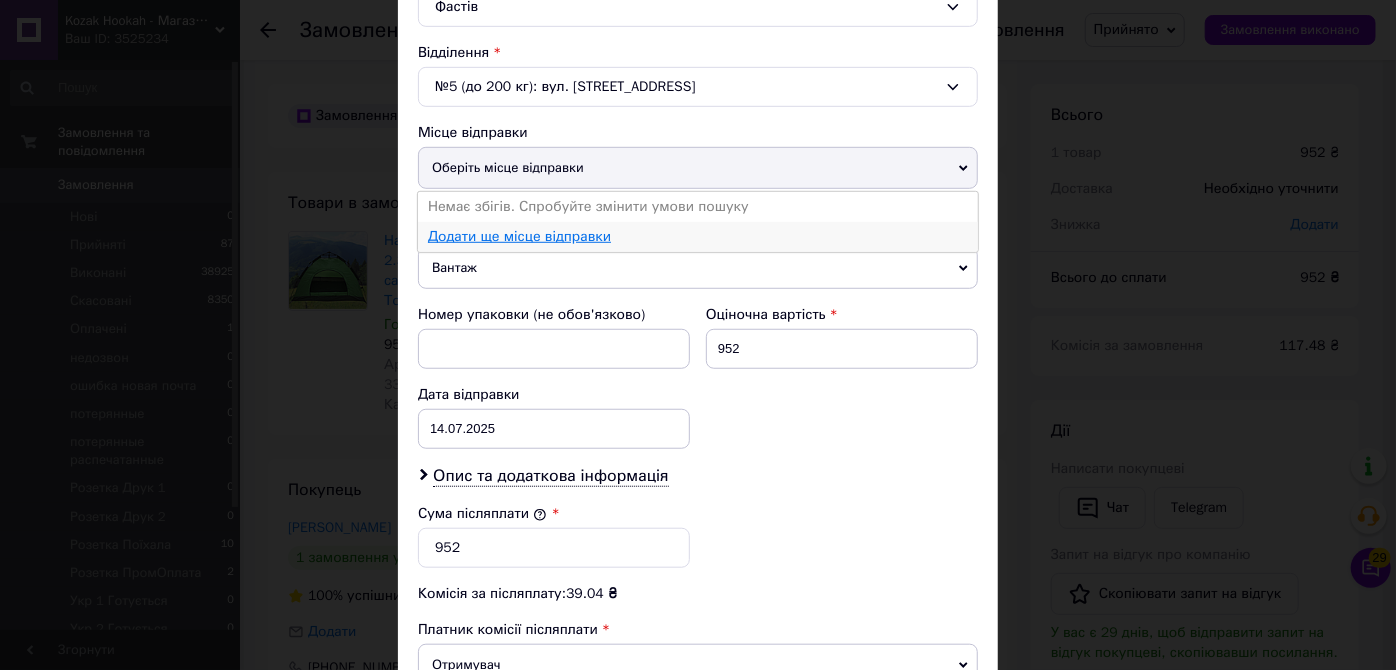 click on "Додати ще місце відправки" at bounding box center [519, 236] 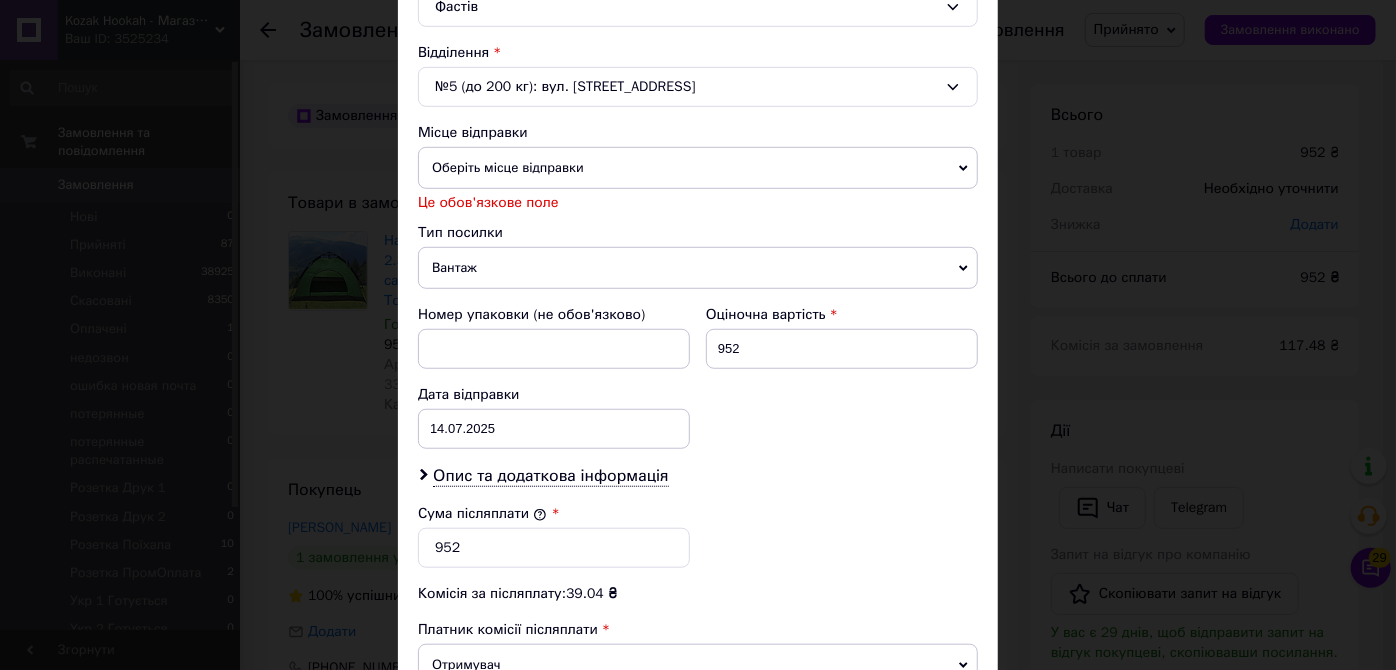click on "× Редагування доставки Спосіб доставки Нова Пошта (платна) Платник Отримувач Відправник Прізвище отримувача Харчук Ім'я отримувача Василь По батькові отримувача Телефон отримувача +380968380035 Тип доставки У відділенні Кур'єром В поштоматі Місто Фастів Відділення №5 (до 200 кг): вул. Київська, 34-Д Місце відправки Оберіть місце відправки Немає збігів. Спробуйте змінити умови пошуку Додати ще місце відправки Це обов'язкове поле Тип посилки Вантаж Документи Номер упаковки (не обов'язково) Оціночна вартість 952 Дата відправки 14.07.2025 < 2025 > < Июль > Пн Вт Ср Чт Пт Сб Вс 30" at bounding box center [698, 335] 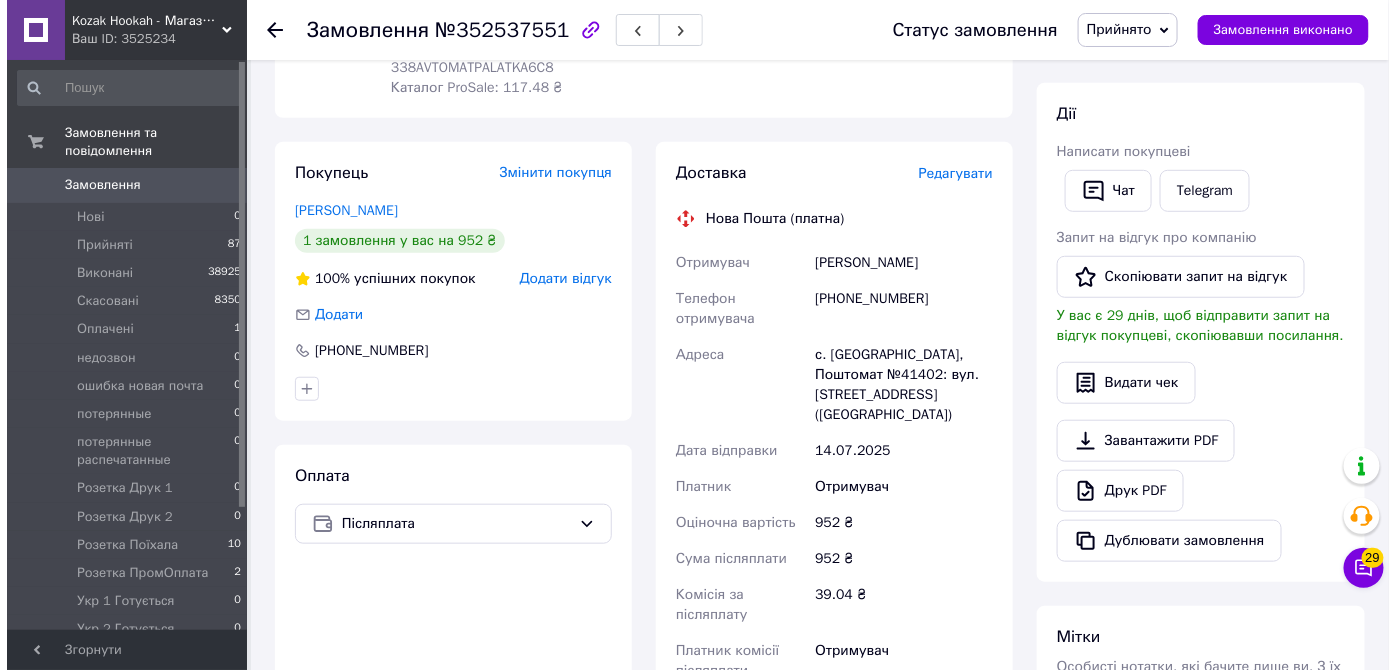 scroll, scrollTop: 285, scrollLeft: 0, axis: vertical 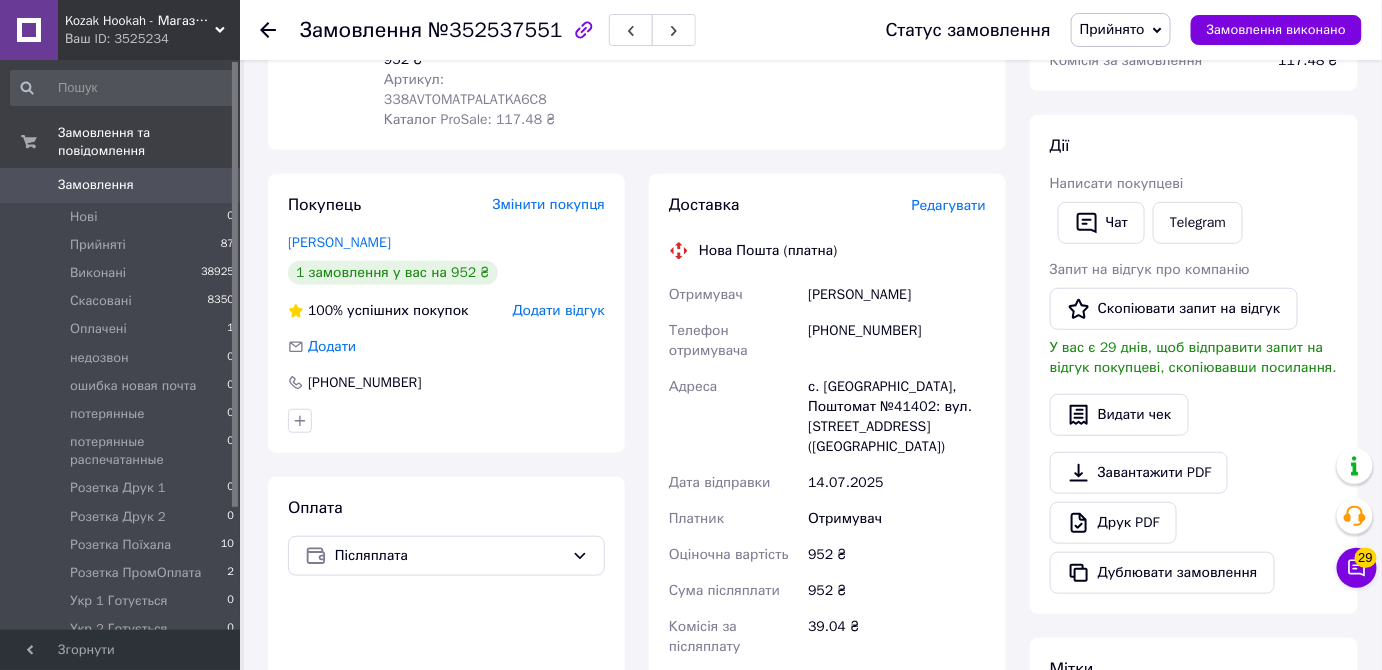 click on "Редагувати" at bounding box center (949, 205) 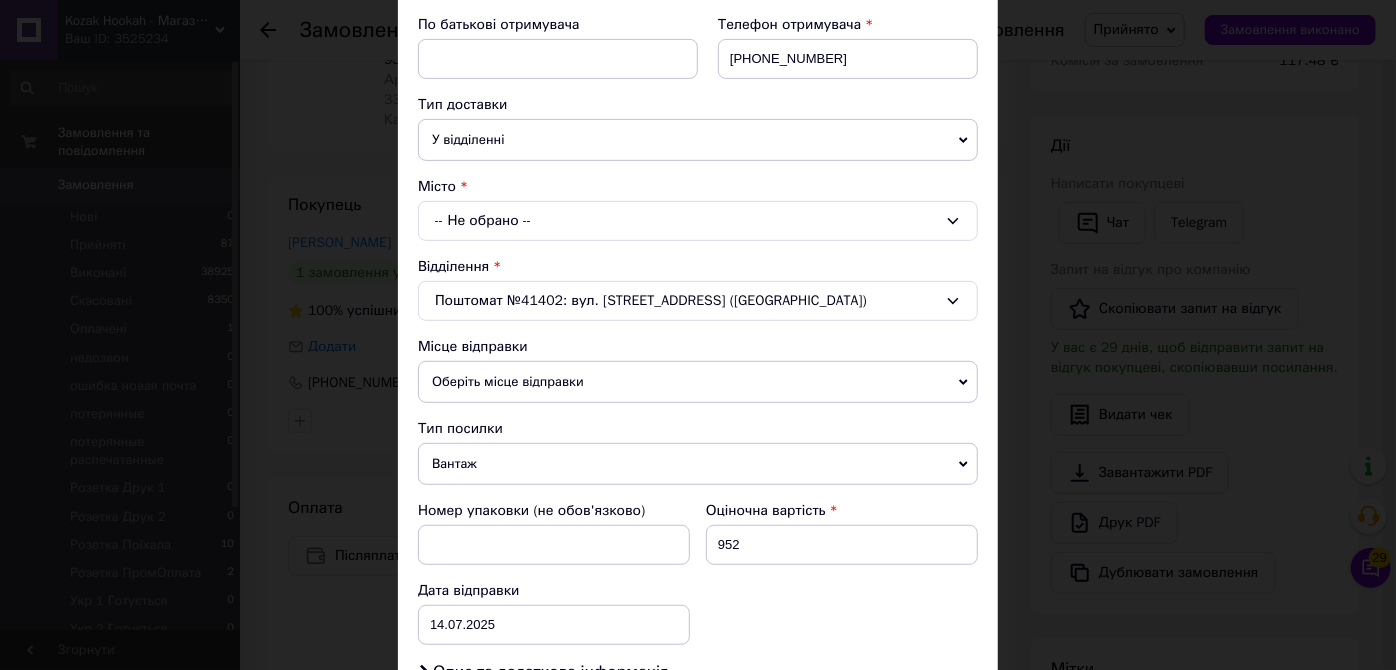 scroll, scrollTop: 386, scrollLeft: 0, axis: vertical 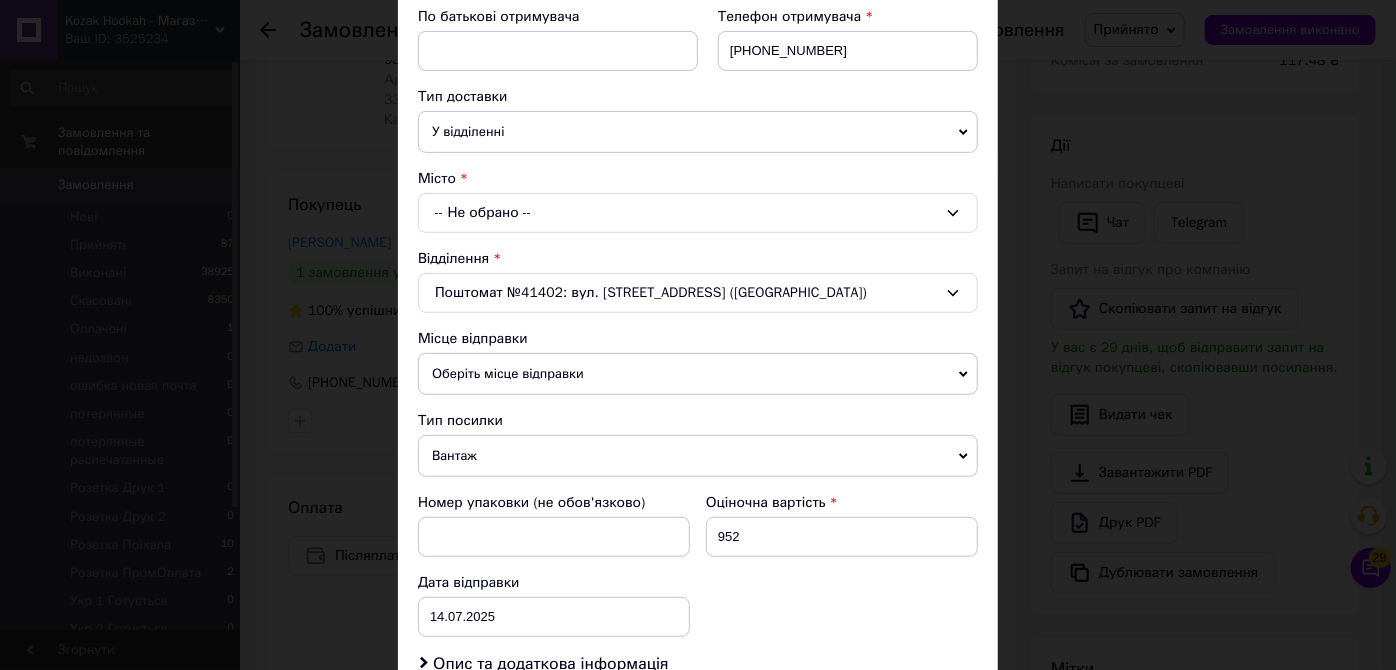 click on "Вантаж" at bounding box center (698, 456) 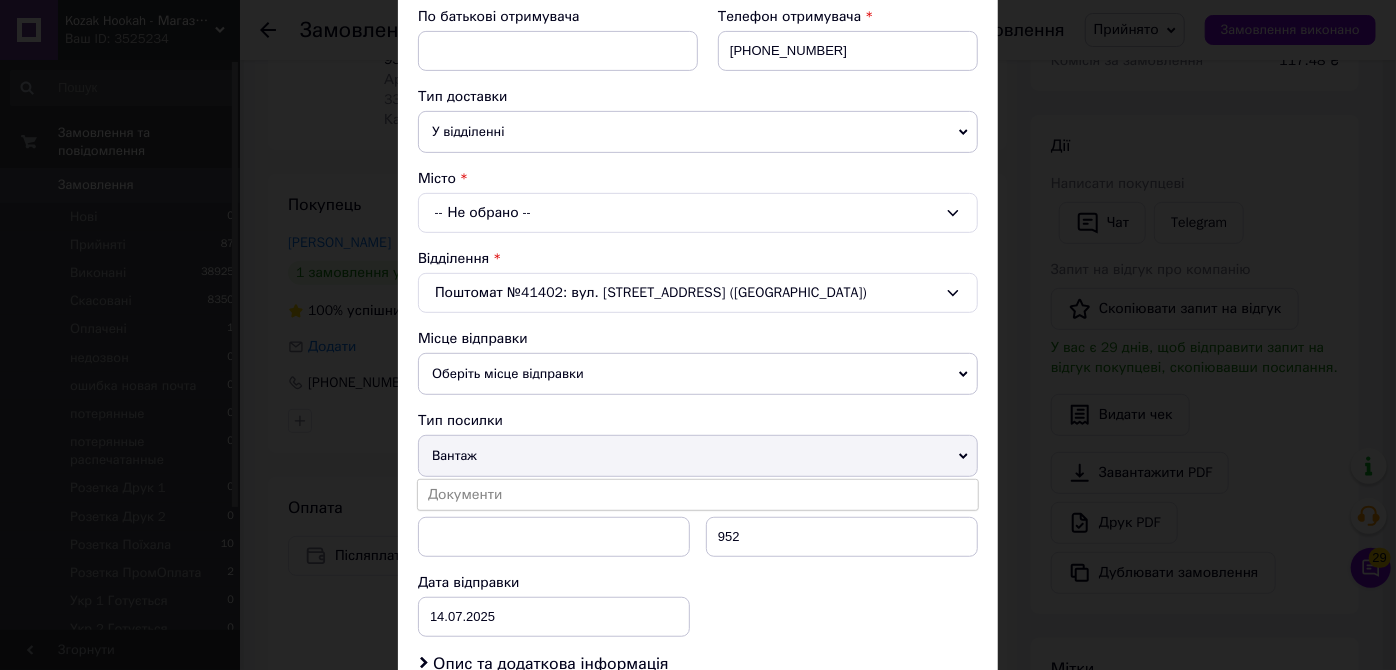 click on "Вантаж" at bounding box center (698, 456) 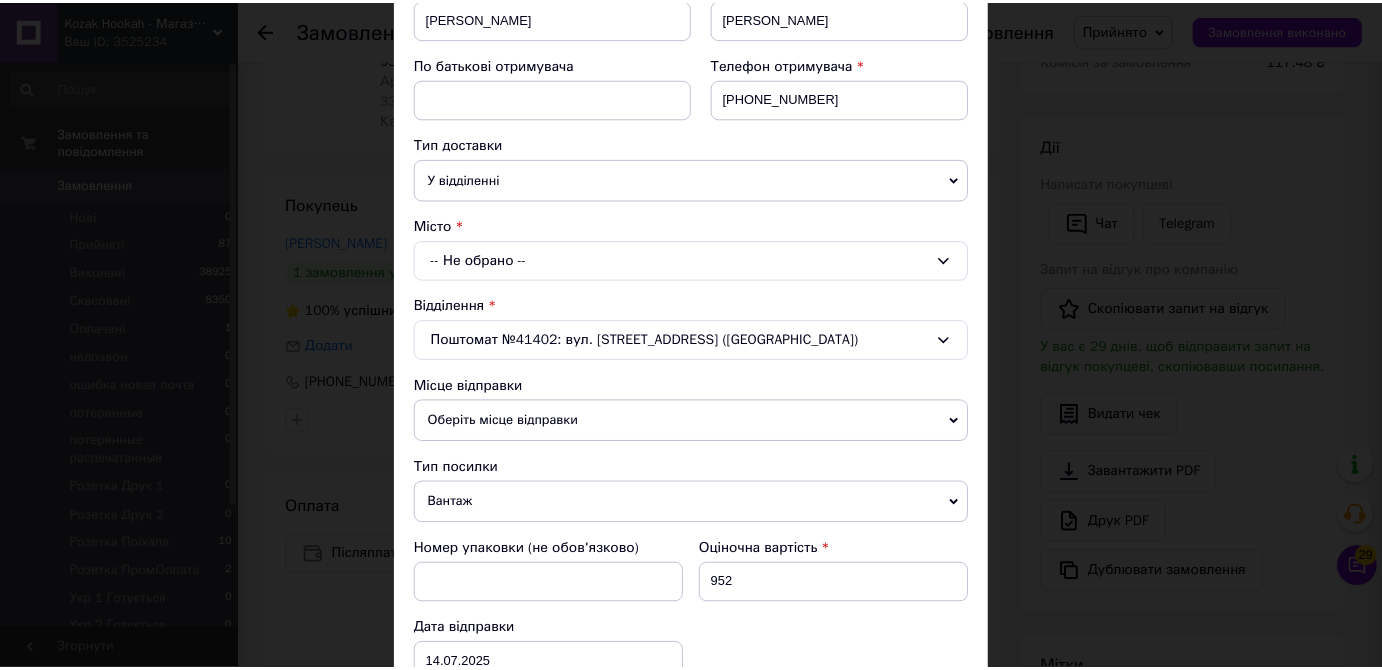 scroll, scrollTop: 341, scrollLeft: 0, axis: vertical 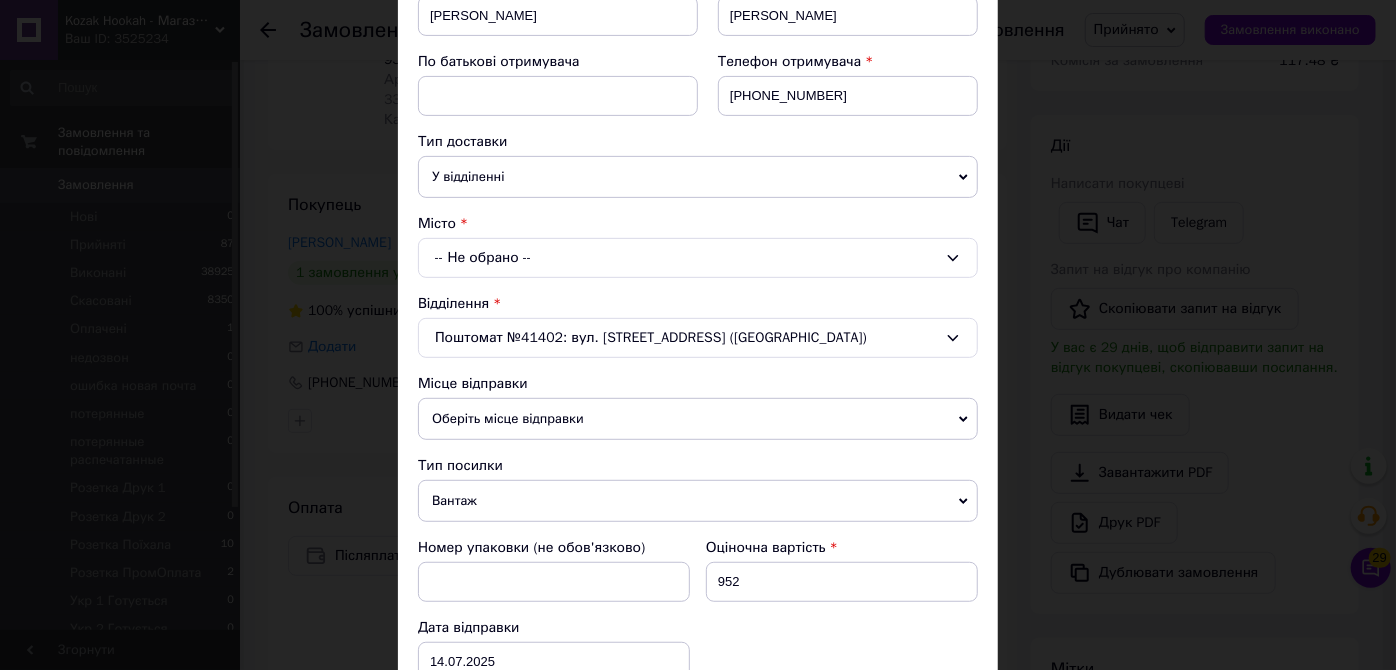 click on "× Редагування доставки Спосіб доставки Нова Пошта (платна) Платник Отримувач Відправник Прізвище отримувача Харчук Ім'я отримувача Василь По батькові отримувача Телефон отримувача +380968380035 Тип доставки У відділенні Кур'єром В поштоматі Місто -- Не обрано -- Відділення Поштомат №41402: вул. Центральна, 75а (Магазин) Місце відправки Оберіть місце відправки Немає збігів. Спробуйте змінити умови пошуку Додати ще місце відправки Тип посилки Вантаж Документи Номер упаковки (не обов'язково) Оціночна вартість 952 Дата відправки 14.07.2025 < 2025 > < Июль > Пн Вт Ср Чт Пт Сб Вс 30" at bounding box center (698, 335) 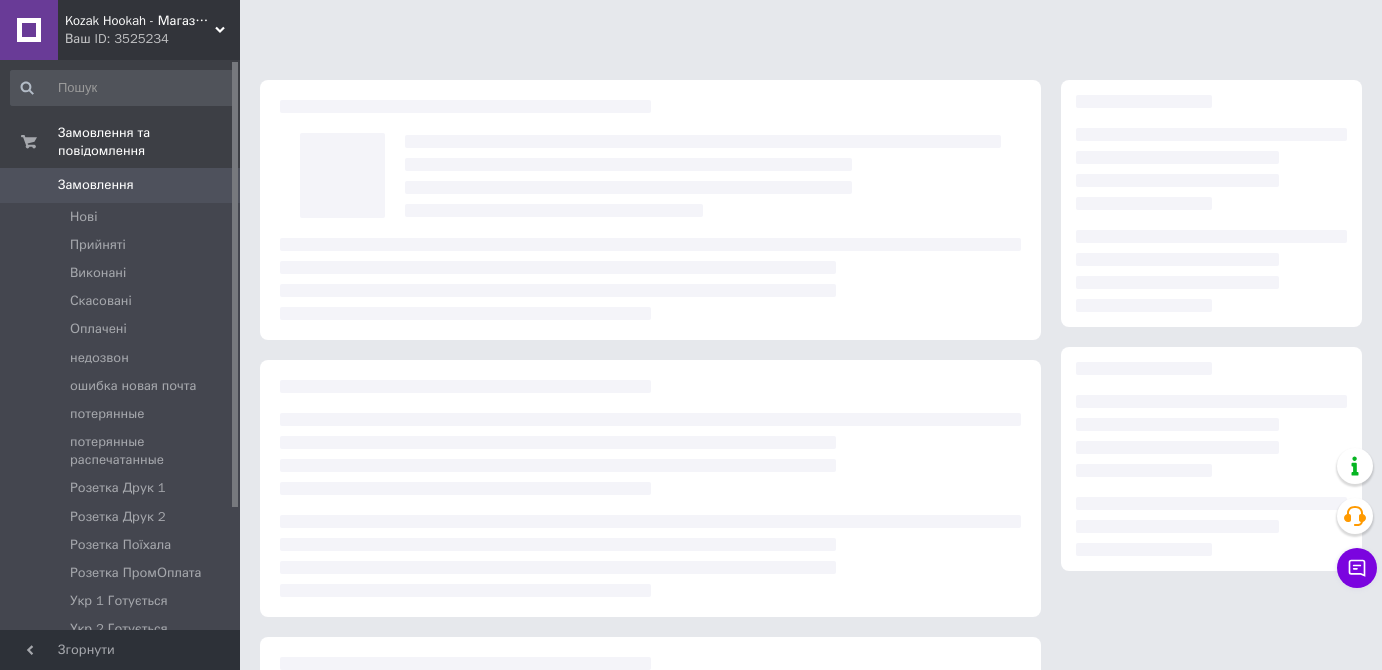 scroll, scrollTop: 0, scrollLeft: 0, axis: both 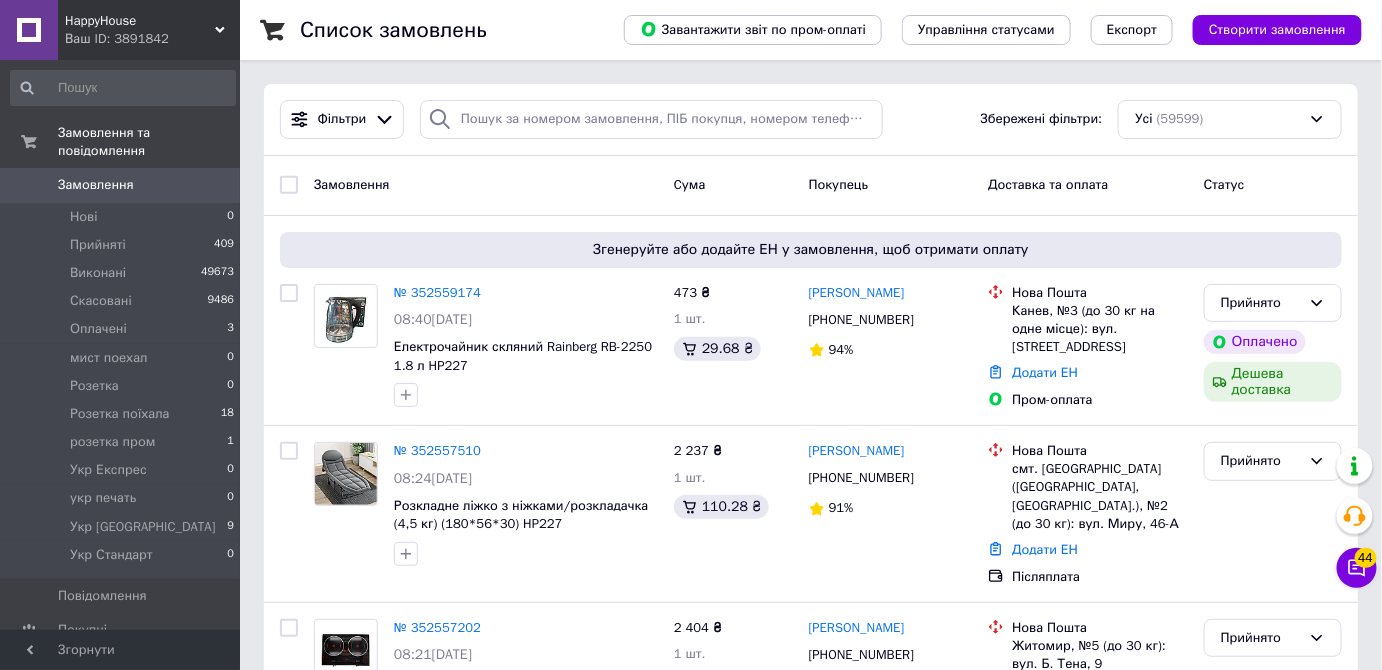 click on "Ваш ID: 3891842" at bounding box center (152, 39) 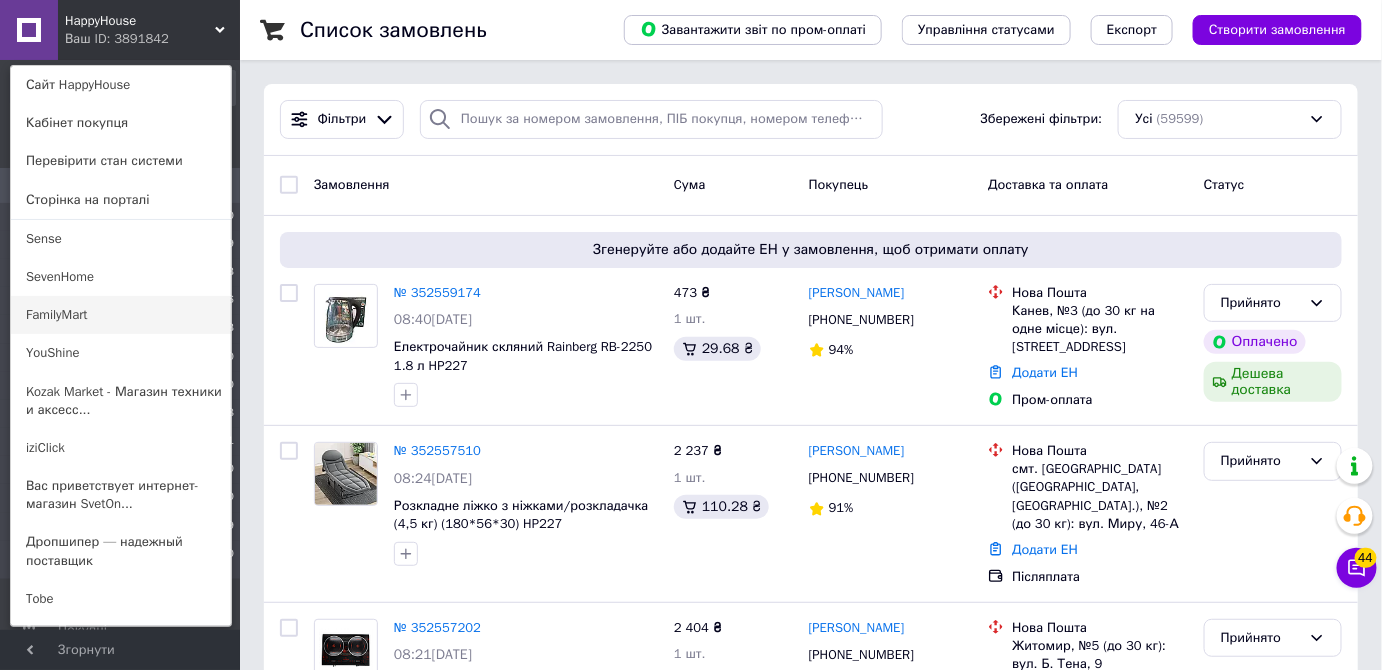 click on "FamilyMart" at bounding box center [121, 315] 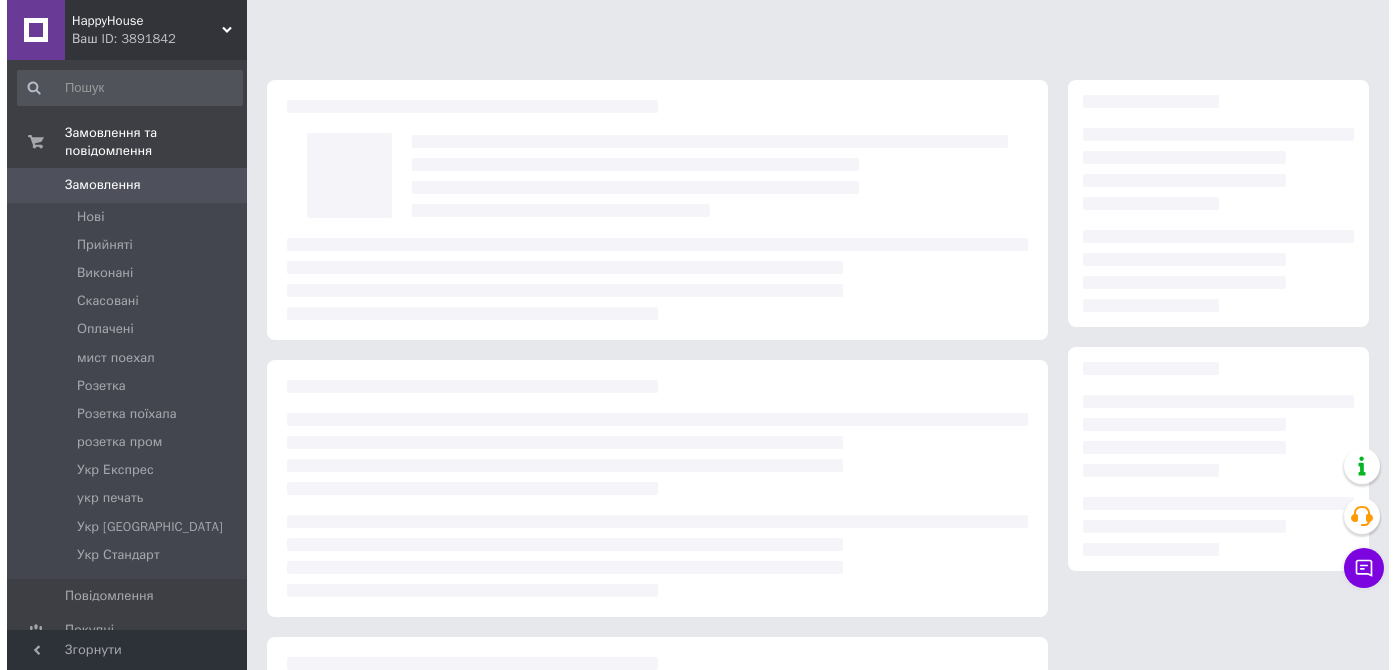 scroll, scrollTop: 0, scrollLeft: 0, axis: both 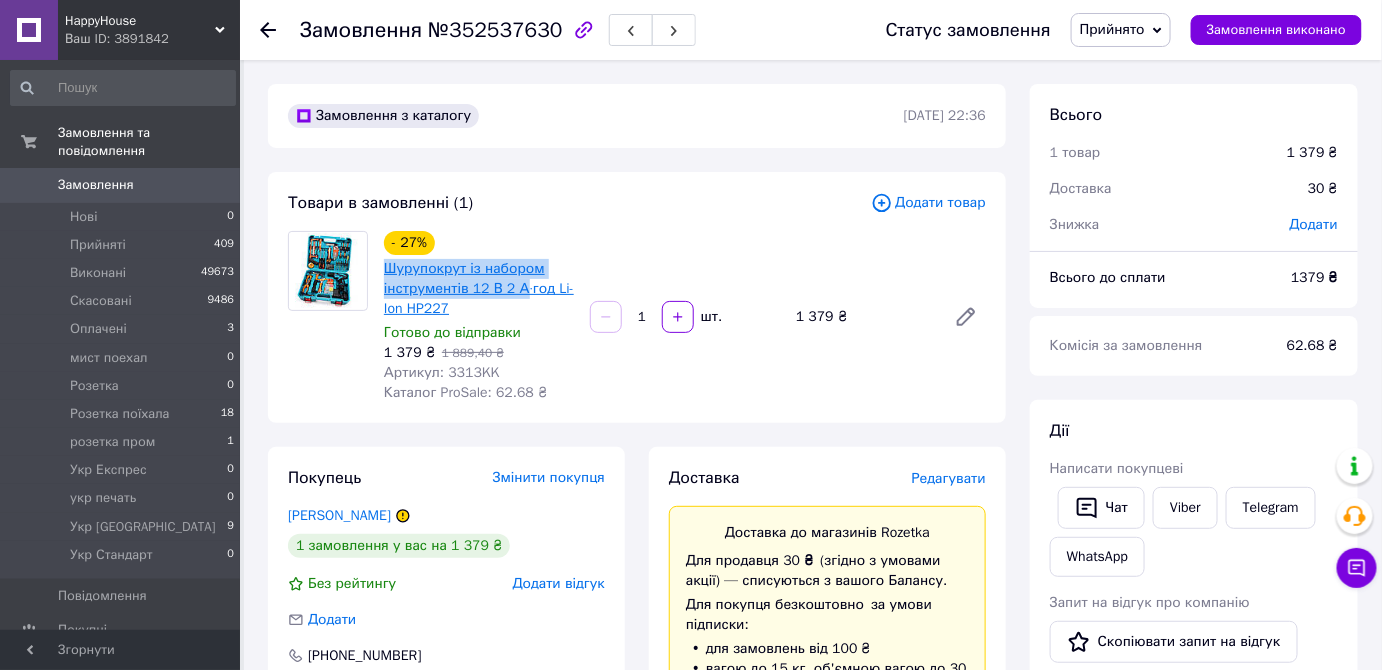 drag, startPoint x: 378, startPoint y: 264, endPoint x: 519, endPoint y: 290, distance: 143.37712 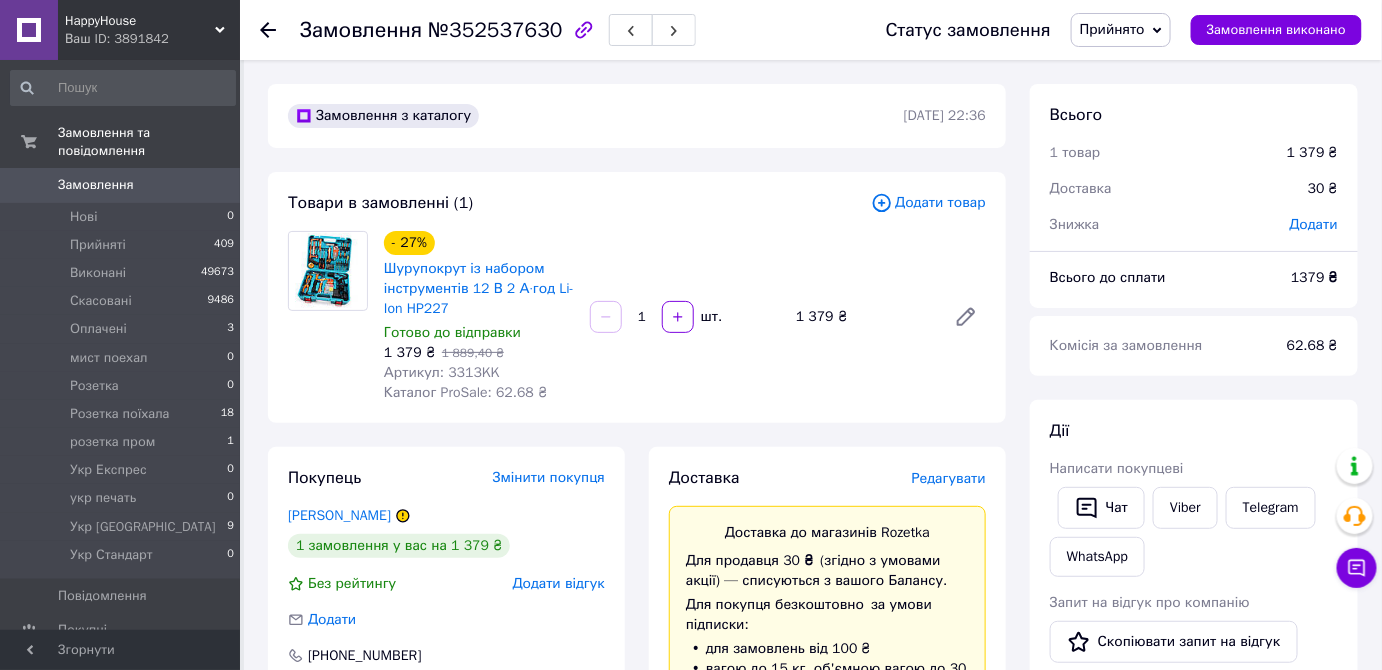 click on "Редагувати" at bounding box center [949, 478] 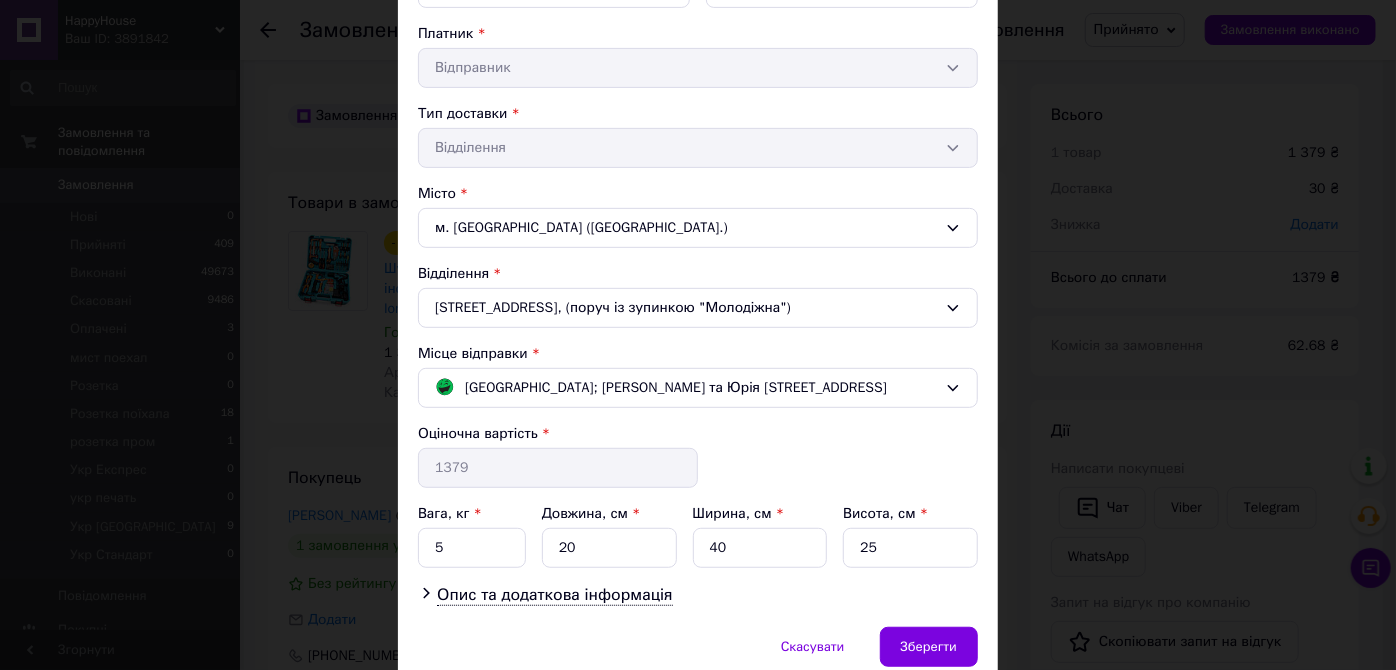 scroll, scrollTop: 447, scrollLeft: 0, axis: vertical 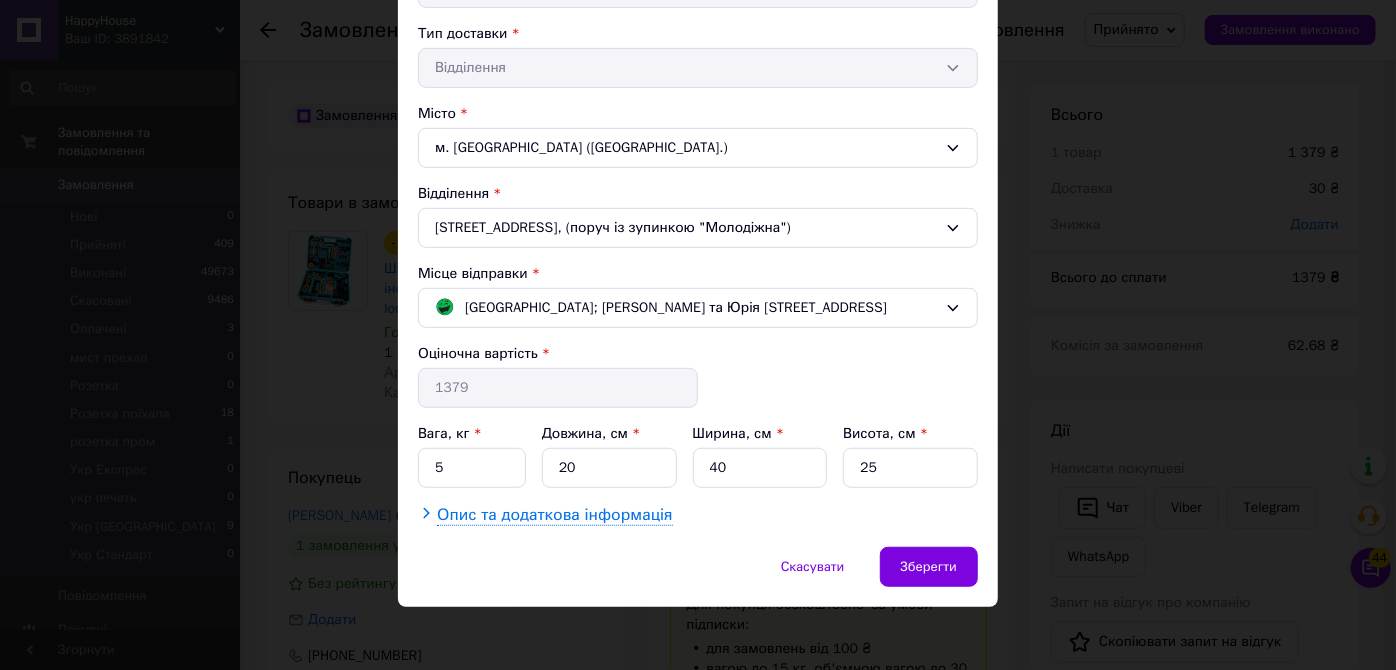 click on "Опис та додаткова інформація" at bounding box center (554, 515) 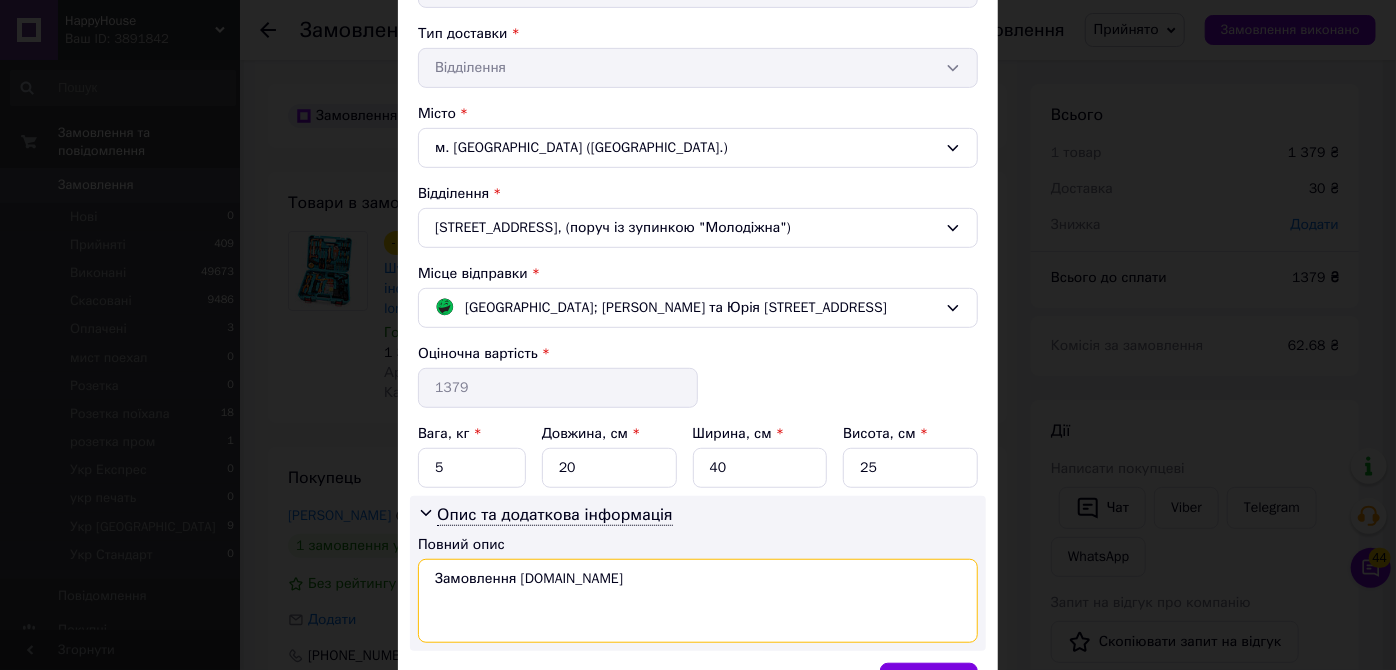 click on "Замовлення Prom.ua" at bounding box center [698, 601] 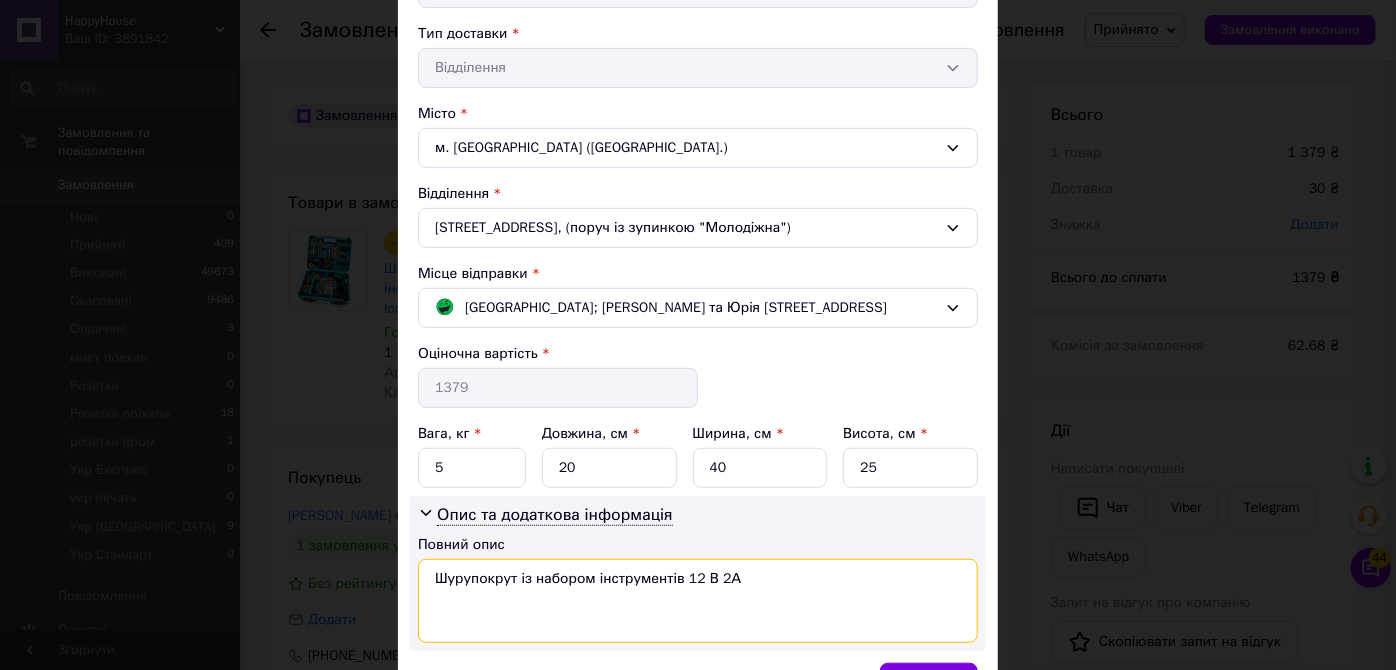 click on "Шурупокрут із набором інструментів 12 В 2А" at bounding box center (698, 601) 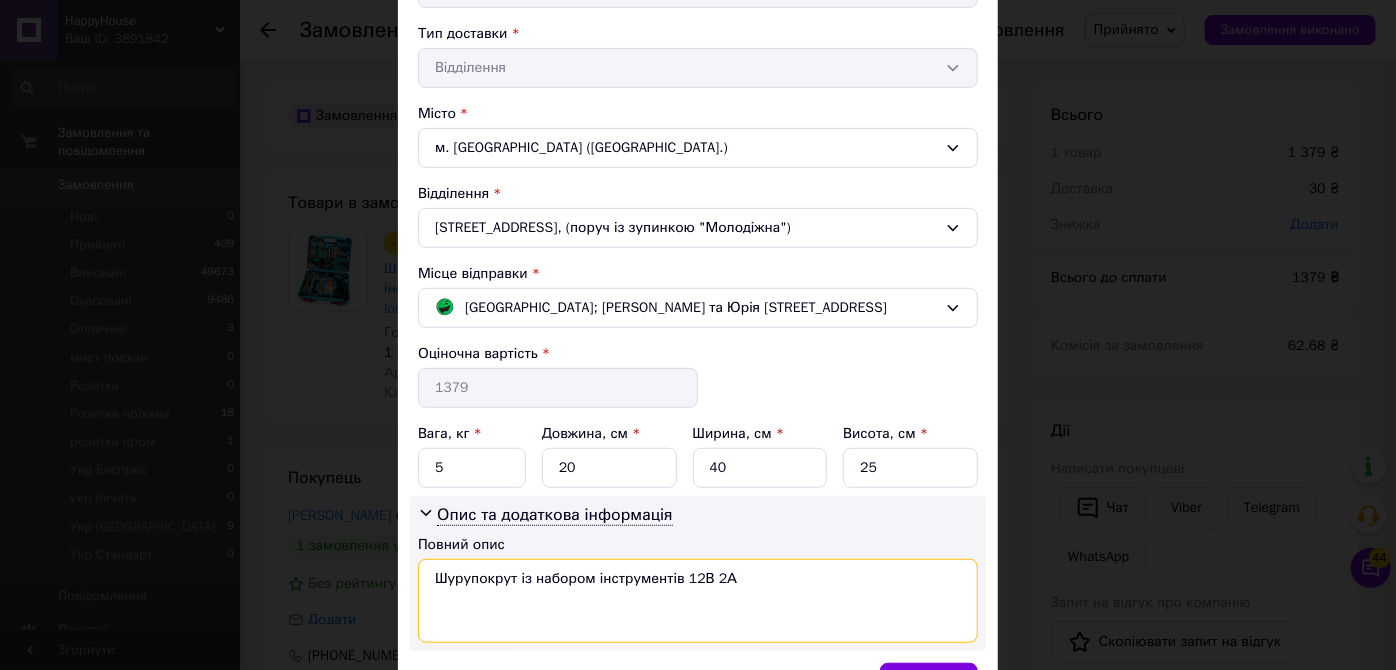 type on "Шурупокрут із набором інструментів 12В 2А" 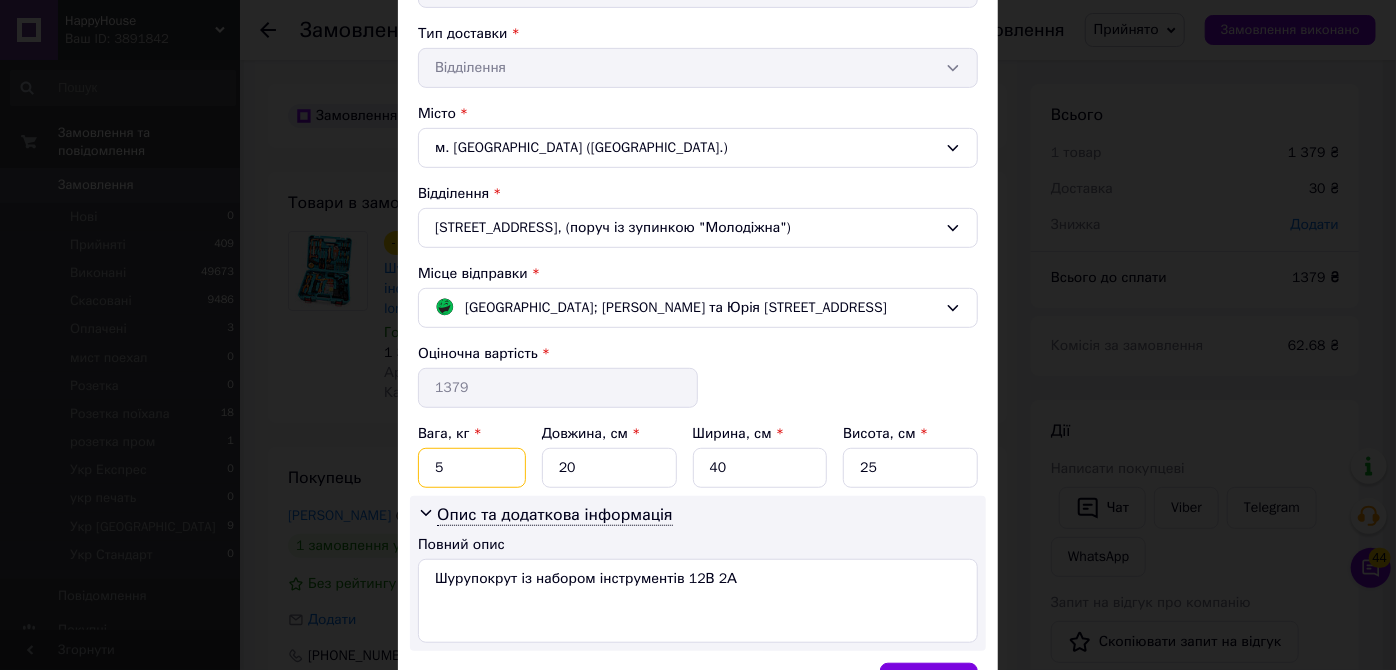 click on "5" at bounding box center (472, 468) 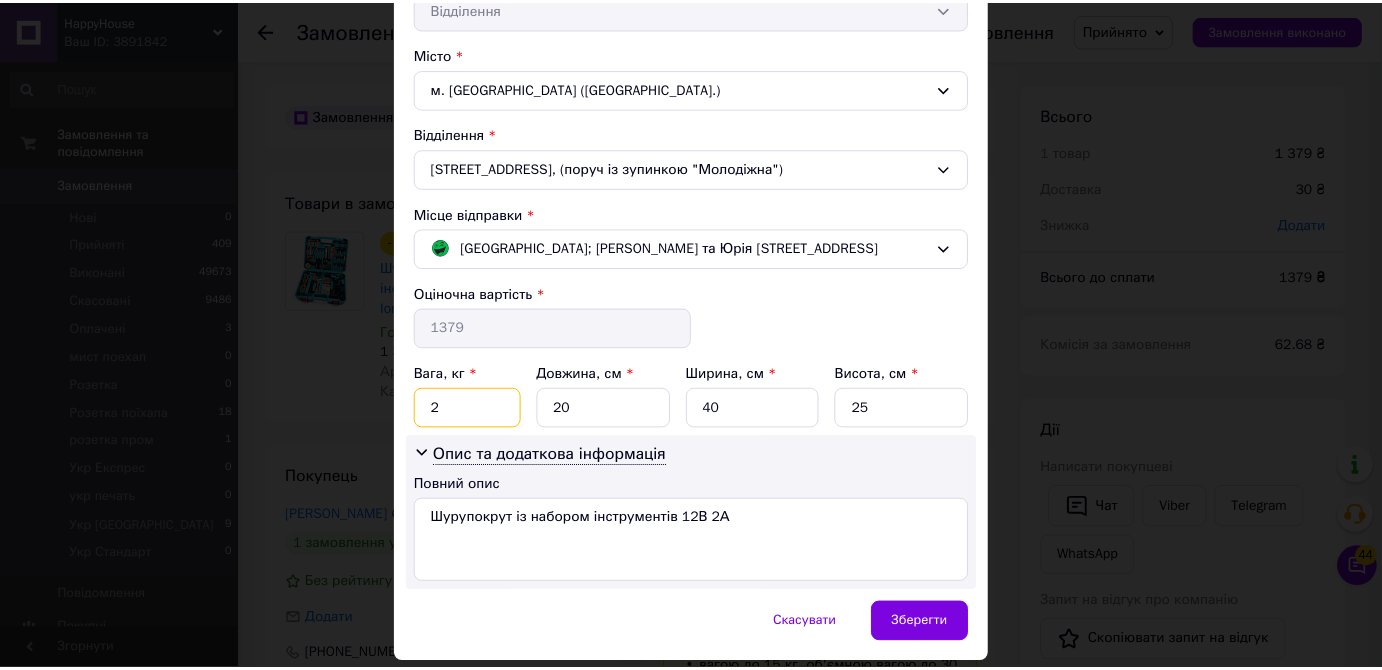 scroll, scrollTop: 562, scrollLeft: 0, axis: vertical 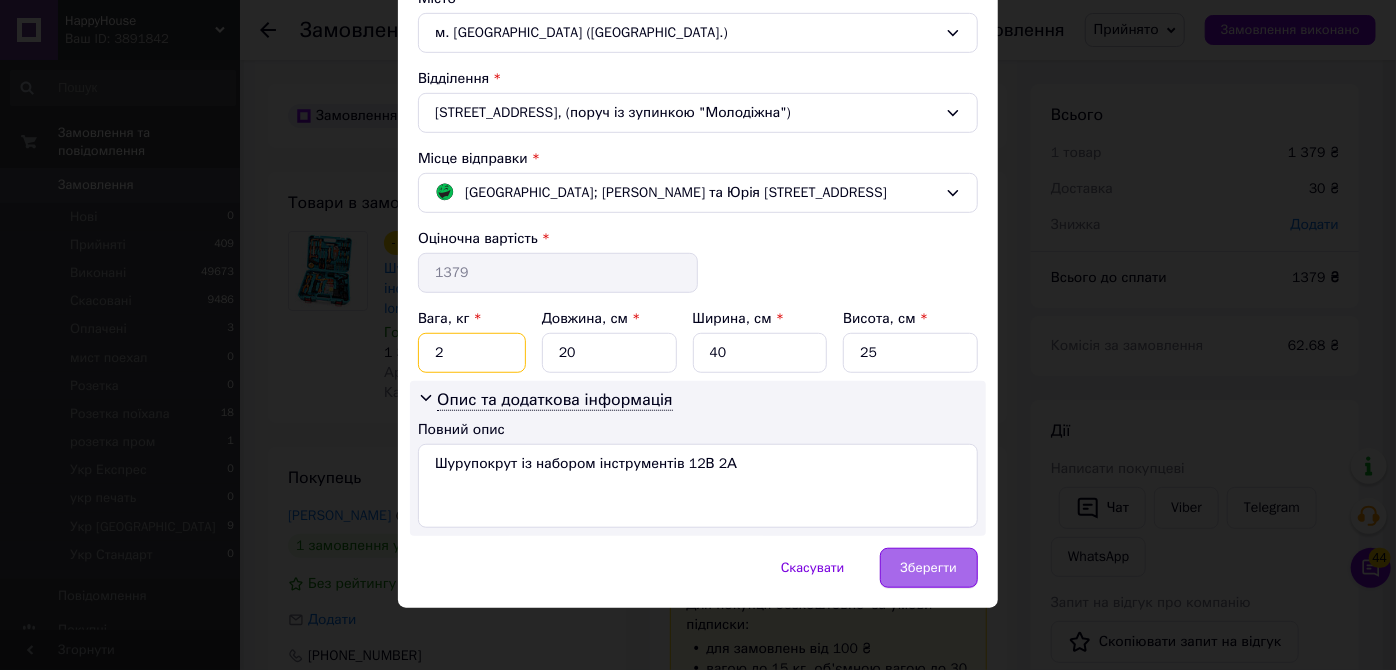type on "2" 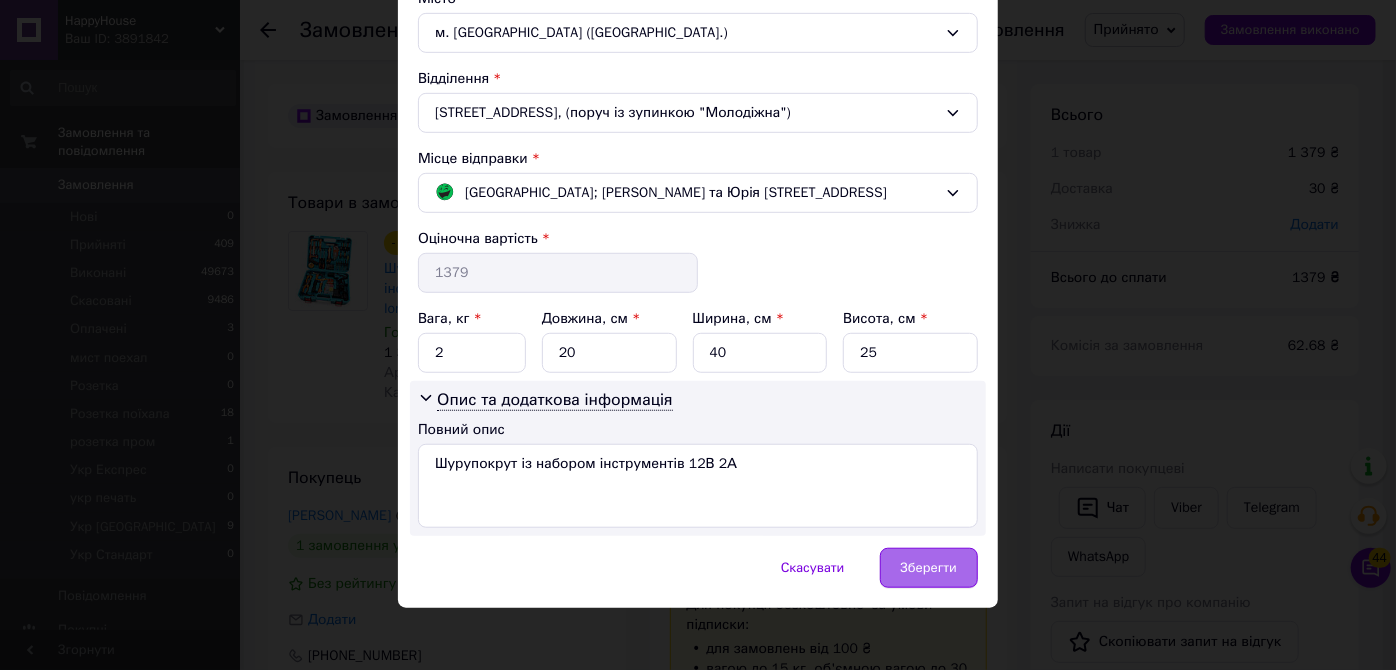 click on "Зберегти" at bounding box center (929, 568) 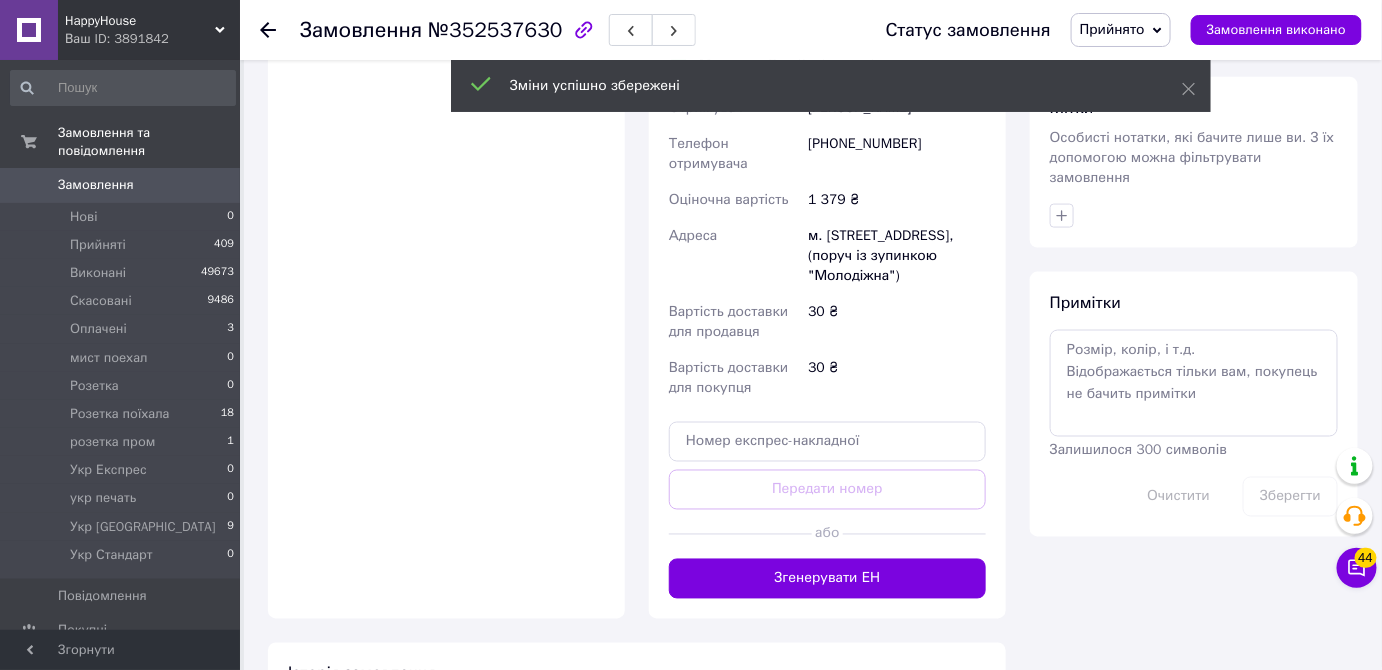 scroll, scrollTop: 1000, scrollLeft: 0, axis: vertical 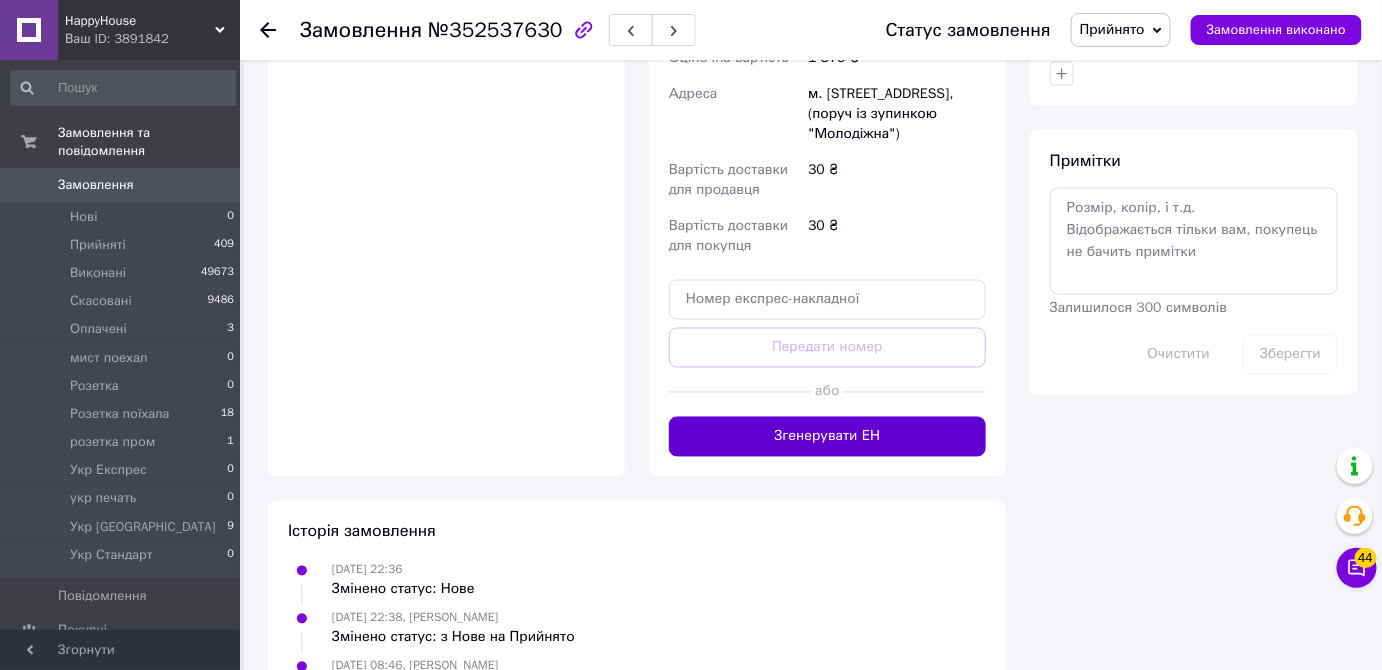 click on "Згенерувати ЕН" at bounding box center [827, 437] 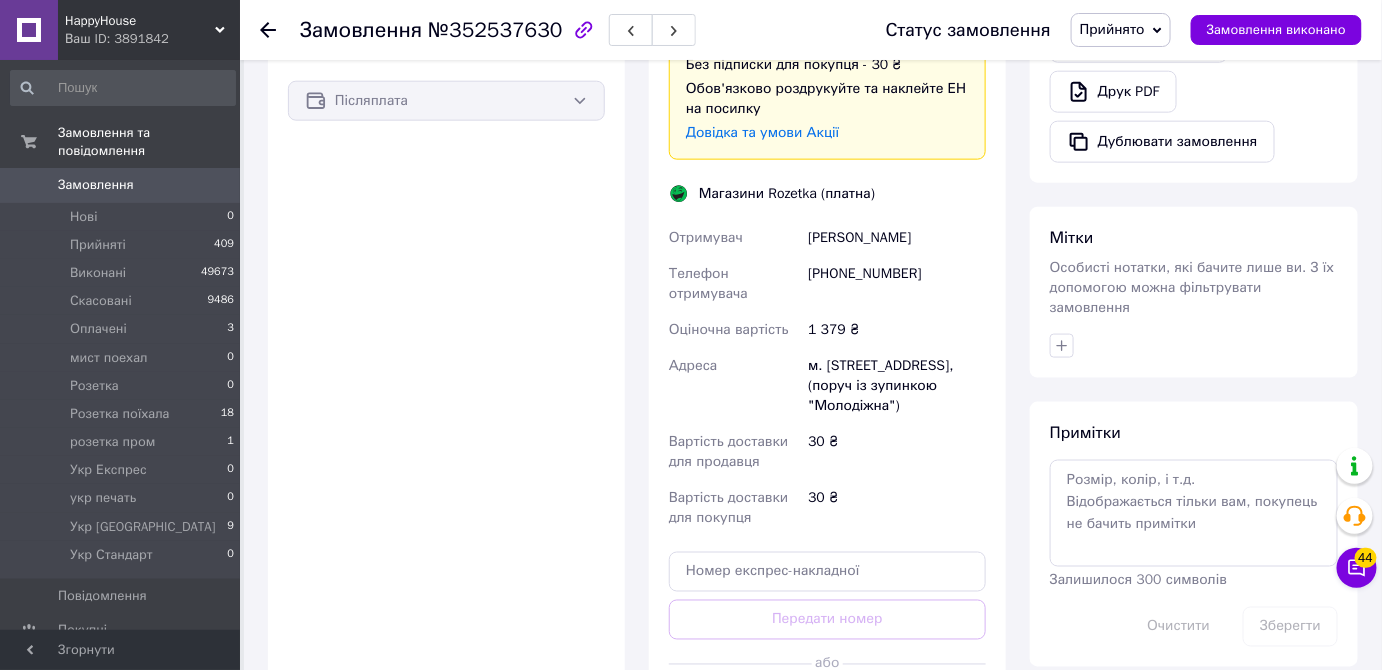scroll, scrollTop: 727, scrollLeft: 0, axis: vertical 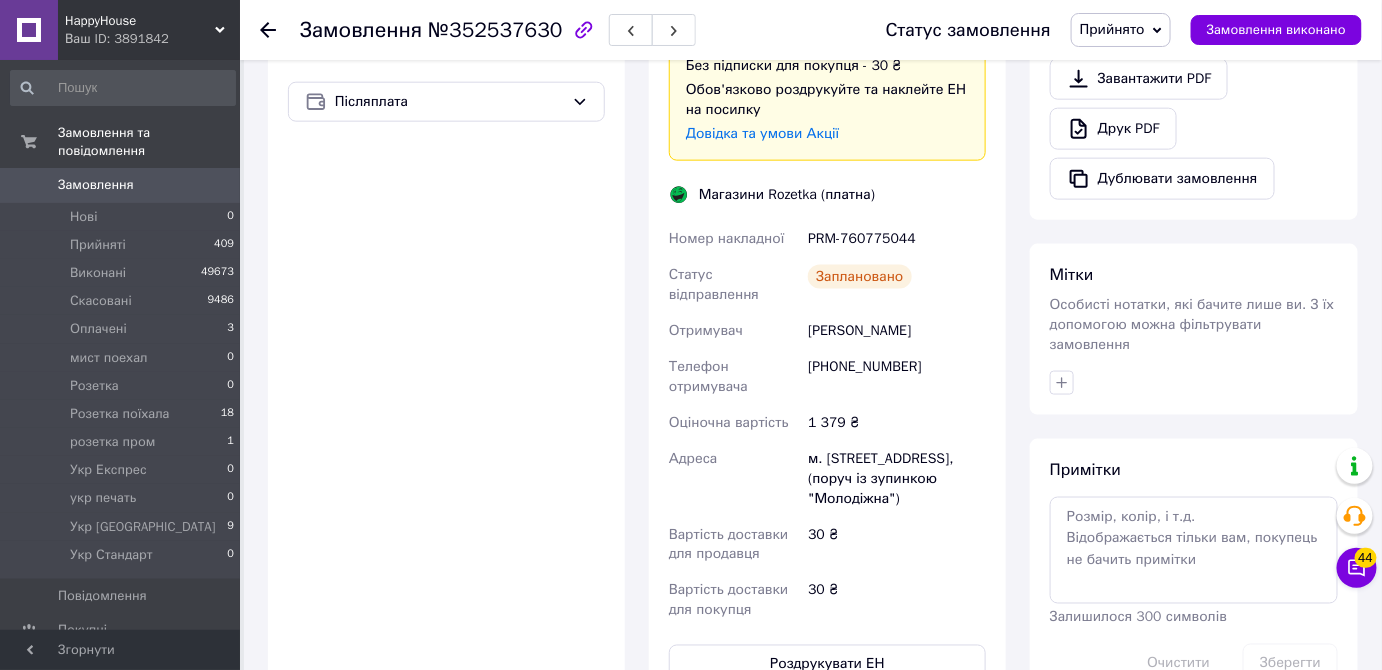 click on "PRM-760775044" at bounding box center [897, 239] 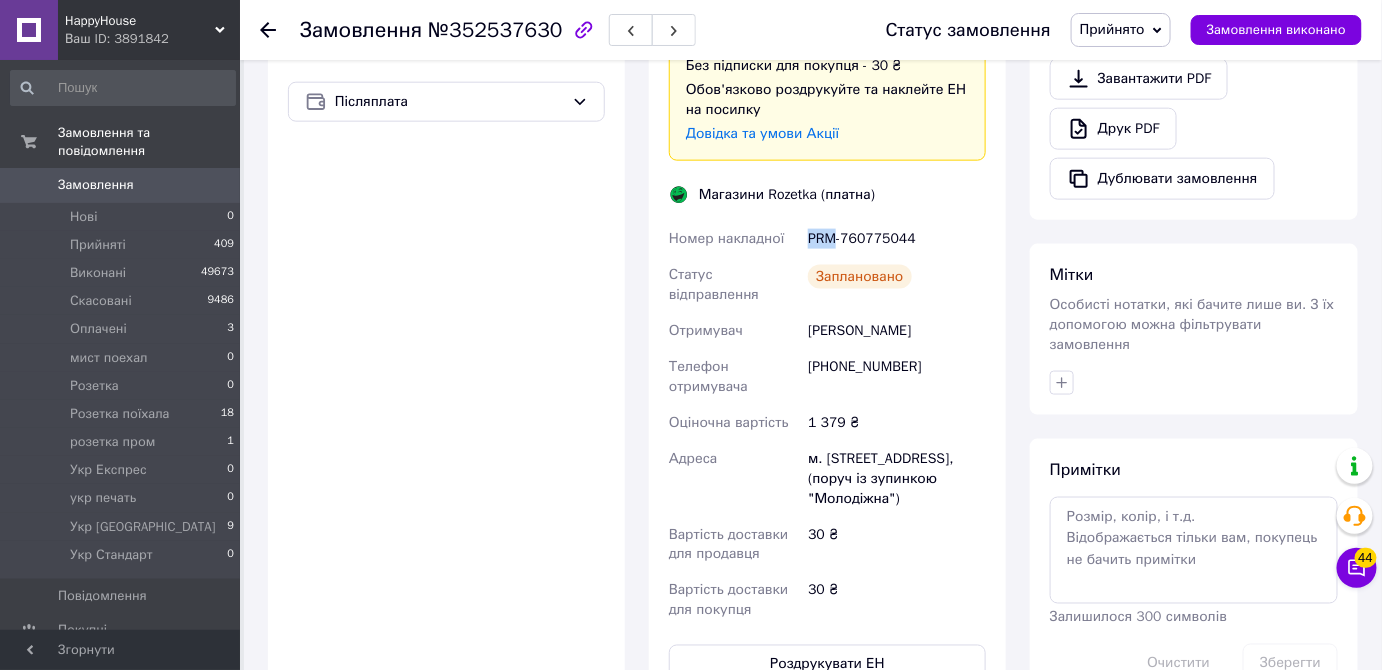 click on "PRM-760775044" at bounding box center (897, 239) 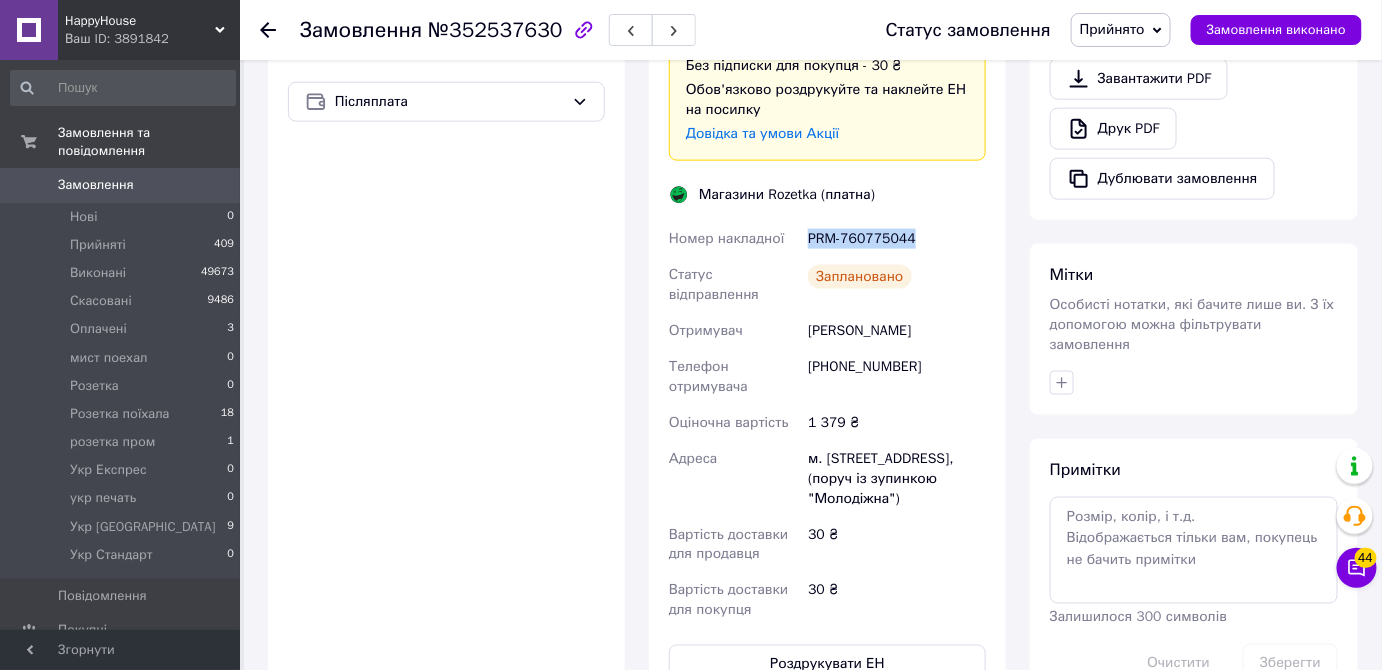 click on "PRM-760775044" at bounding box center (897, 239) 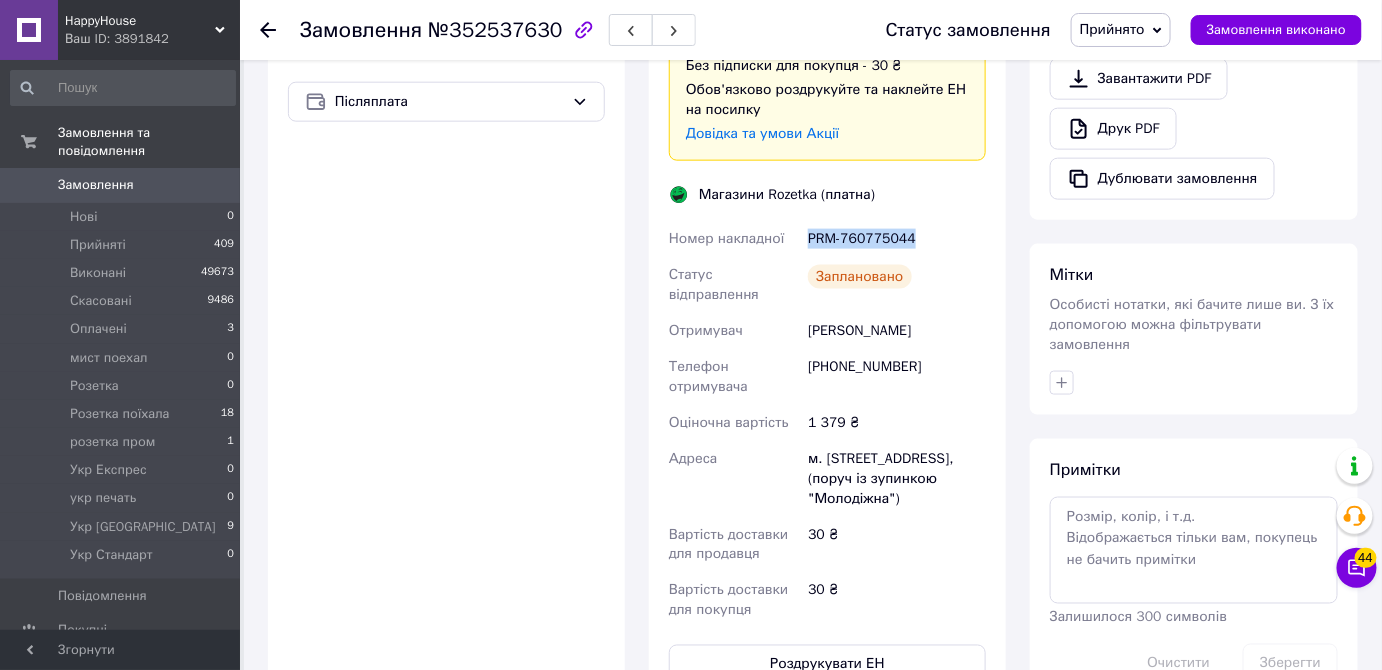 copy on "PRM-760775044" 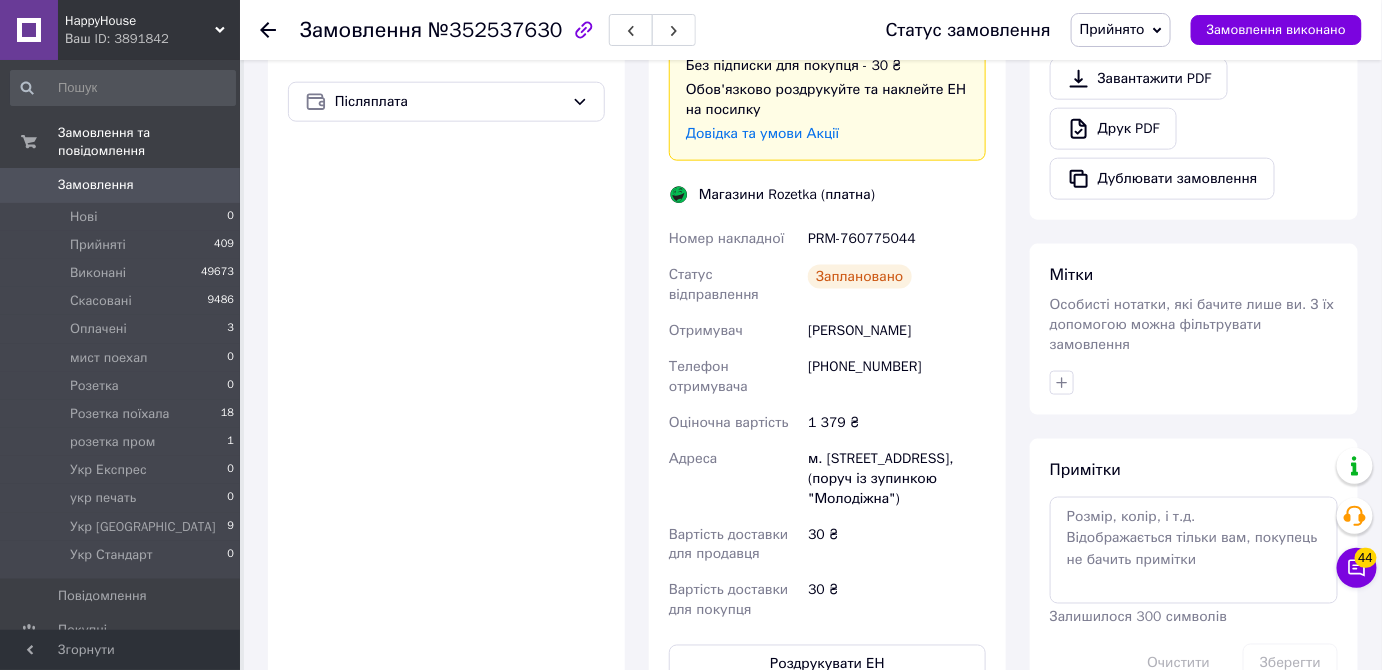click on "Заплановано" at bounding box center [897, 285] 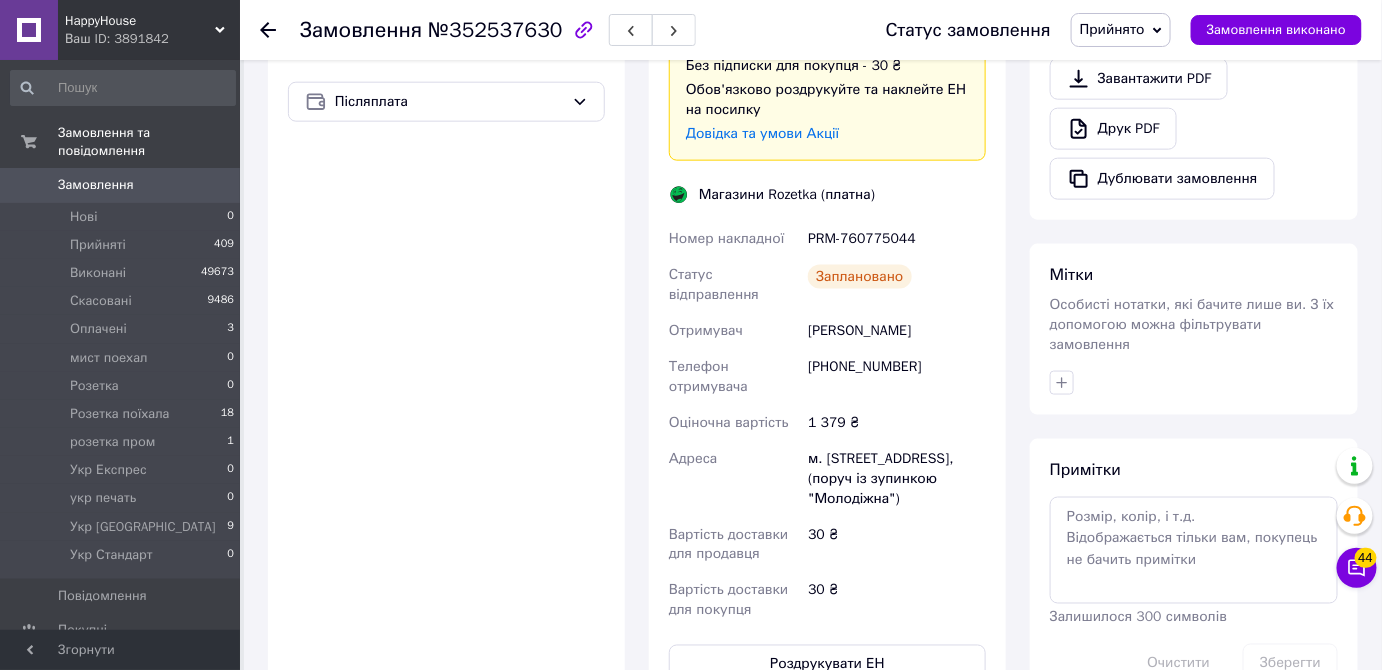 click on "Прийнято" at bounding box center [1112, 29] 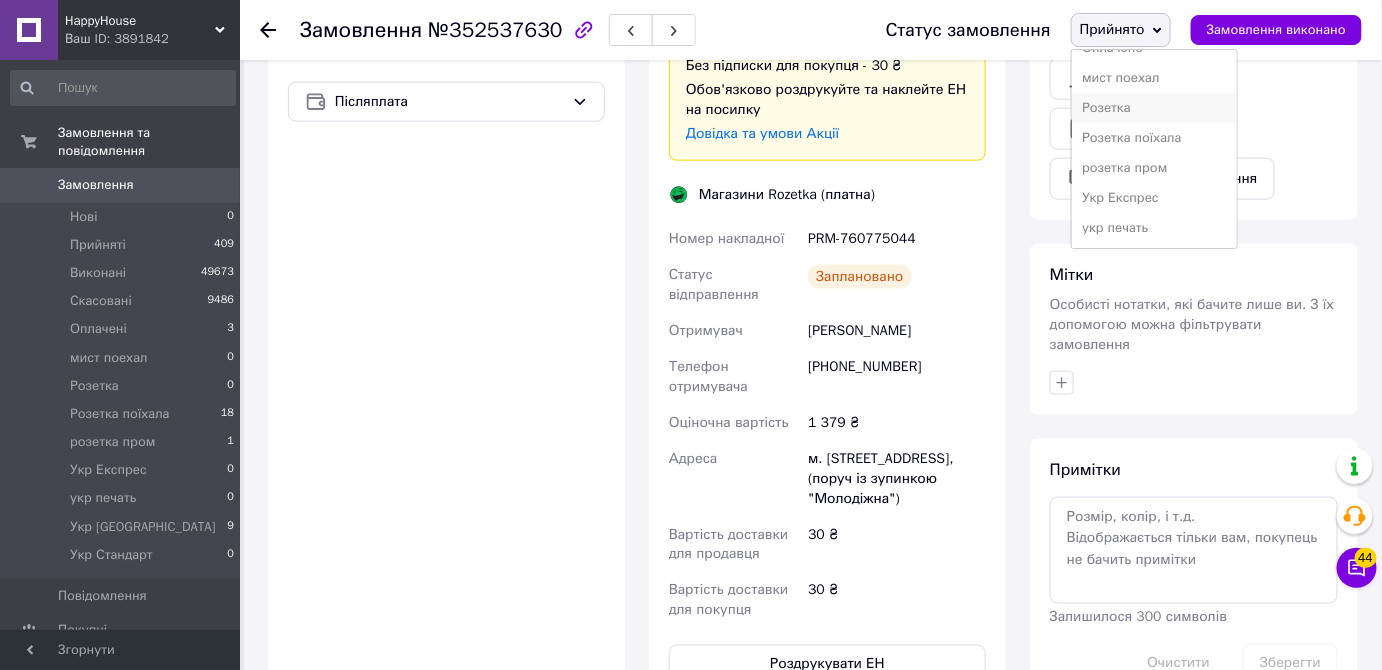 scroll, scrollTop: 90, scrollLeft: 0, axis: vertical 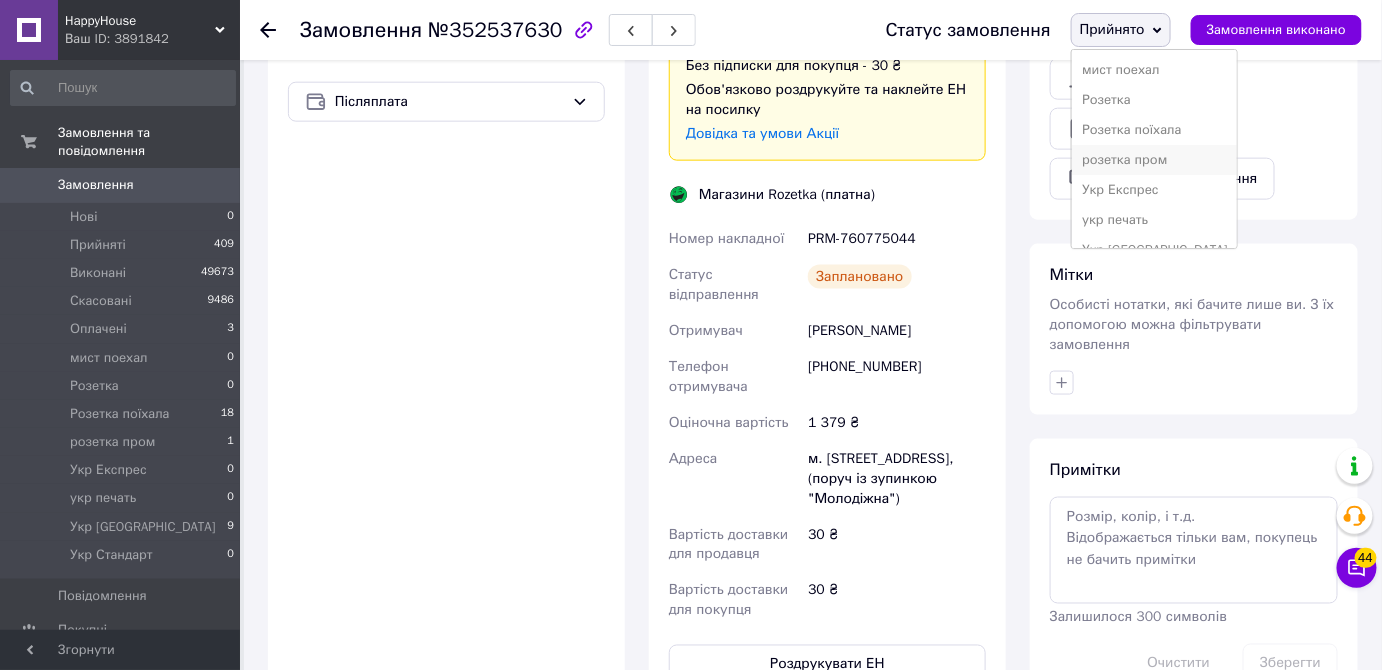 click on "розетка пром" at bounding box center [1155, 160] 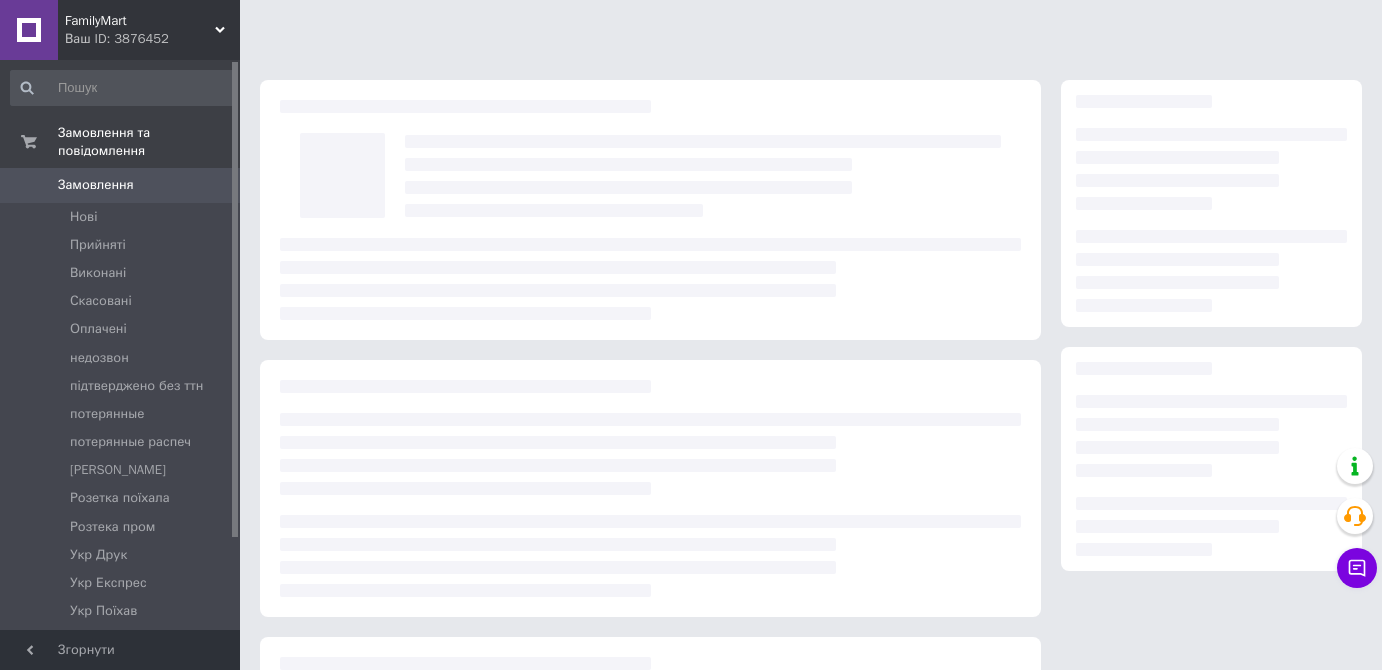 scroll, scrollTop: 0, scrollLeft: 0, axis: both 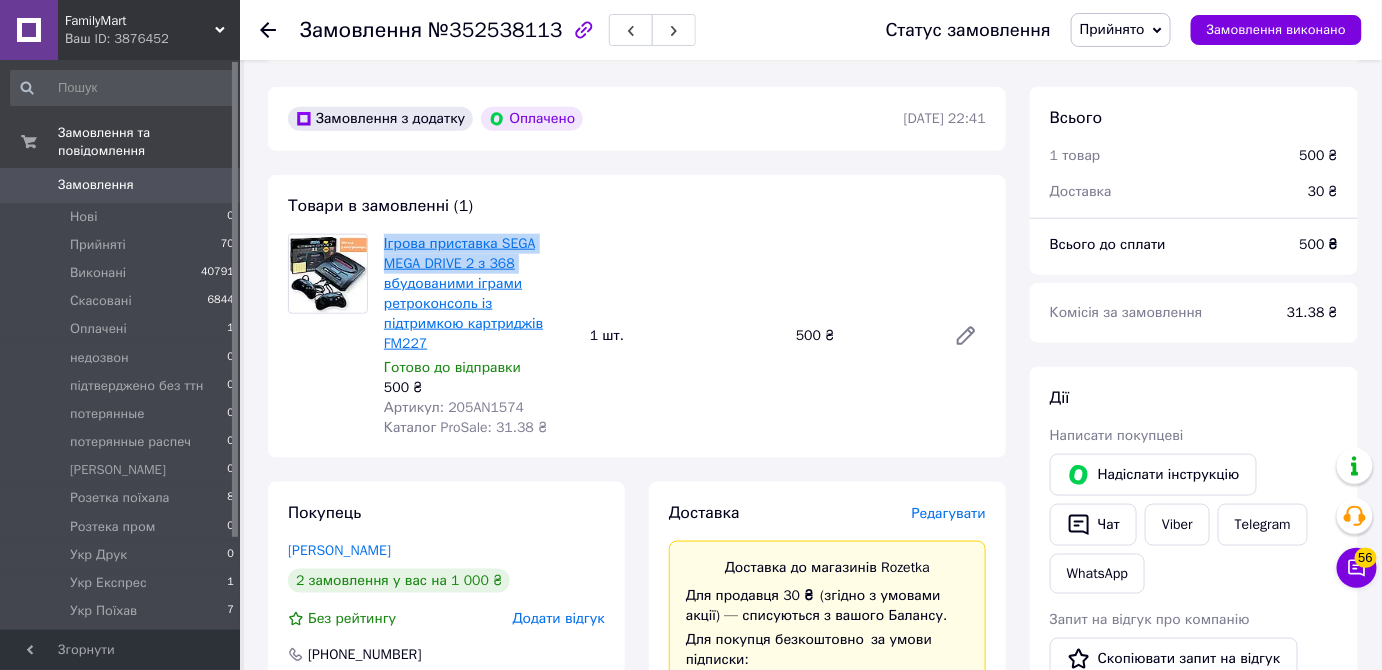 drag, startPoint x: 378, startPoint y: 217, endPoint x: 472, endPoint y: 237, distance: 96.10411 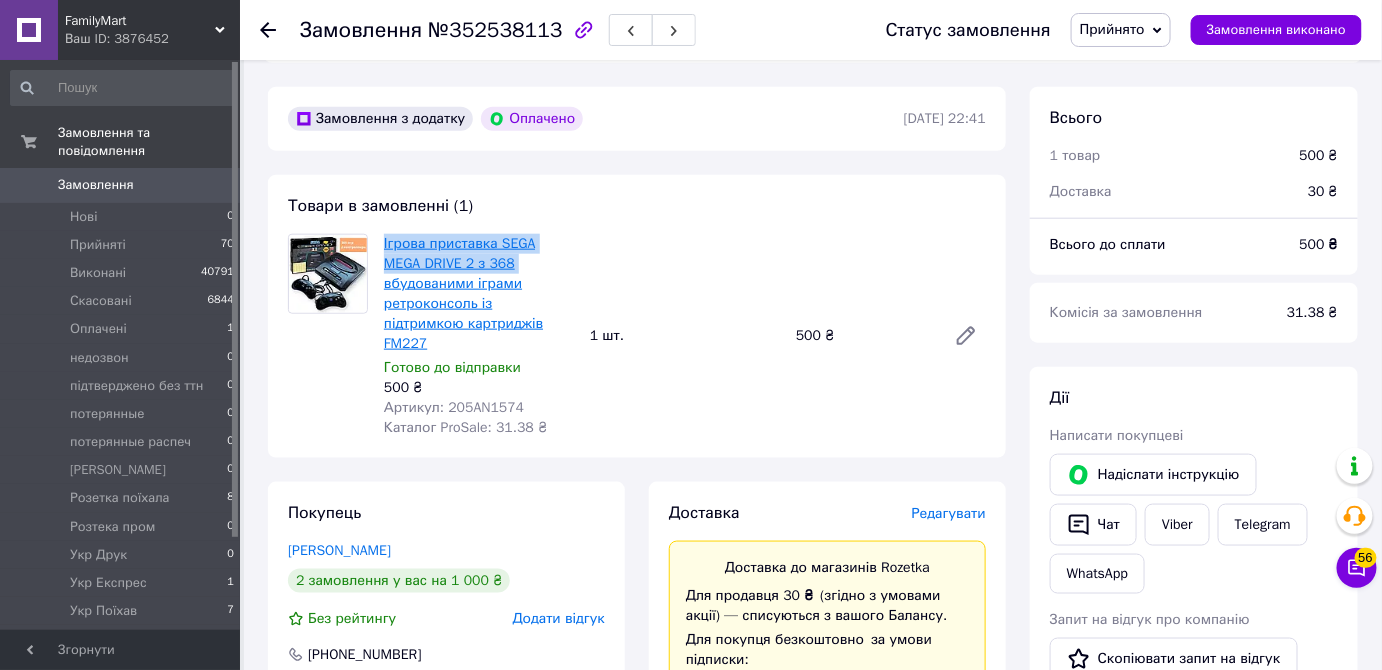 click on "Ігрова приставка SEGA MEGA DRIVE 2 з 368 вбудованими іграми ретроконсоль із підтримкою картриджів FM227 Готово до відправки 500 ₴ Артикул: 205AN1574 Каталог ProSale: 31.38 ₴" at bounding box center [479, 336] 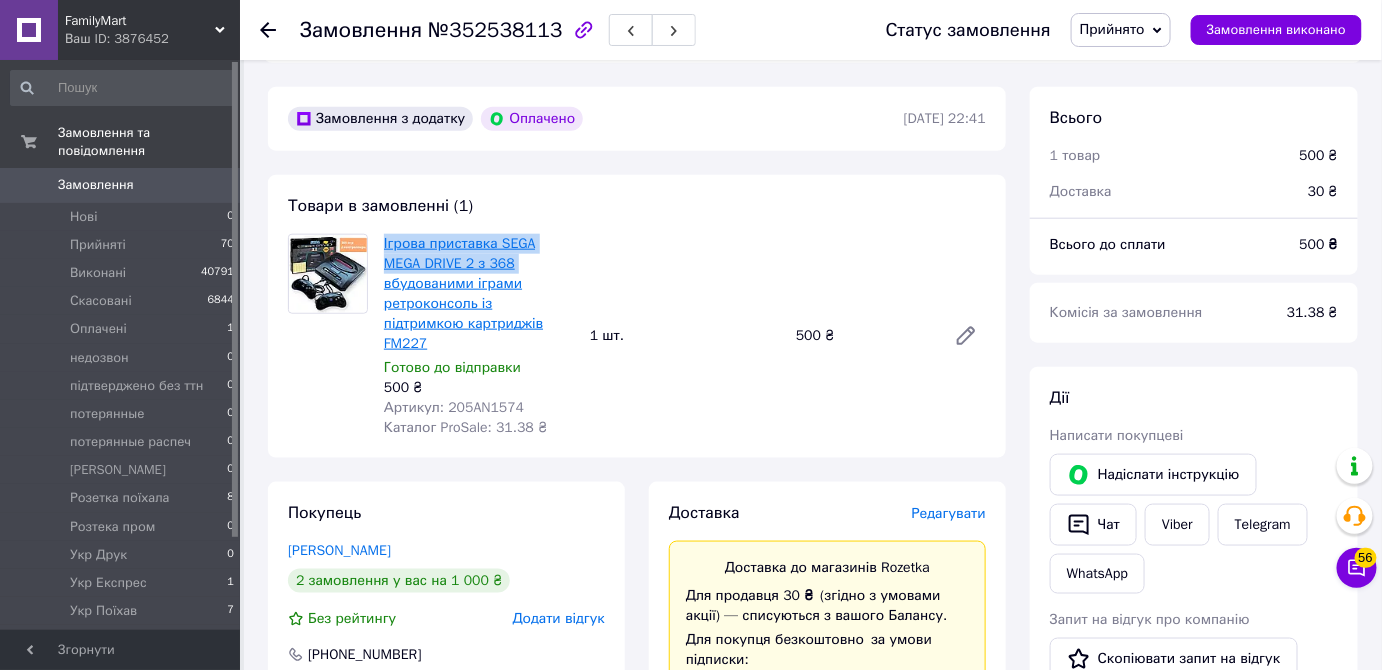 copy on "Ігрова приставка SEGA MEGA DRIVE 2 з 368" 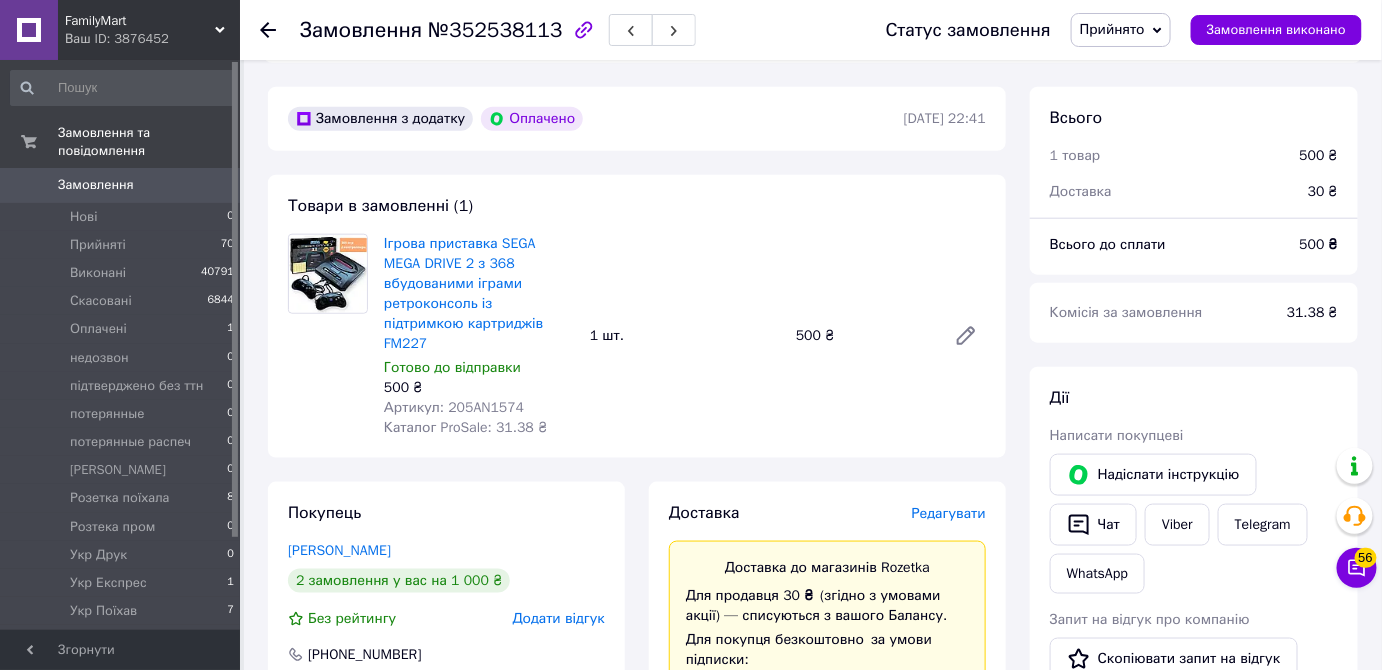 click on "Редагувати" at bounding box center [949, 513] 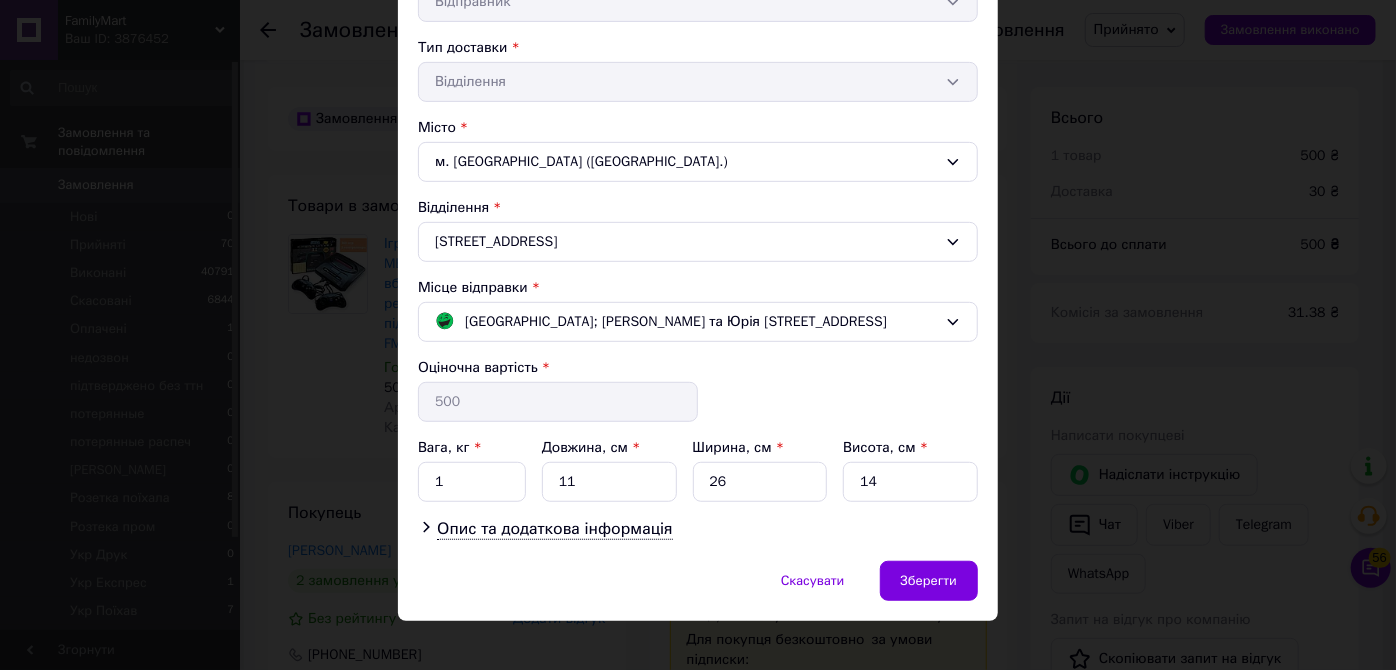 scroll, scrollTop: 447, scrollLeft: 0, axis: vertical 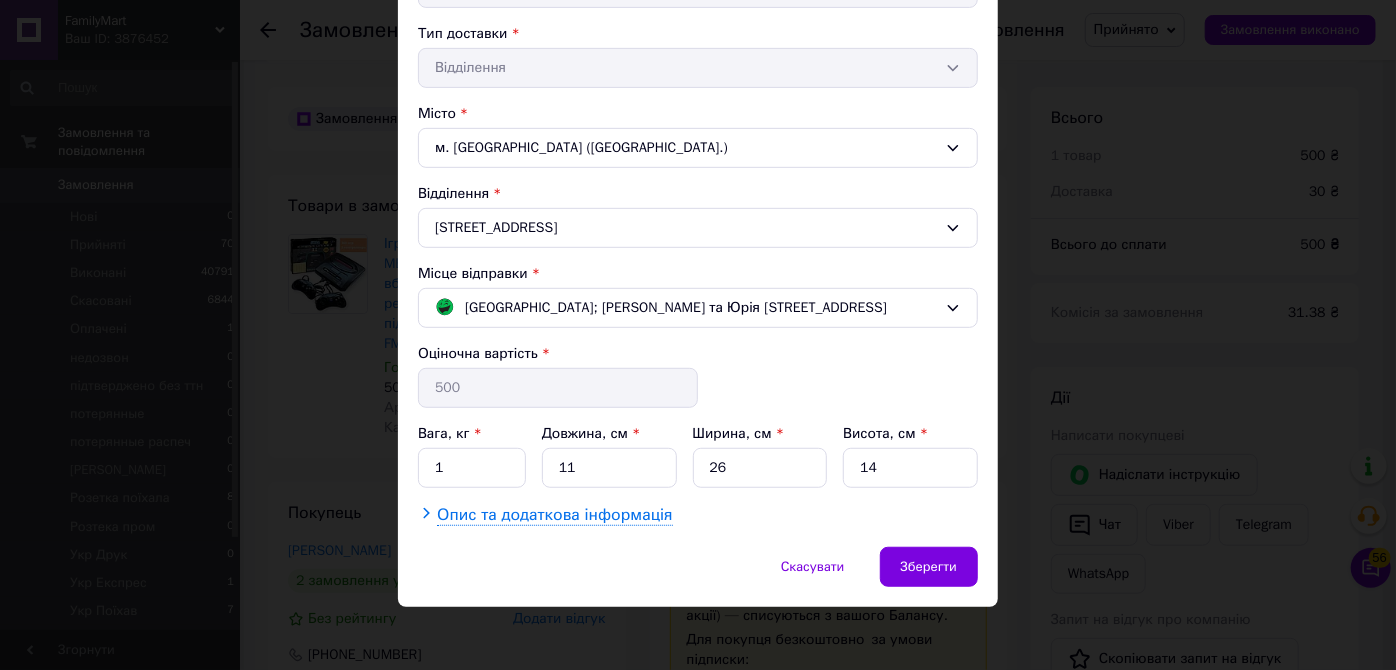 click on "Опис та додаткова інформація" at bounding box center (554, 515) 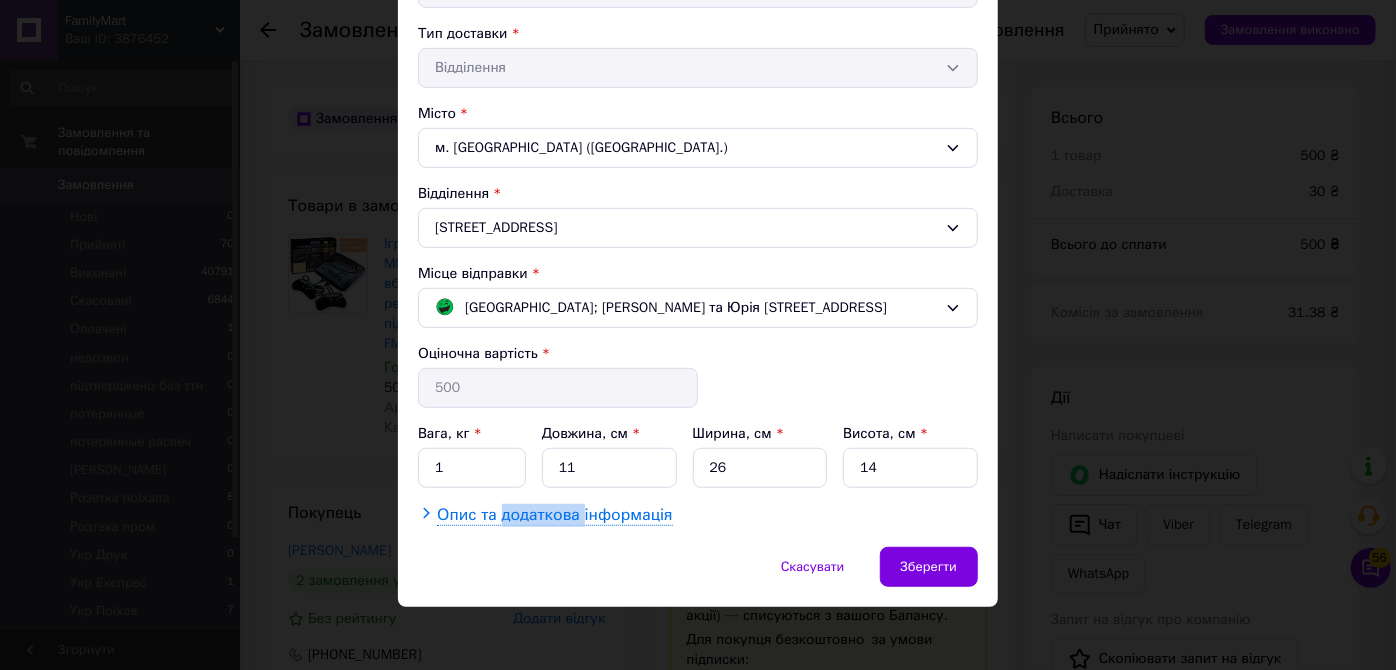 click on "Опис та додаткова інформація" at bounding box center [554, 515] 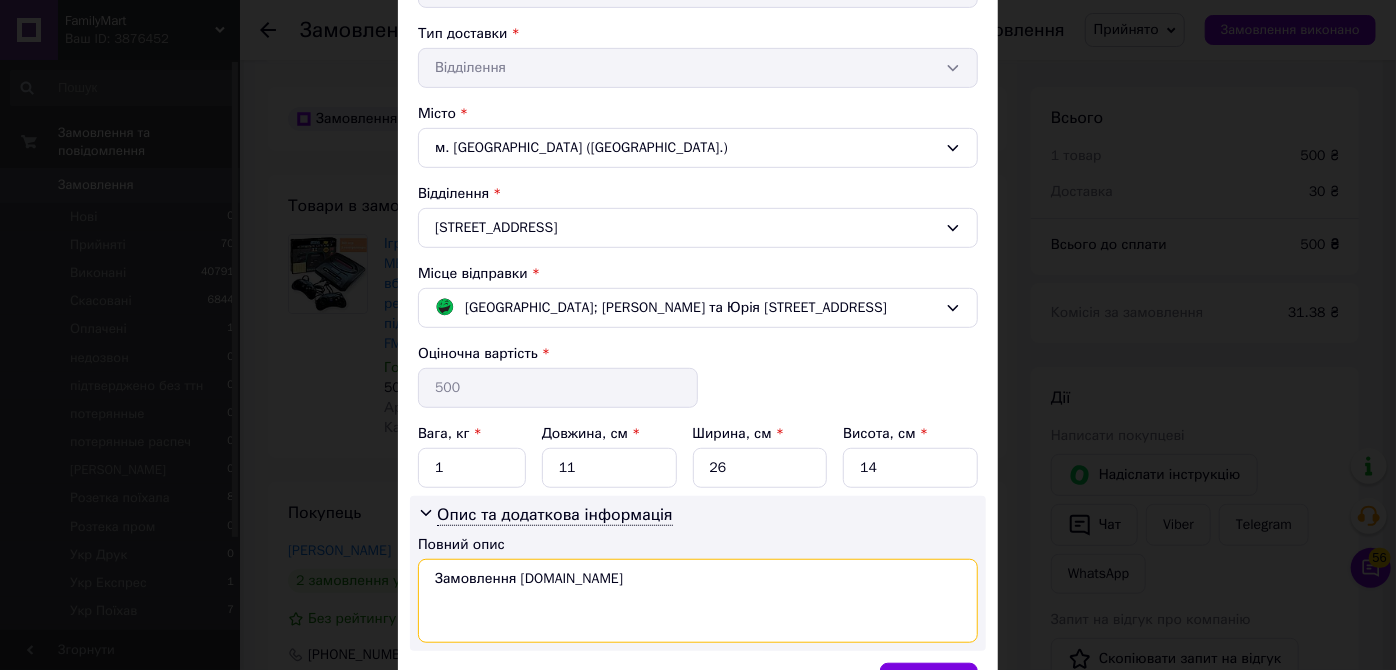 click on "Замовлення Prom.ua" at bounding box center (698, 601) 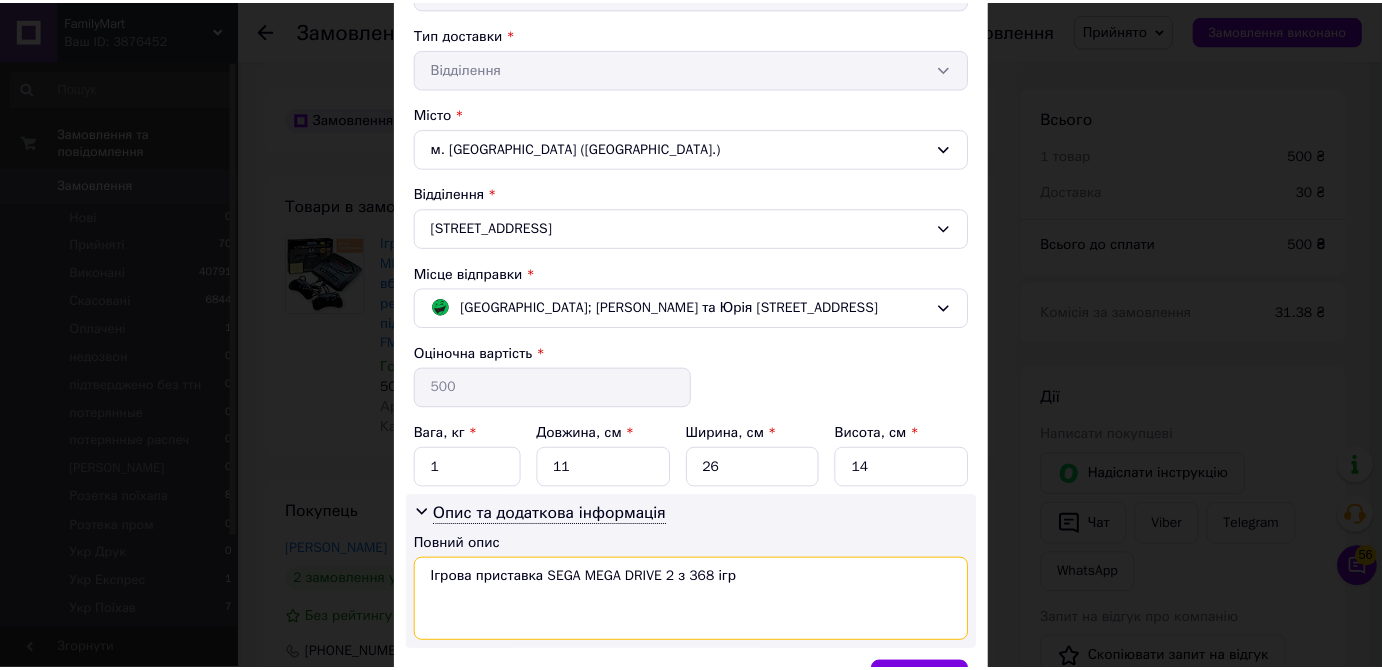 scroll, scrollTop: 562, scrollLeft: 0, axis: vertical 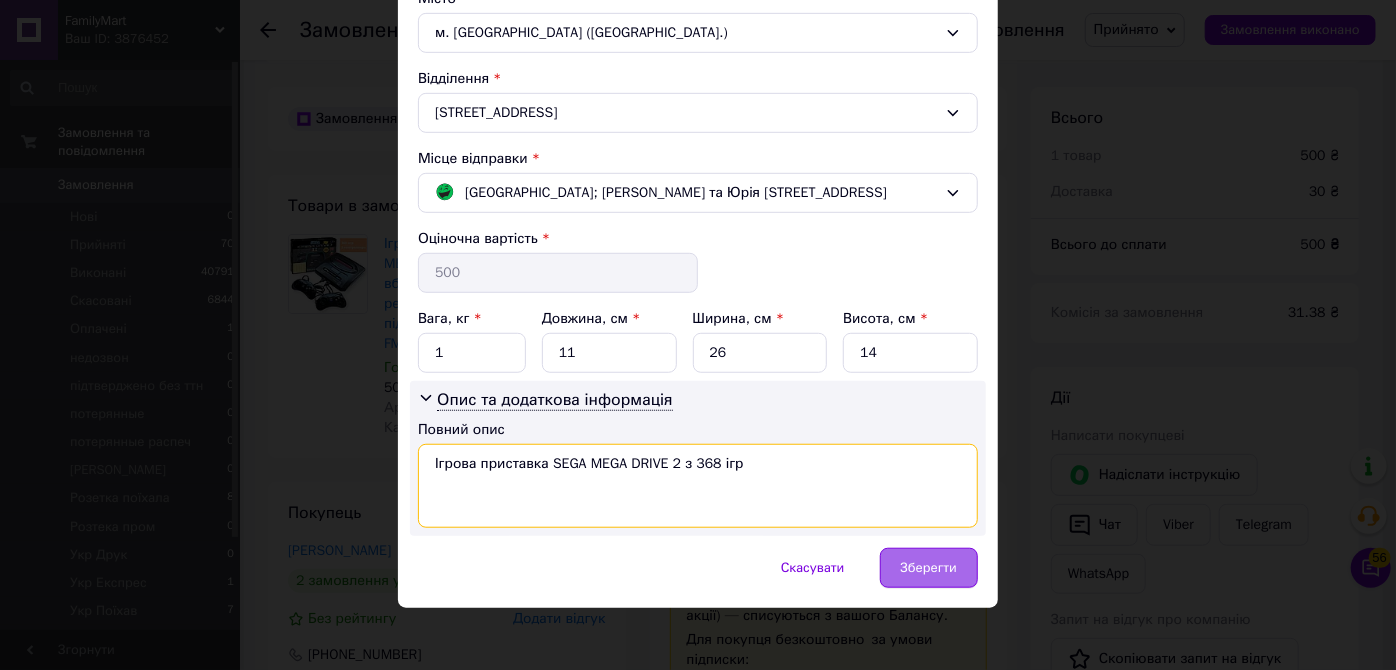 type on "Ігрова приставка SEGA MEGA DRIVE 2 з 368 ігр" 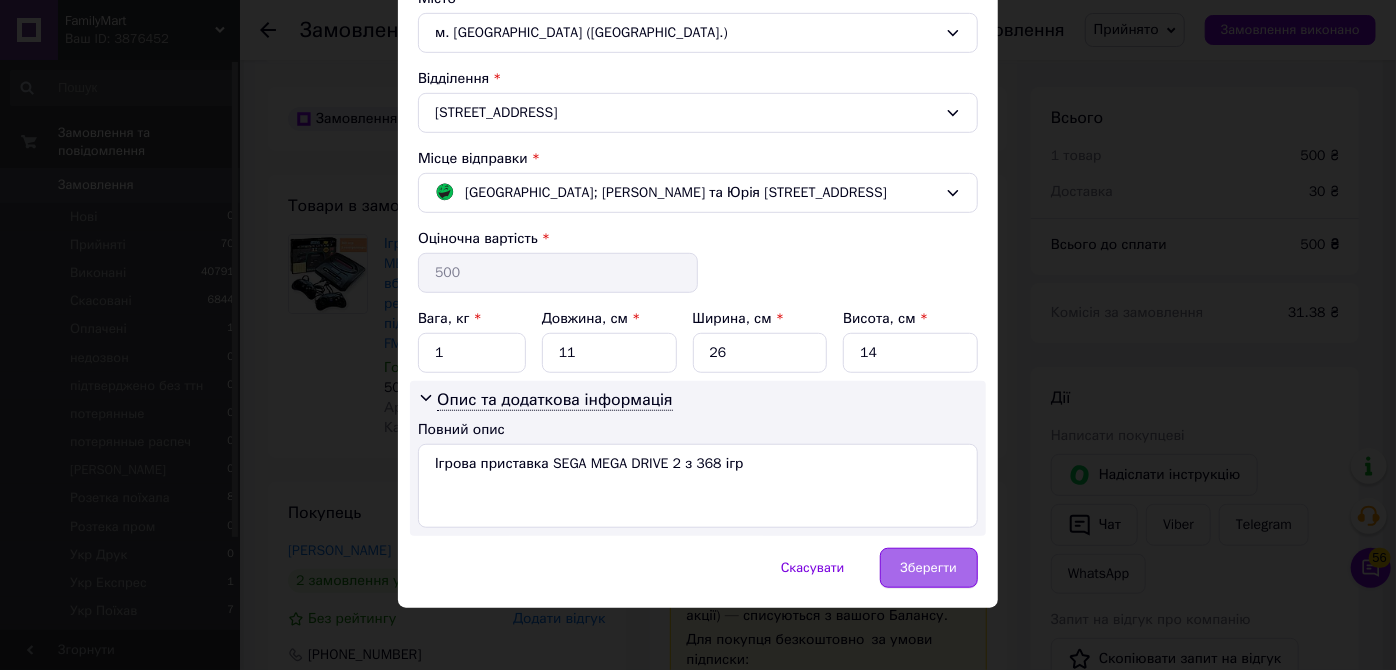 click on "Зберегти" at bounding box center [929, 568] 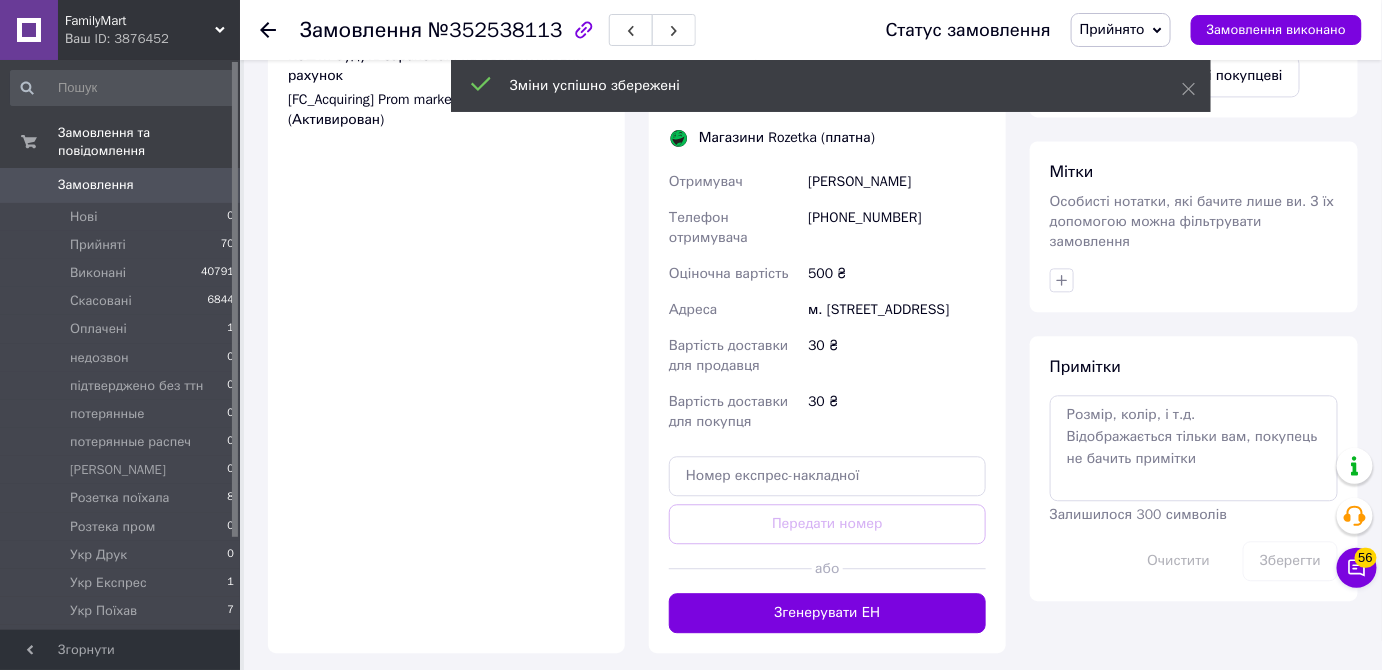 scroll, scrollTop: 1483, scrollLeft: 0, axis: vertical 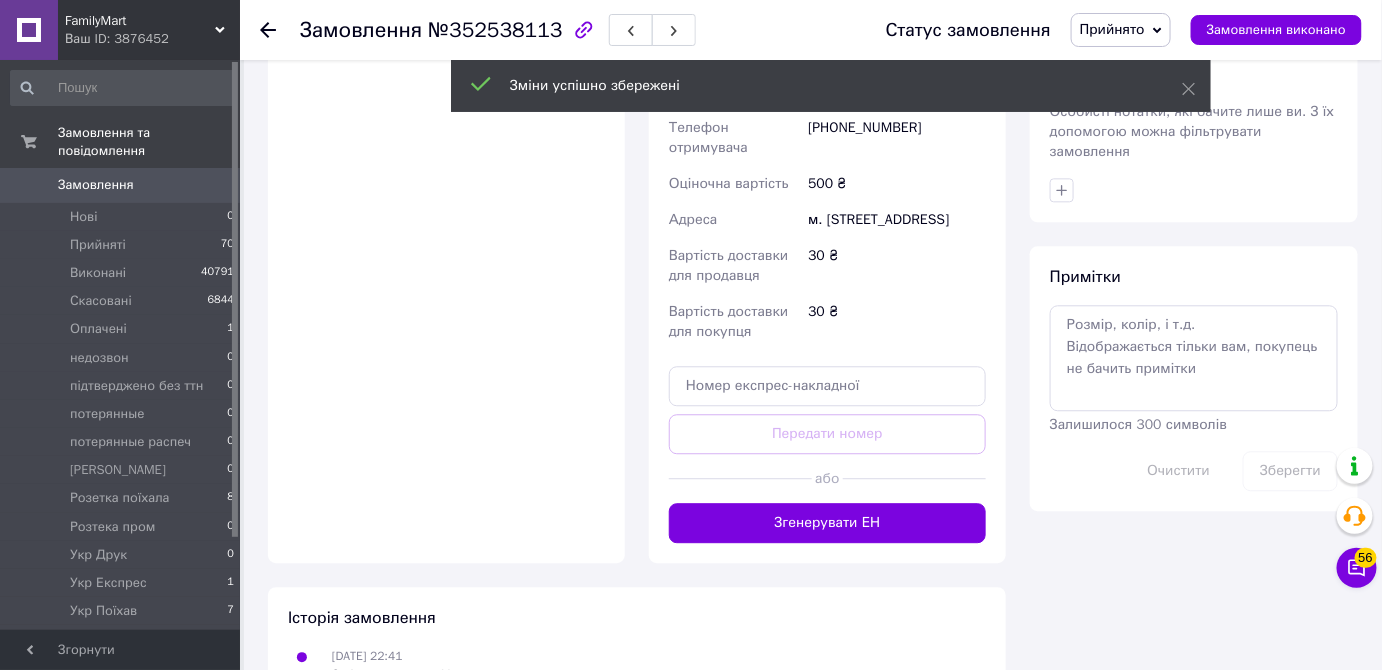 click on "Згенерувати ЕН" at bounding box center (827, 523) 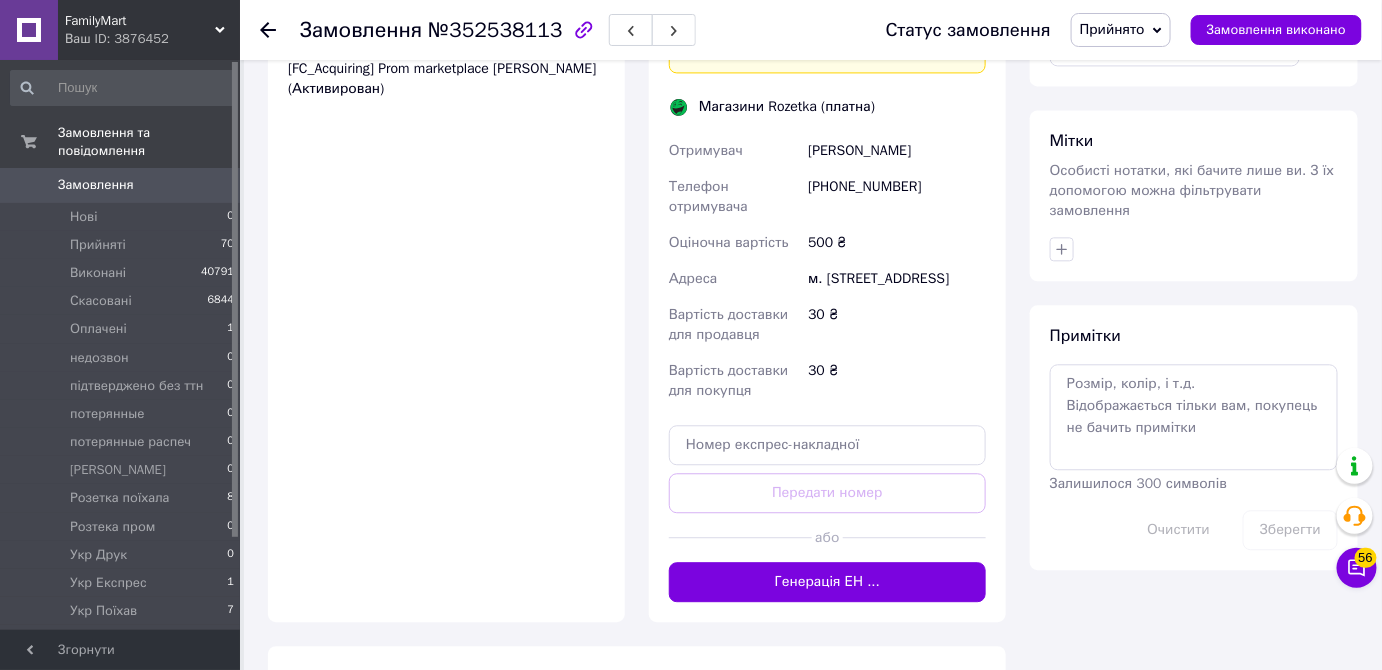 scroll, scrollTop: 1392, scrollLeft: 0, axis: vertical 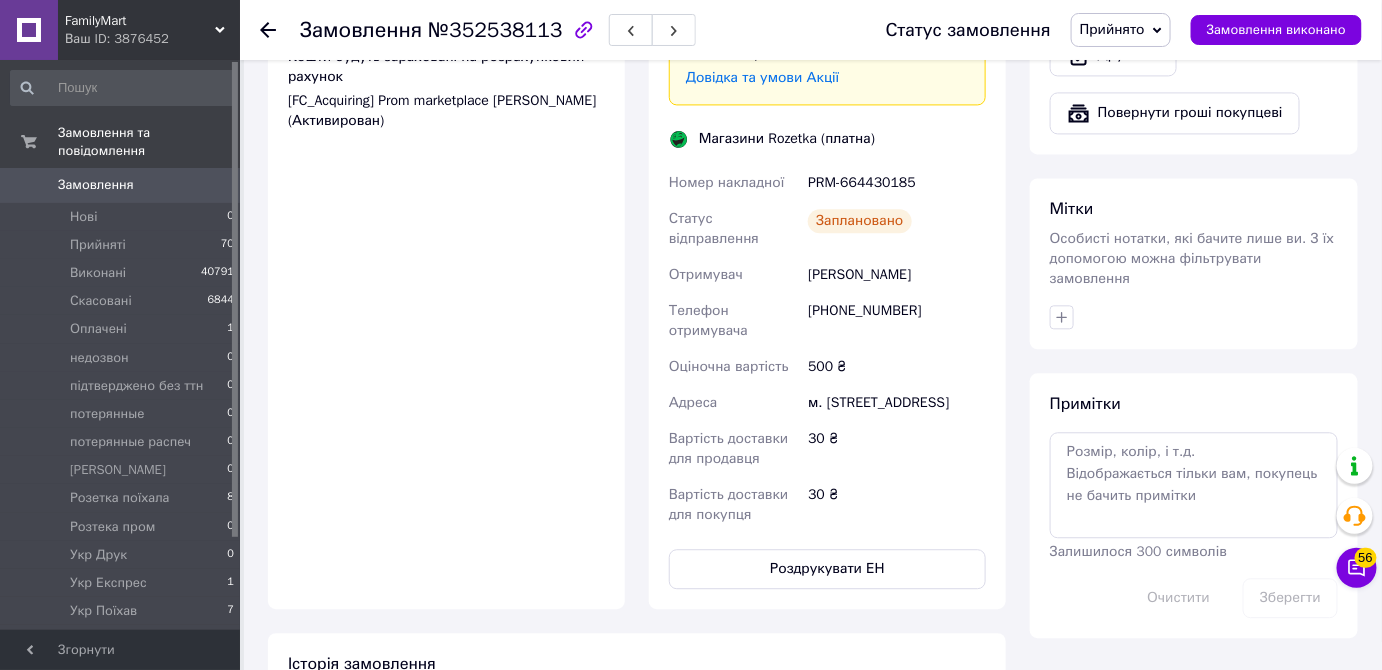 click on "PRM-664430185" at bounding box center (897, 183) 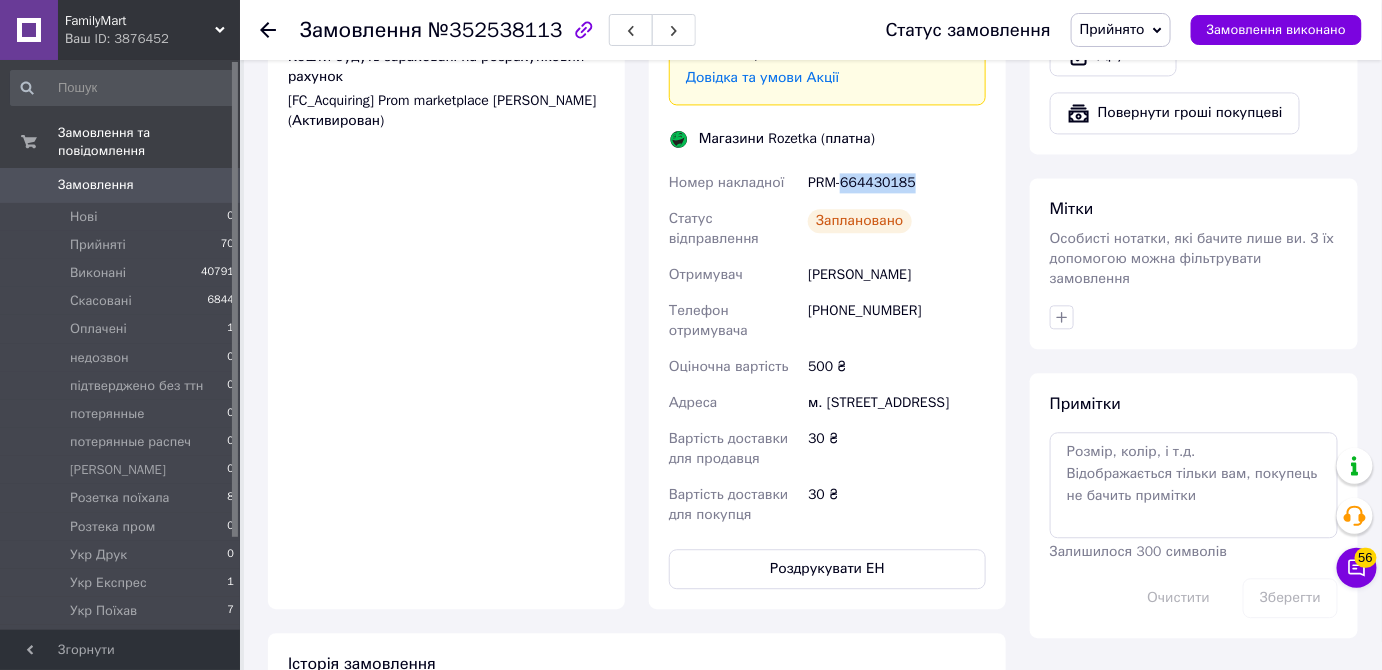 click on "PRM-664430185" at bounding box center [897, 183] 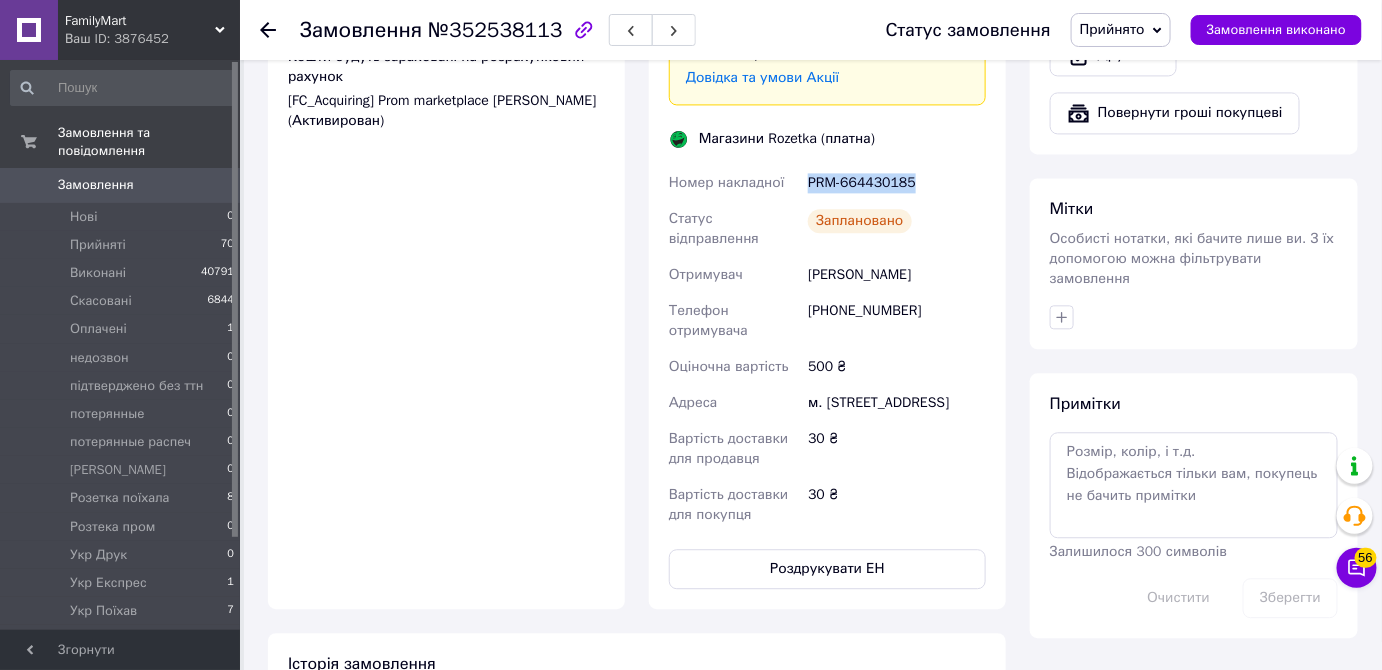 click on "PRM-664430185" at bounding box center [897, 183] 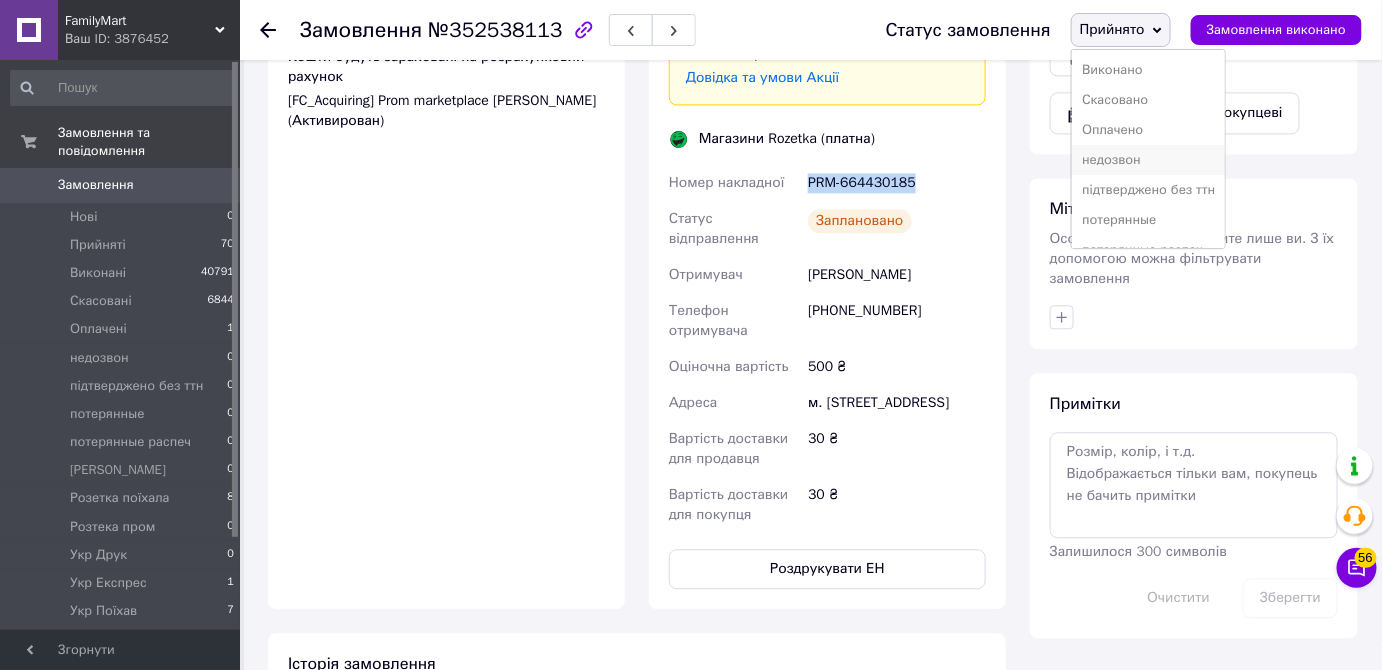 scroll, scrollTop: 181, scrollLeft: 0, axis: vertical 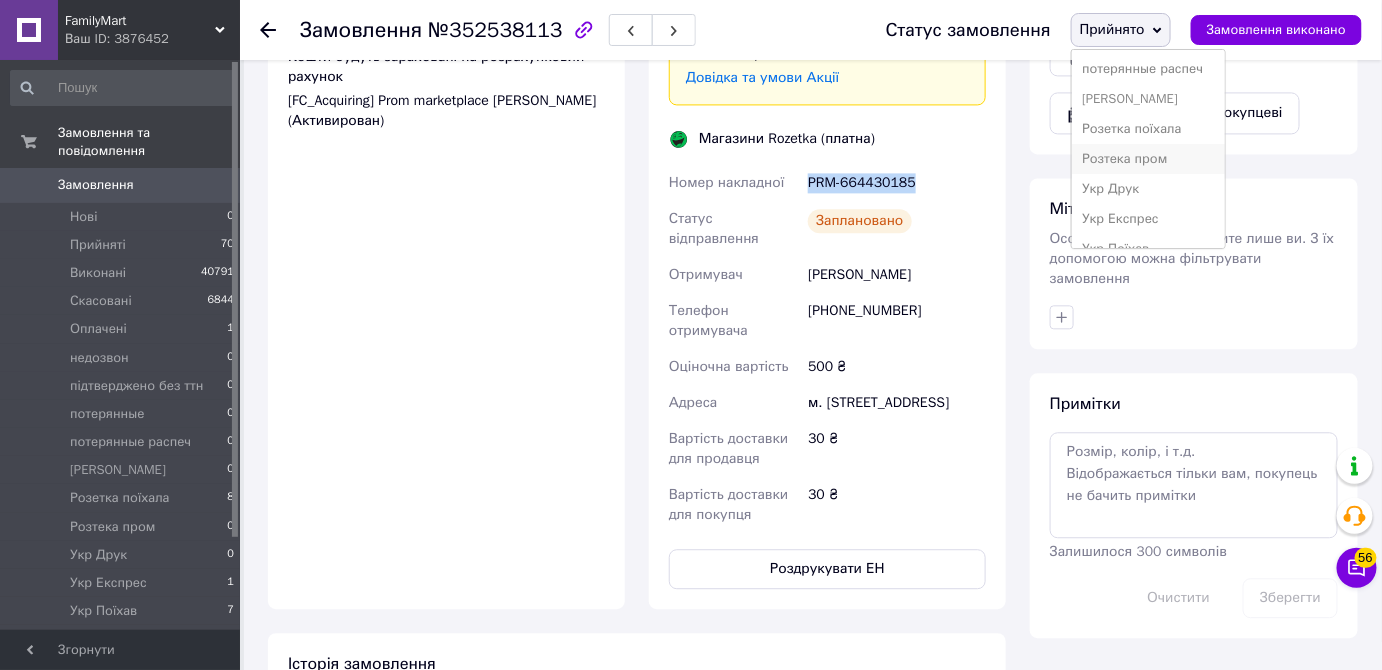 click on "Розтека пром" at bounding box center [1148, 159] 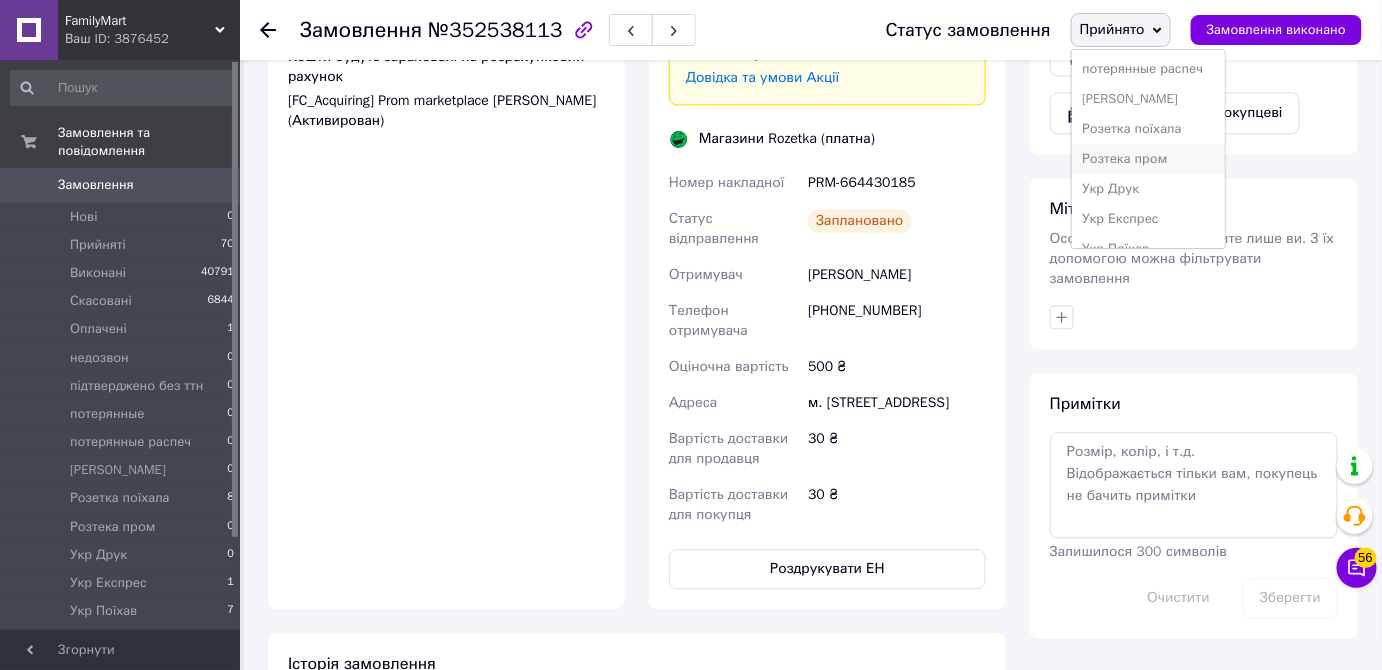 click on "Всього 1 товар 500 ₴ Доставка 30 ₴ Всього до сплати 500 ₴ Комісія за замовлення 31.38 ₴ Дії Написати покупцеві   Надіслати інструкцію   Чат Viber Telegram WhatsApp Запит на відгук про компанію   Скопіювати запит на відгук У вас є 29 днів, щоб відправити запит на відгук покупцеві, скопіювавши посилання.   Видати чек   Завантажити PDF   Друк PDF   Повернути гроші покупцеві Мітки Особисті нотатки, які бачите лише ви. З їх допомогою можна фільтрувати замовлення Примітки Залишилося 300 символів Очистити Зберегти" at bounding box center [1194, -47] 